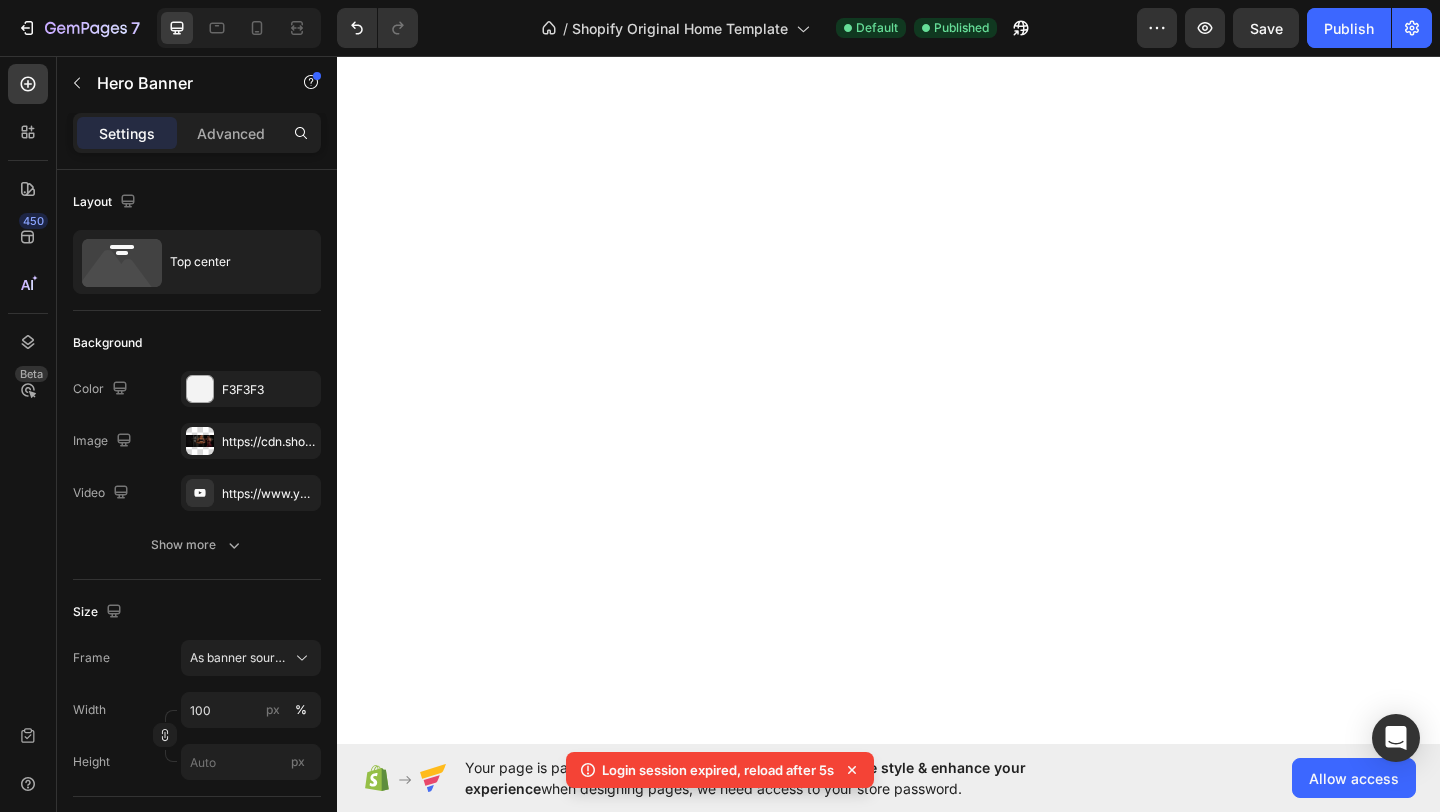 scroll, scrollTop: 0, scrollLeft: 0, axis: both 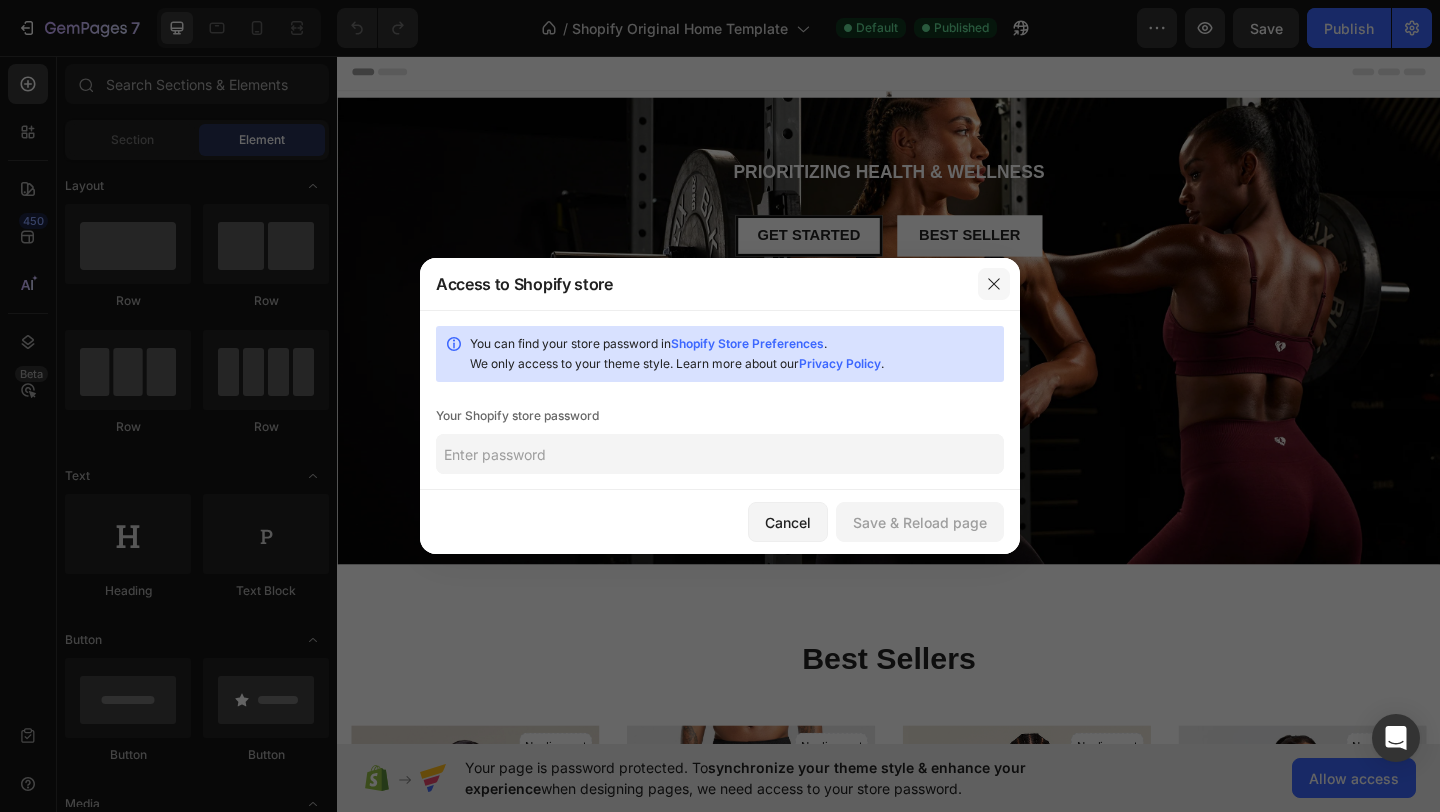 click 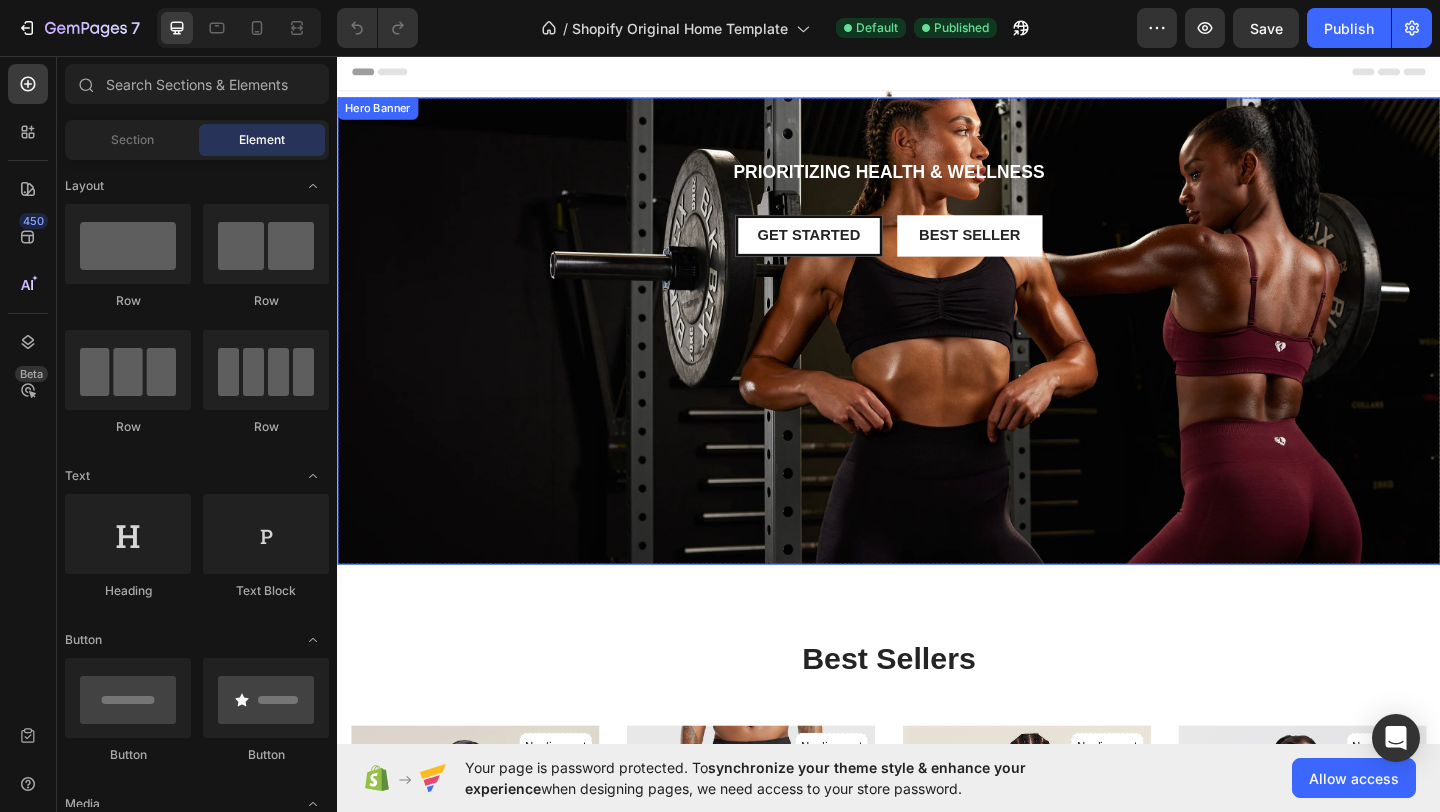 click at bounding box center (937, 355) 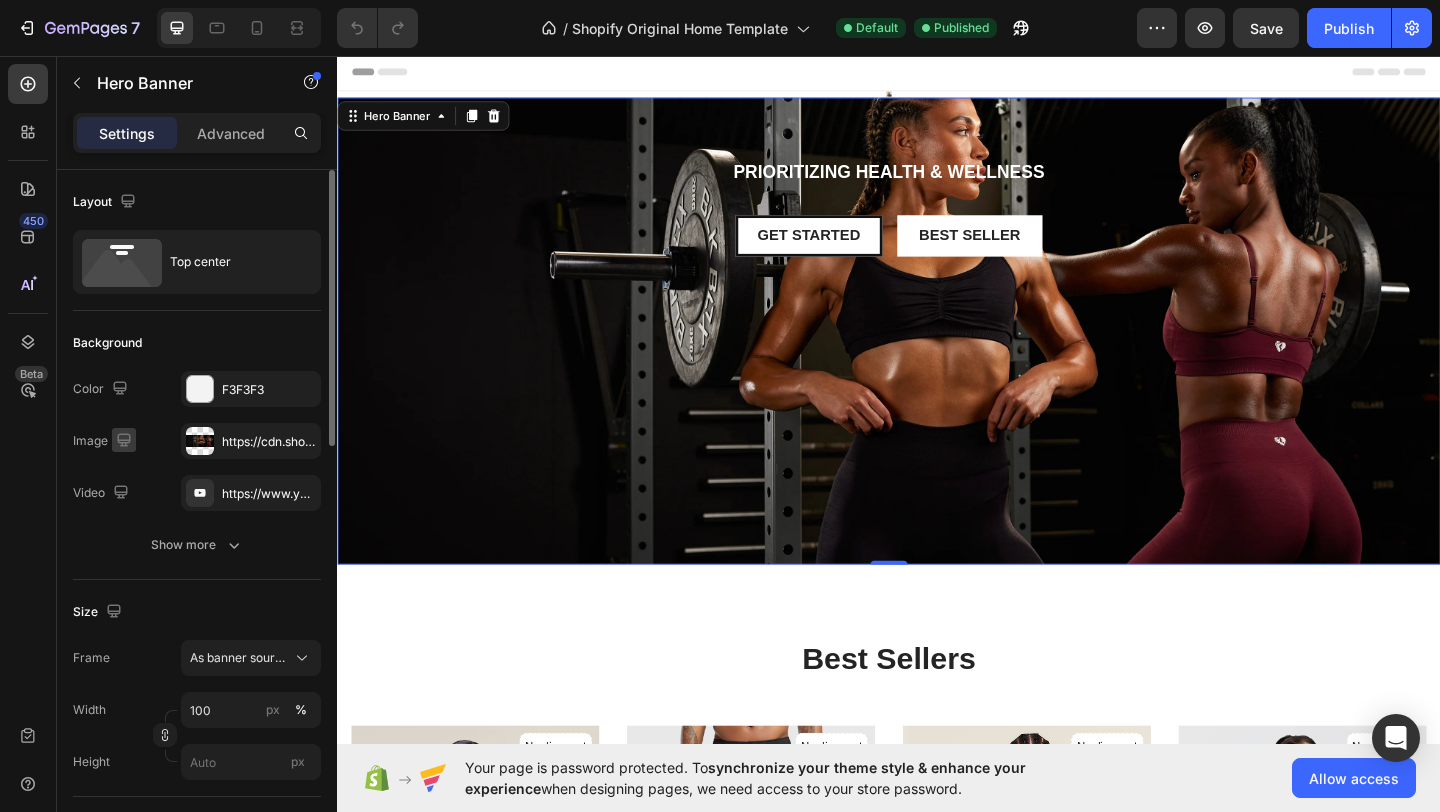 click 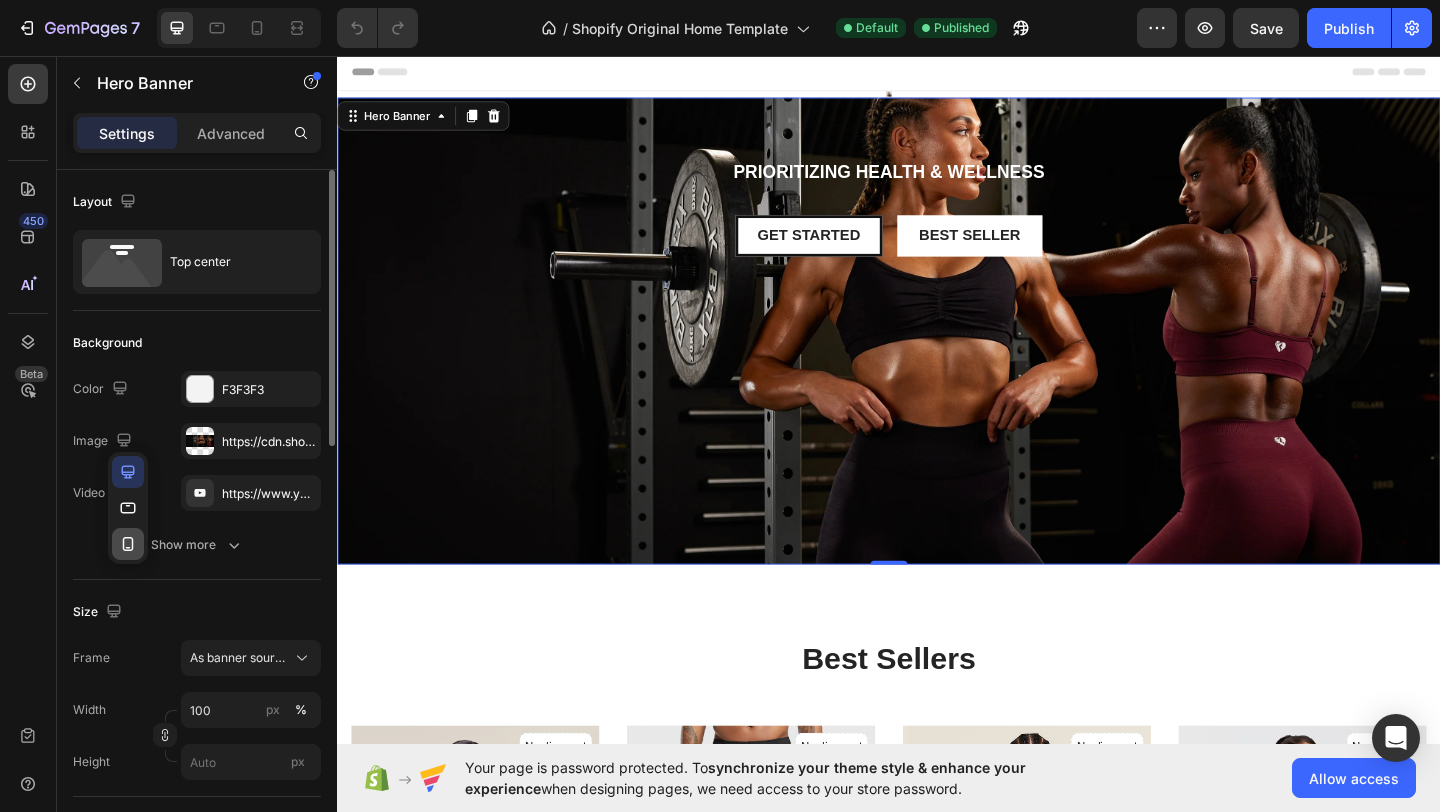 click 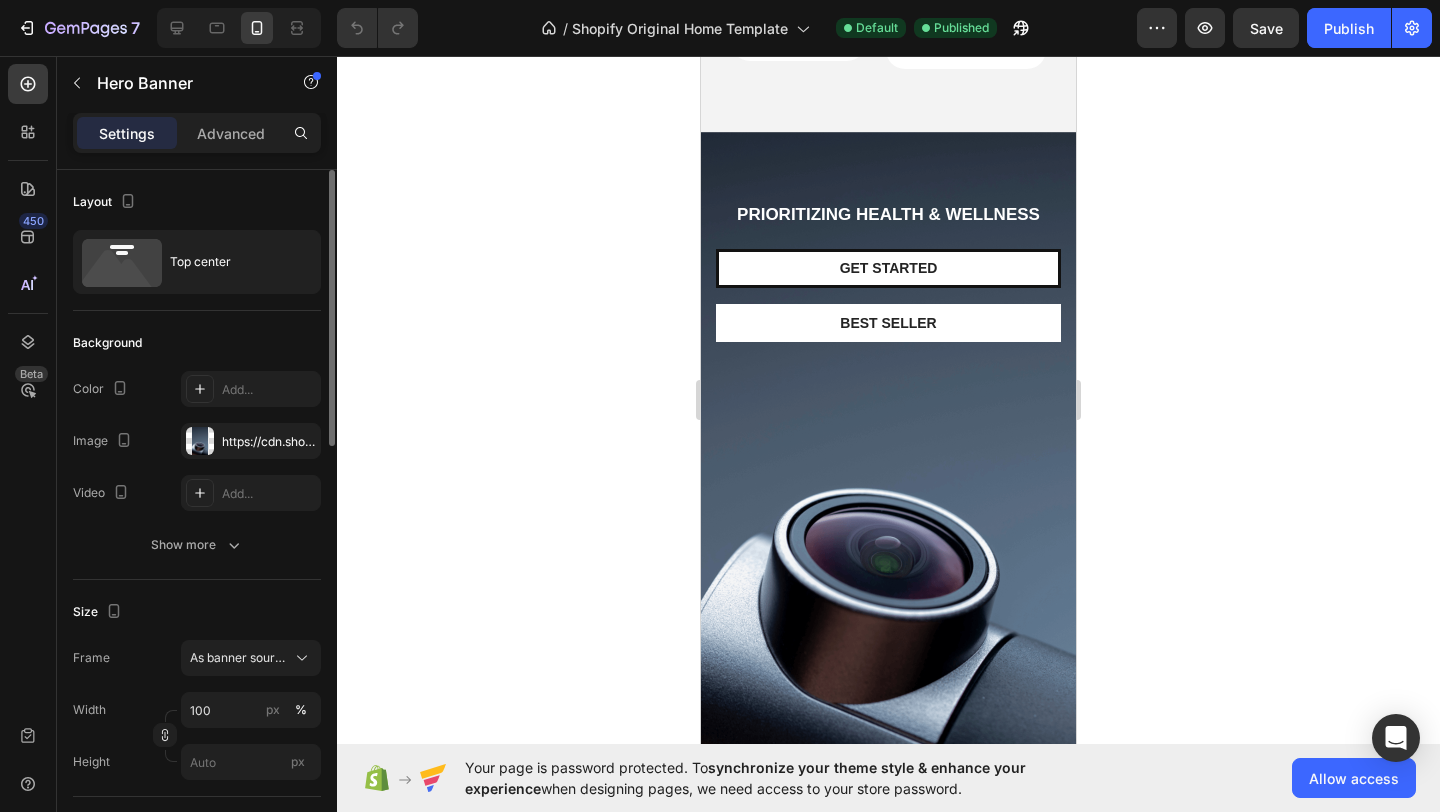 scroll, scrollTop: 0, scrollLeft: 0, axis: both 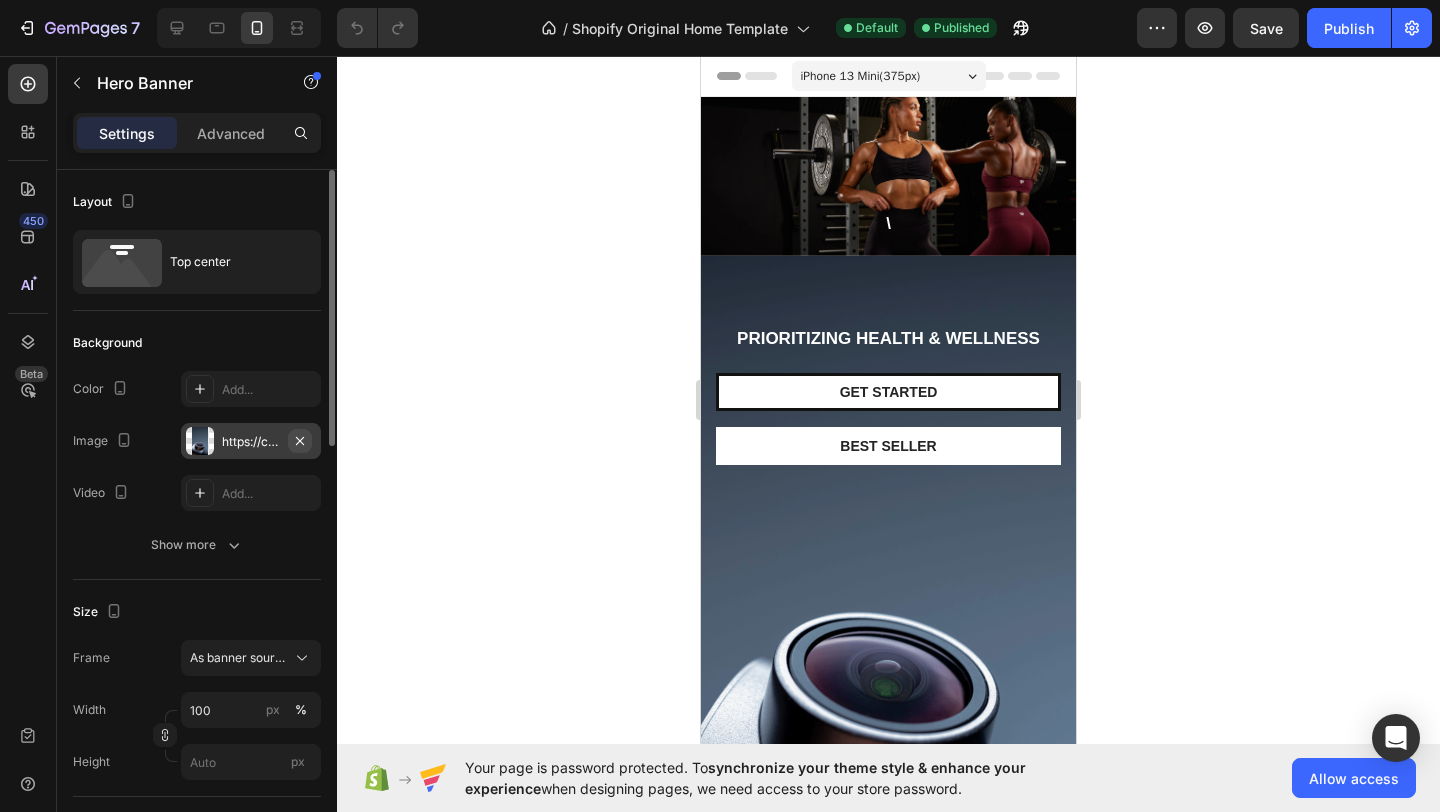 click 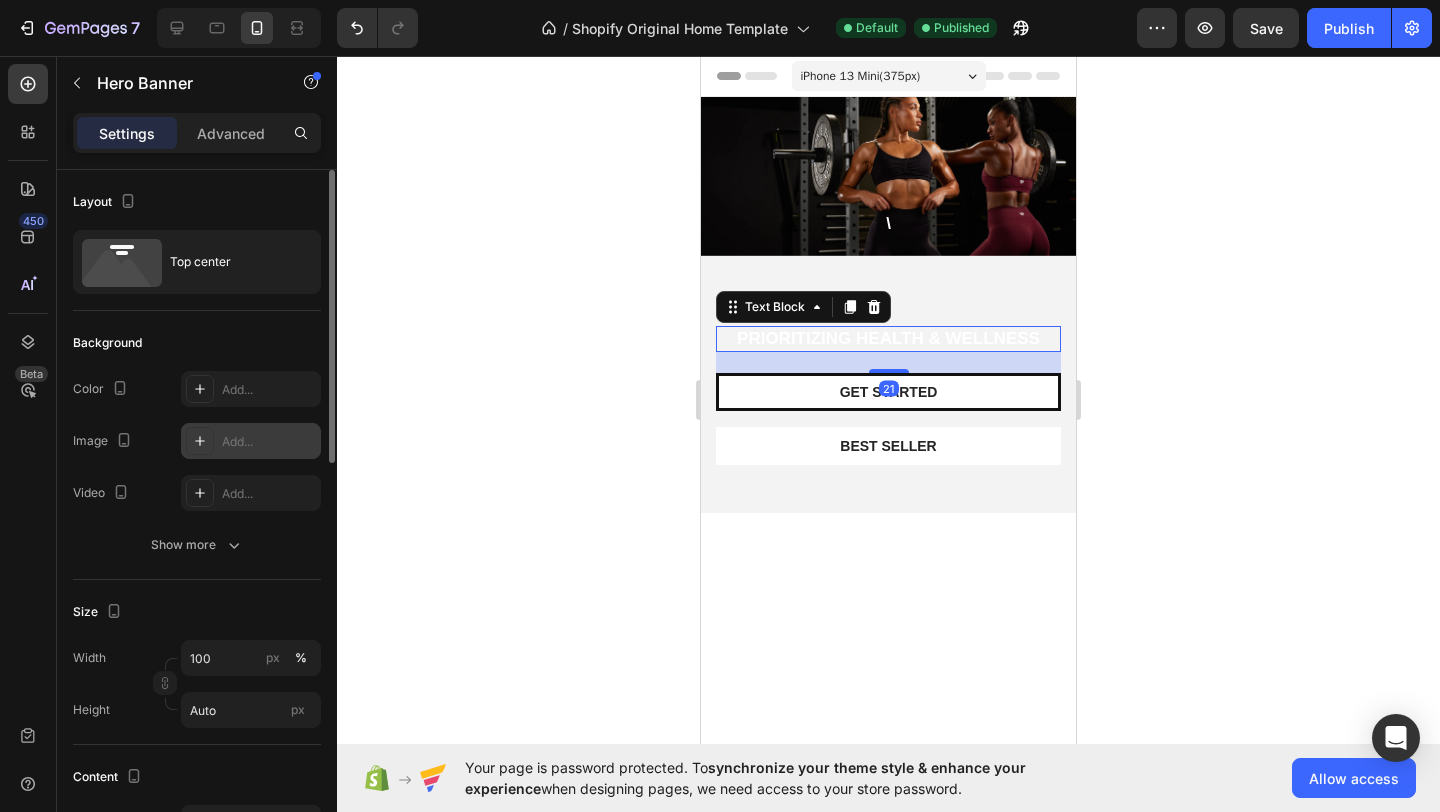 click on "PriorITIzing Health & Wellness" at bounding box center (888, 339) 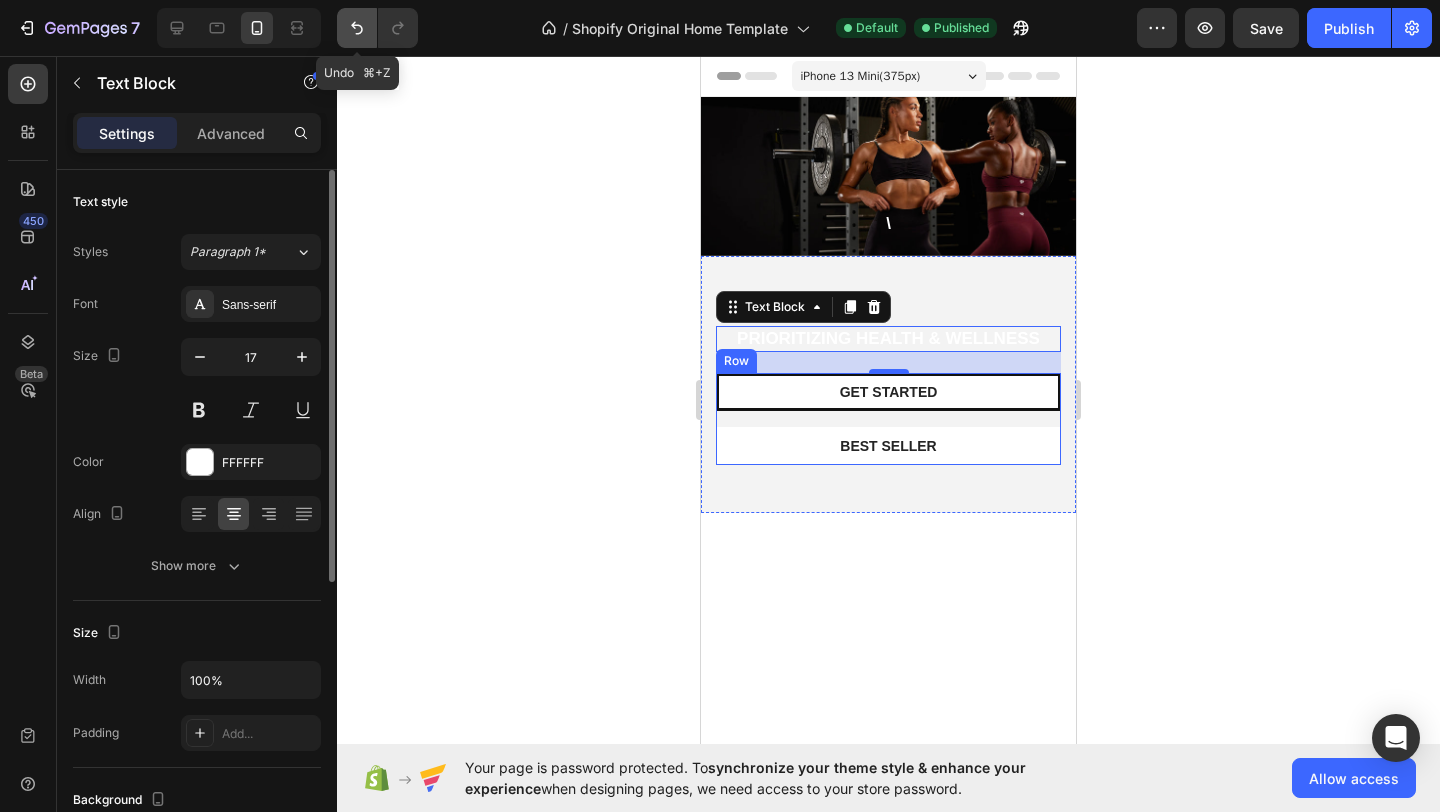 click 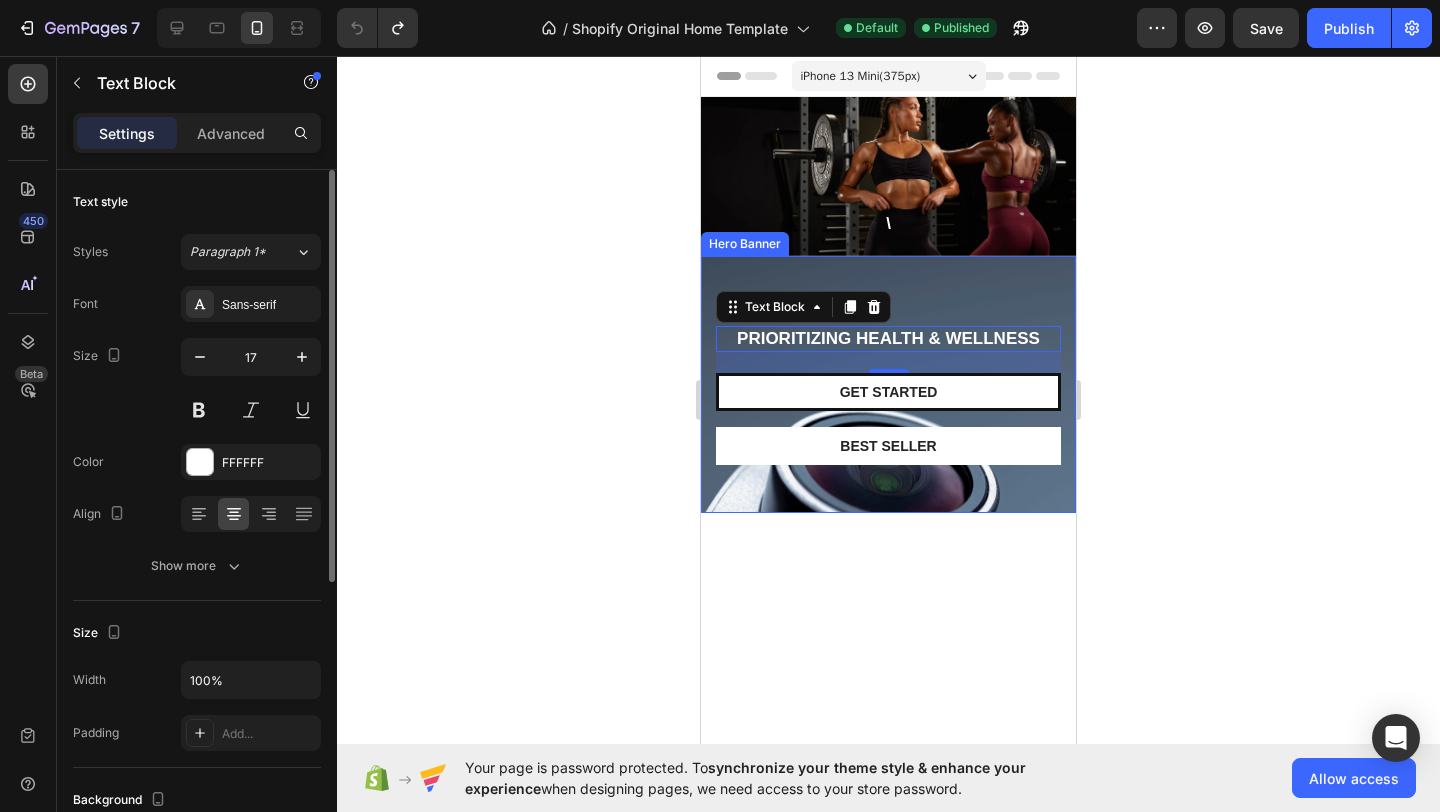 click on "PriorITIzing Health & Wellness  Text Block   21 Get started Button Best Seller Button Row" at bounding box center [888, 385] 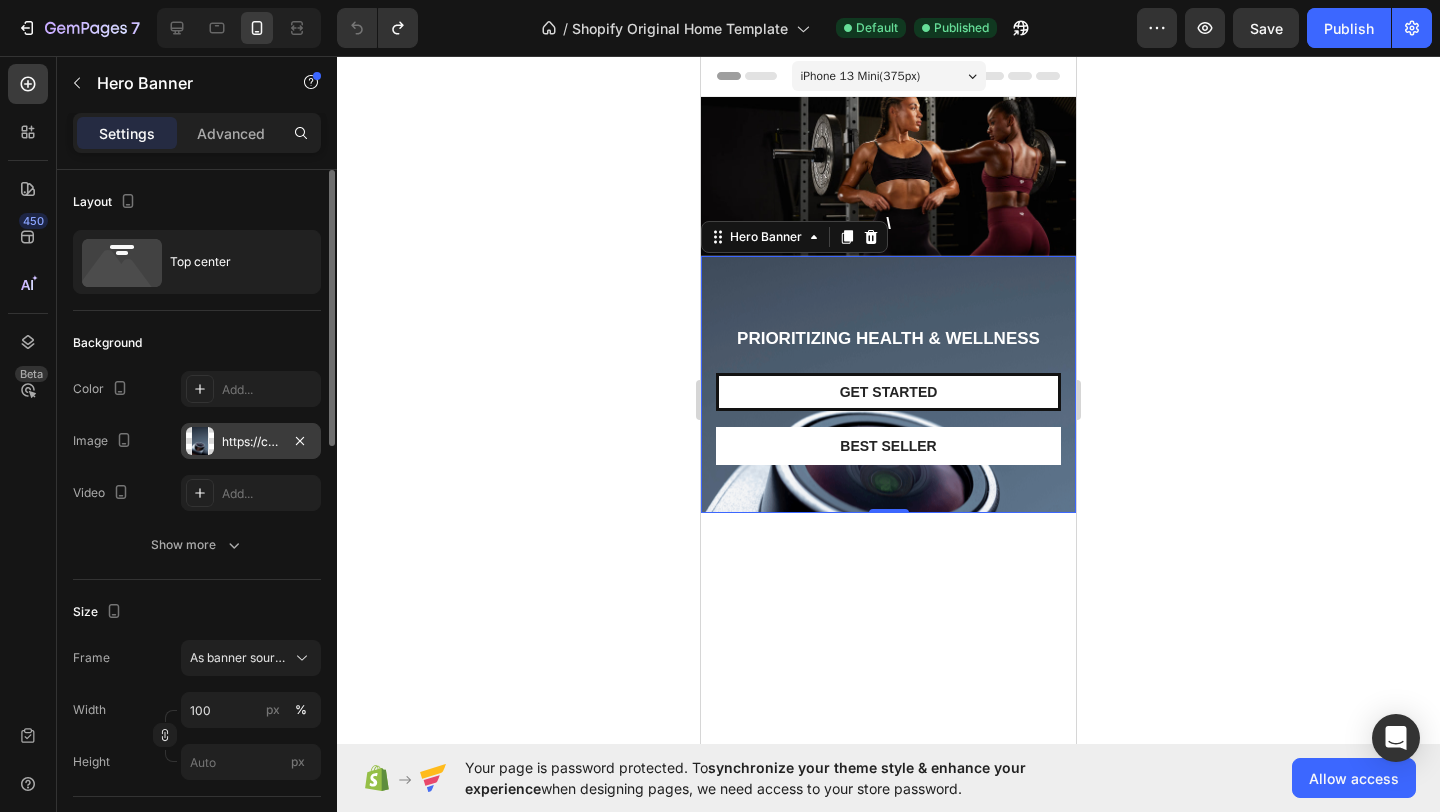 click on "https://cdn.shopify.com/s/files/1/0934/6308/5386/files/gempages_568203340287050833-c653fdac-4422-45a3-829a-0d5233c265e6.png" at bounding box center [251, 442] 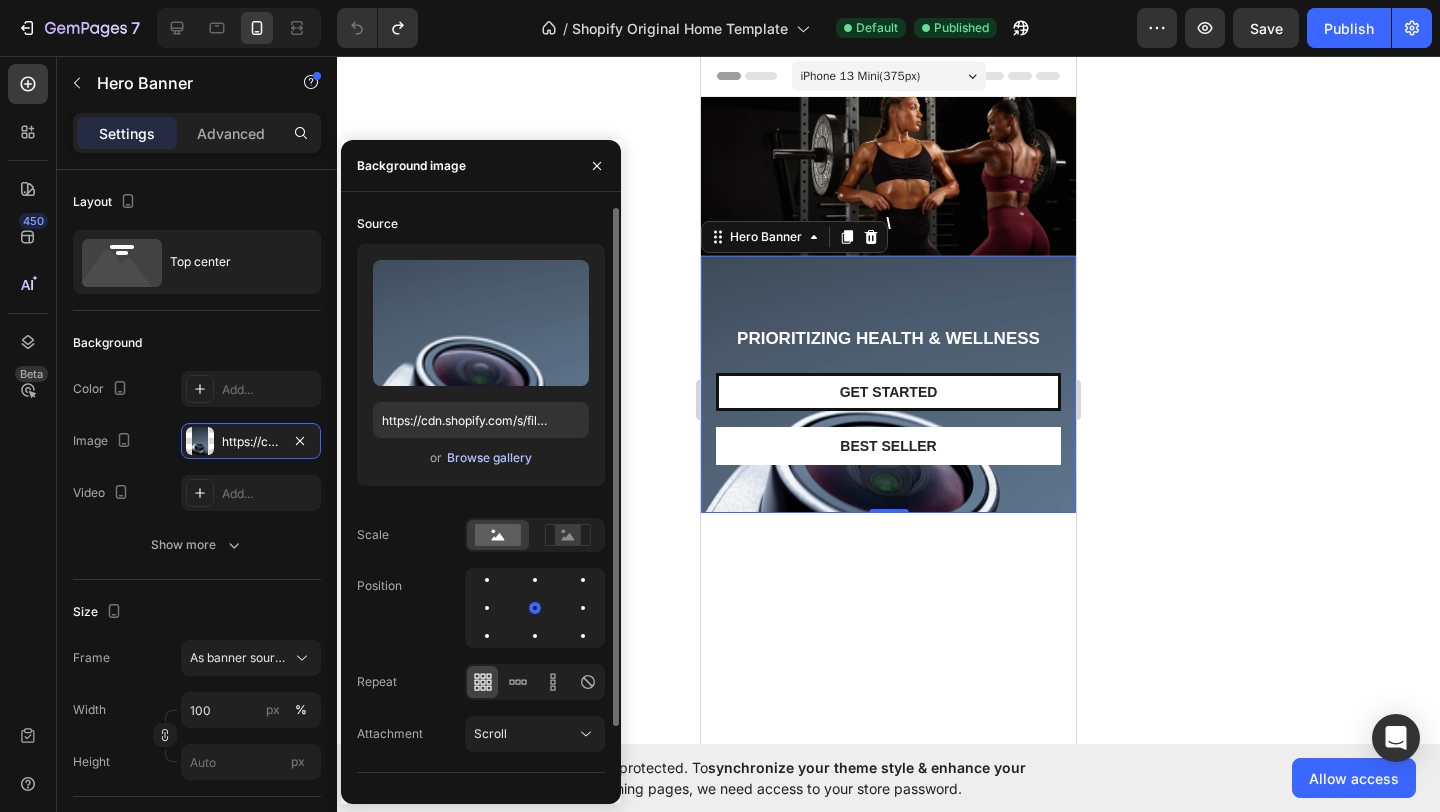 click on "Browse gallery" at bounding box center (489, 458) 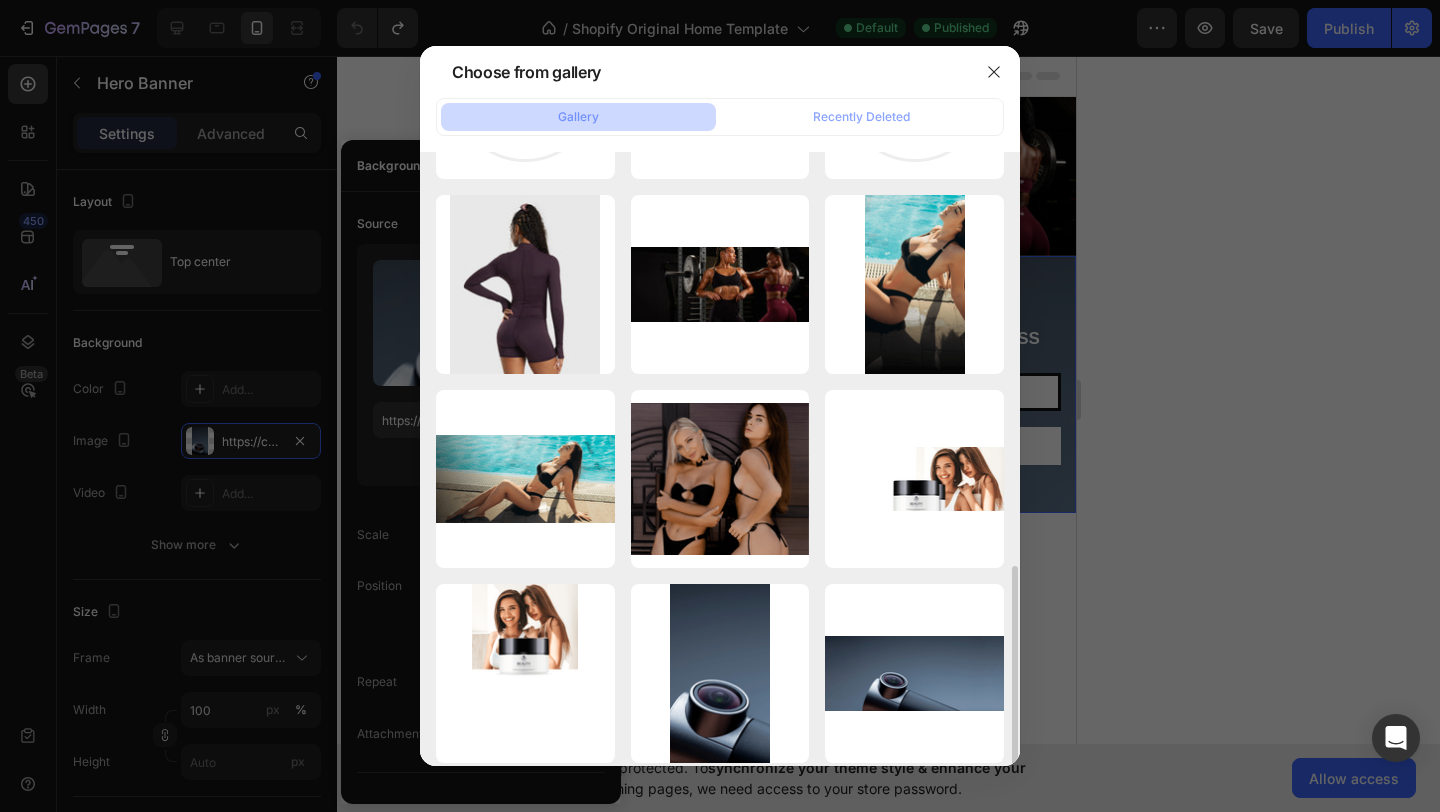 scroll, scrollTop: 1154, scrollLeft: 0, axis: vertical 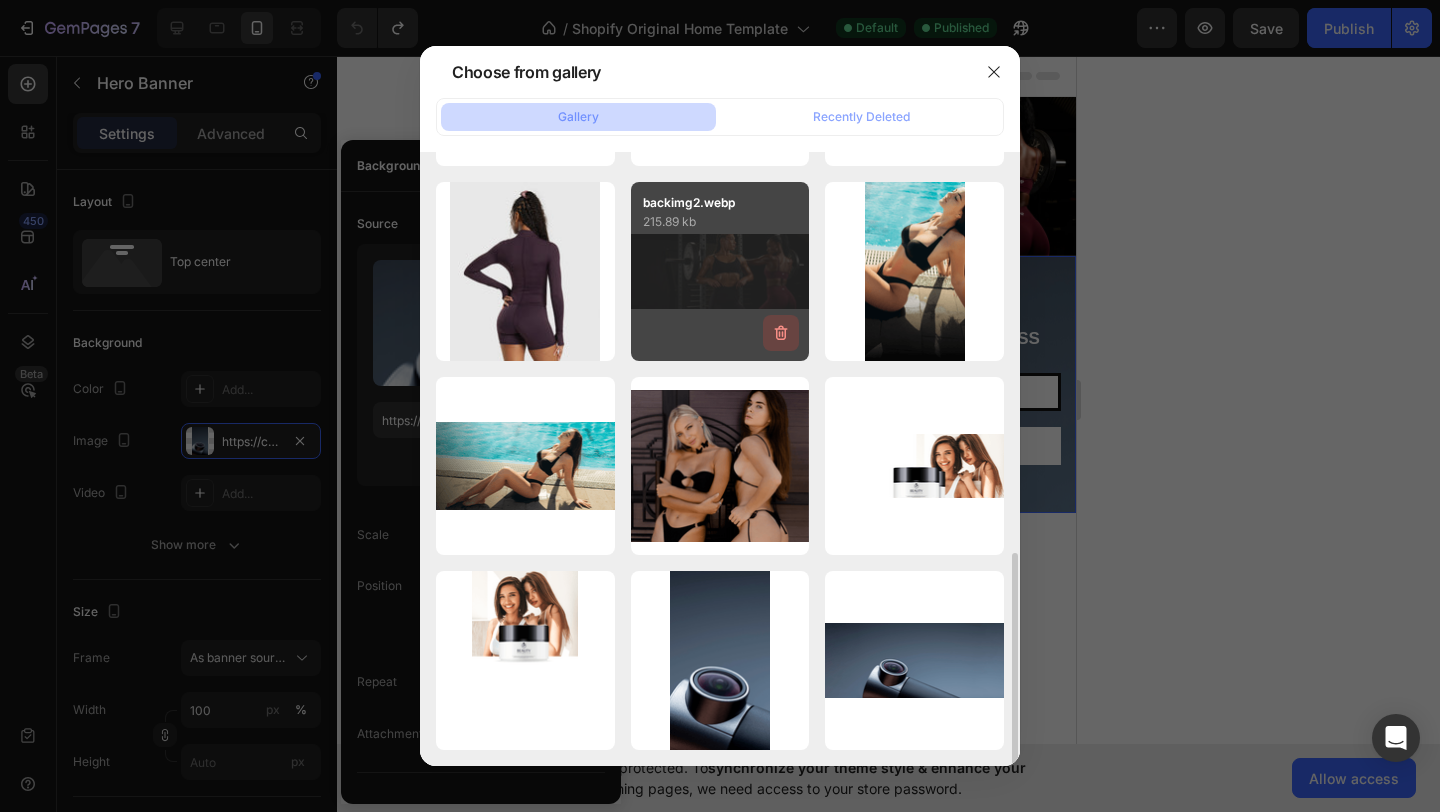 click at bounding box center (781, 333) 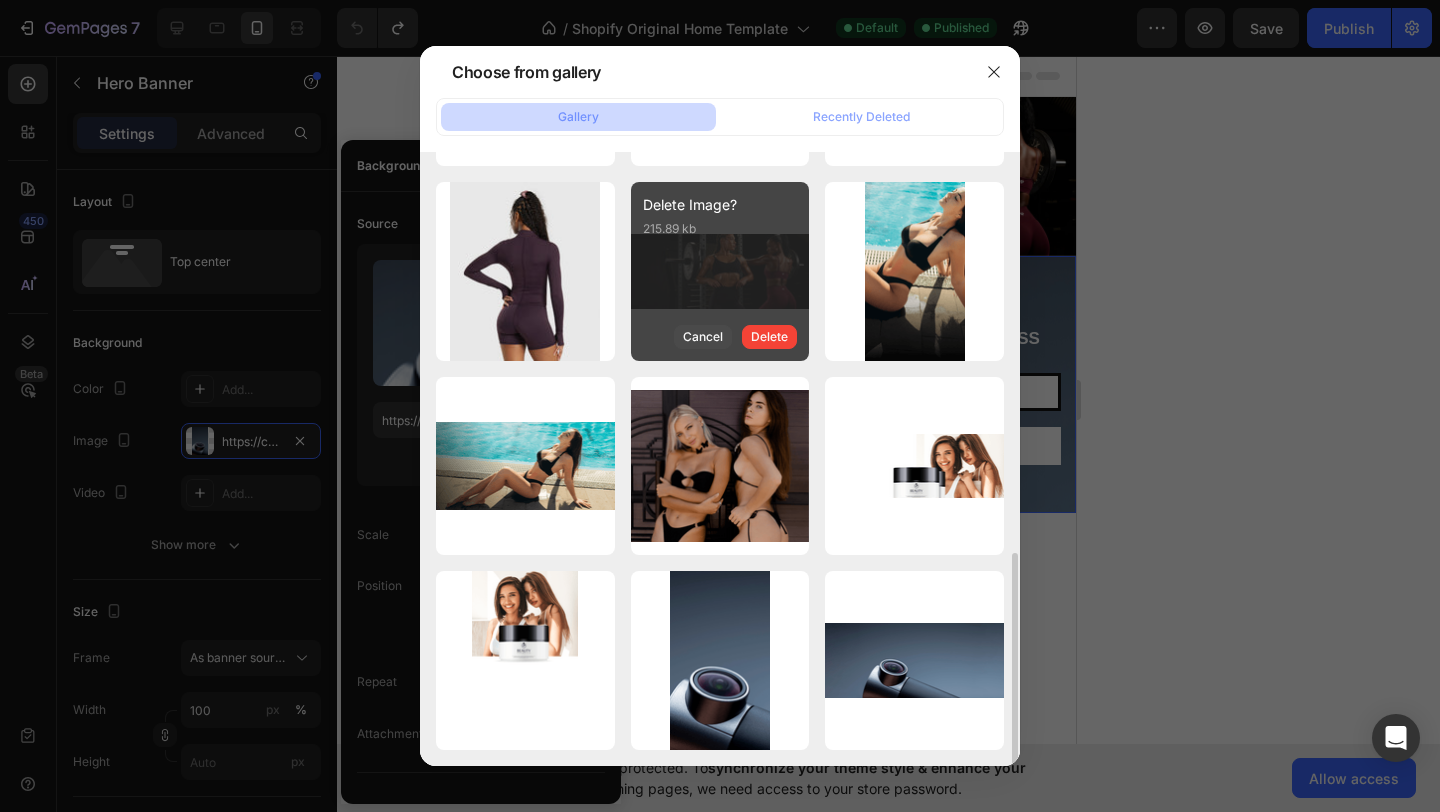 click on "Cancel" at bounding box center (703, 337) 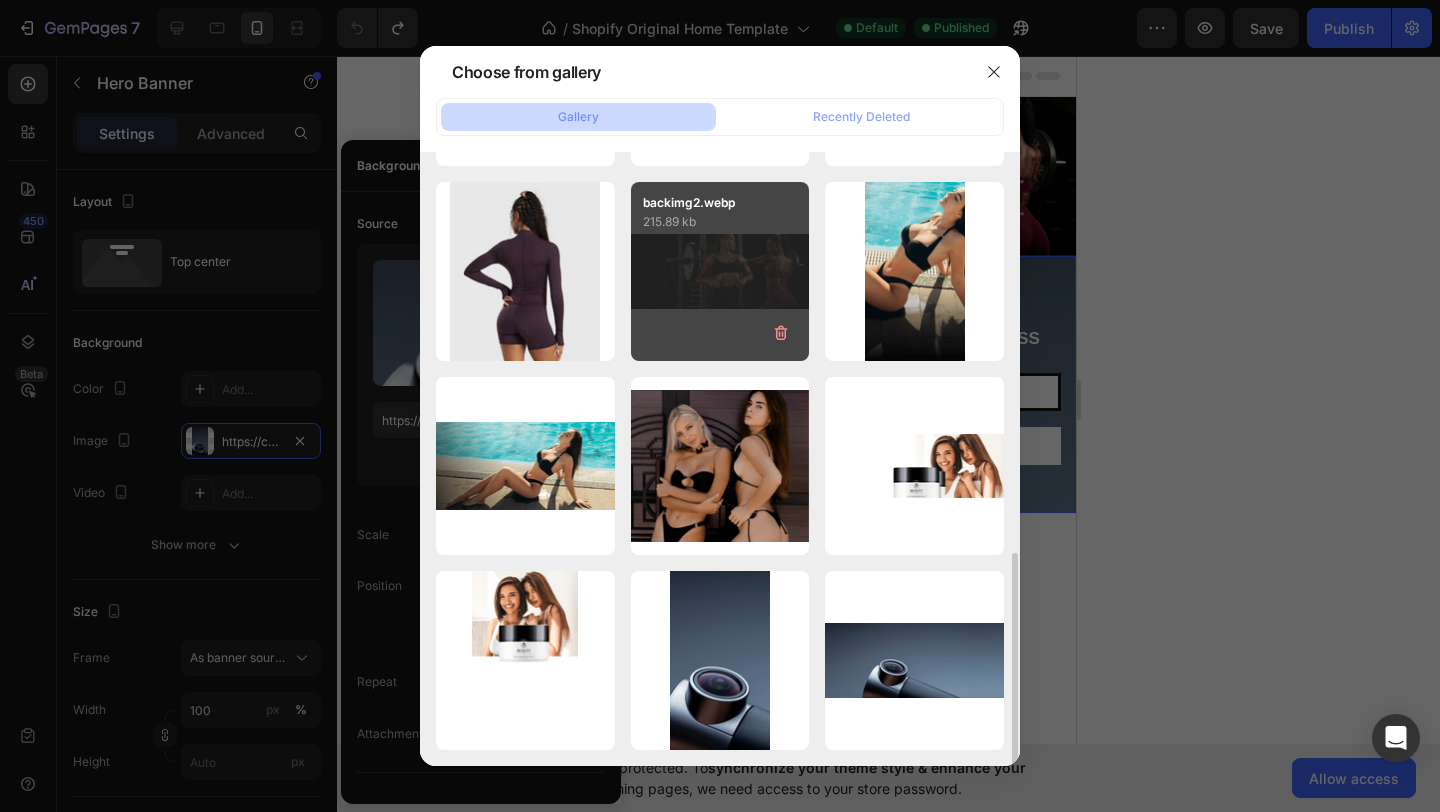 click on "backimg2.webp 215.89 kb" at bounding box center (720, 271) 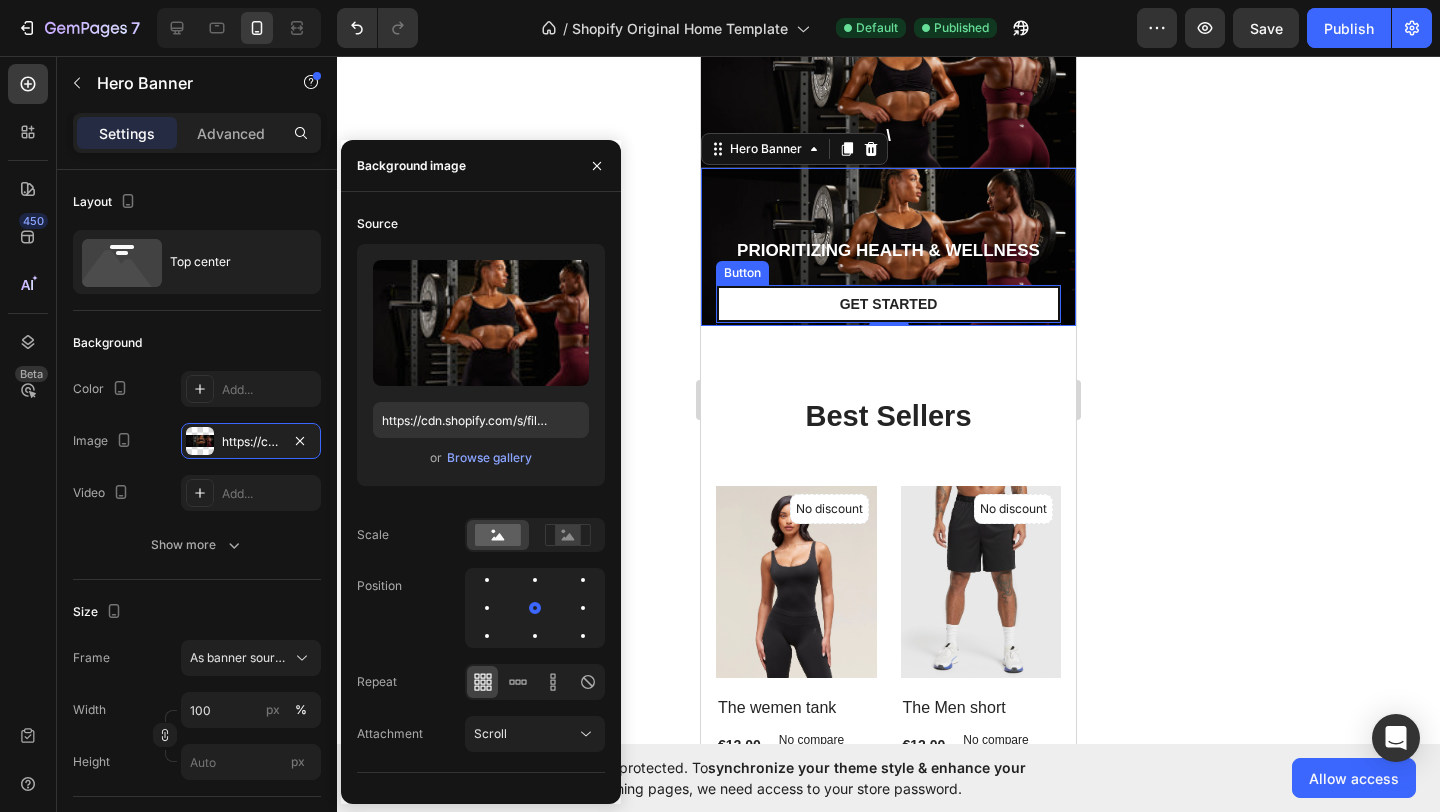 scroll, scrollTop: 0, scrollLeft: 0, axis: both 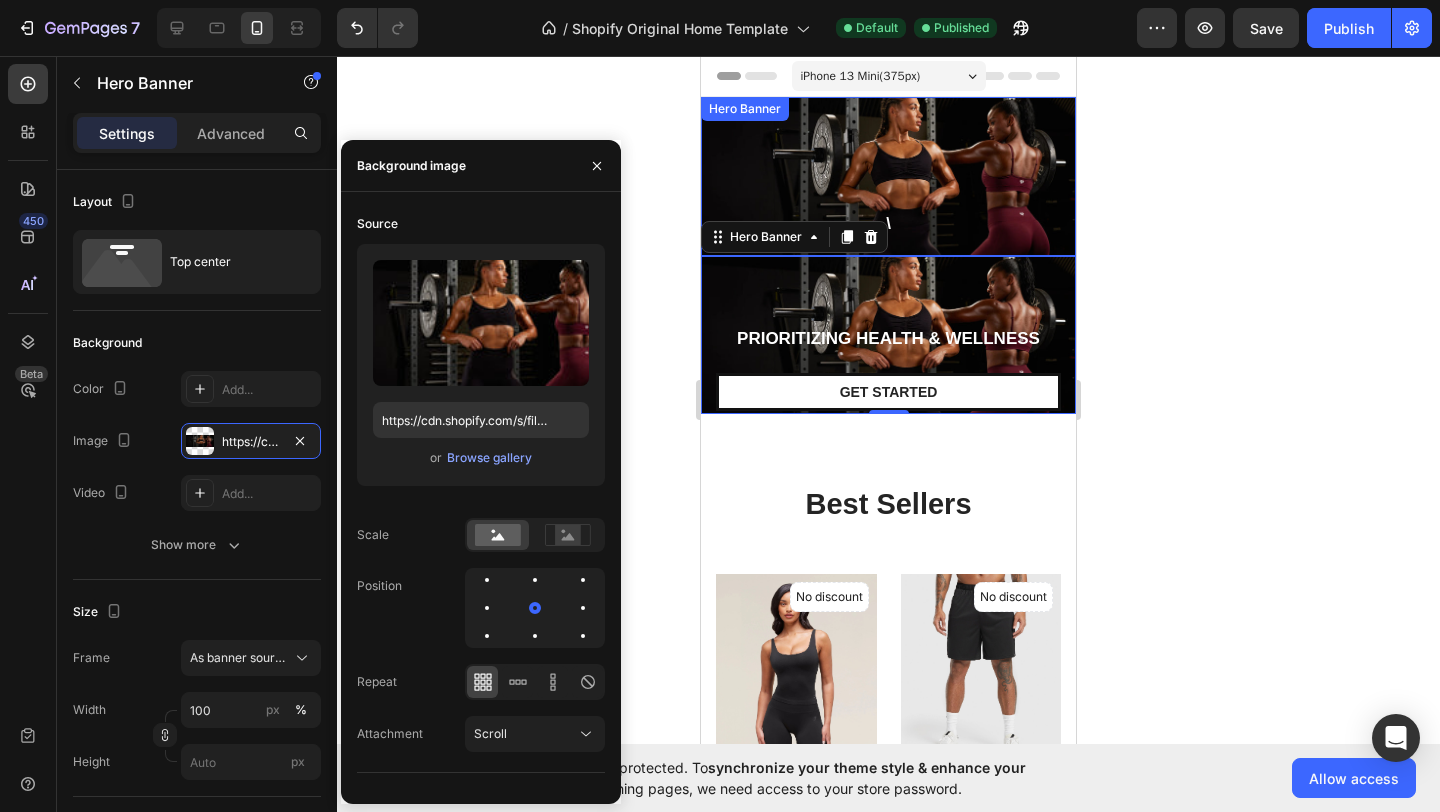 click on "\             PrioritiZed health & wellness    Text Block shop Men's    Button shop women's Button Row" at bounding box center [888, 317] 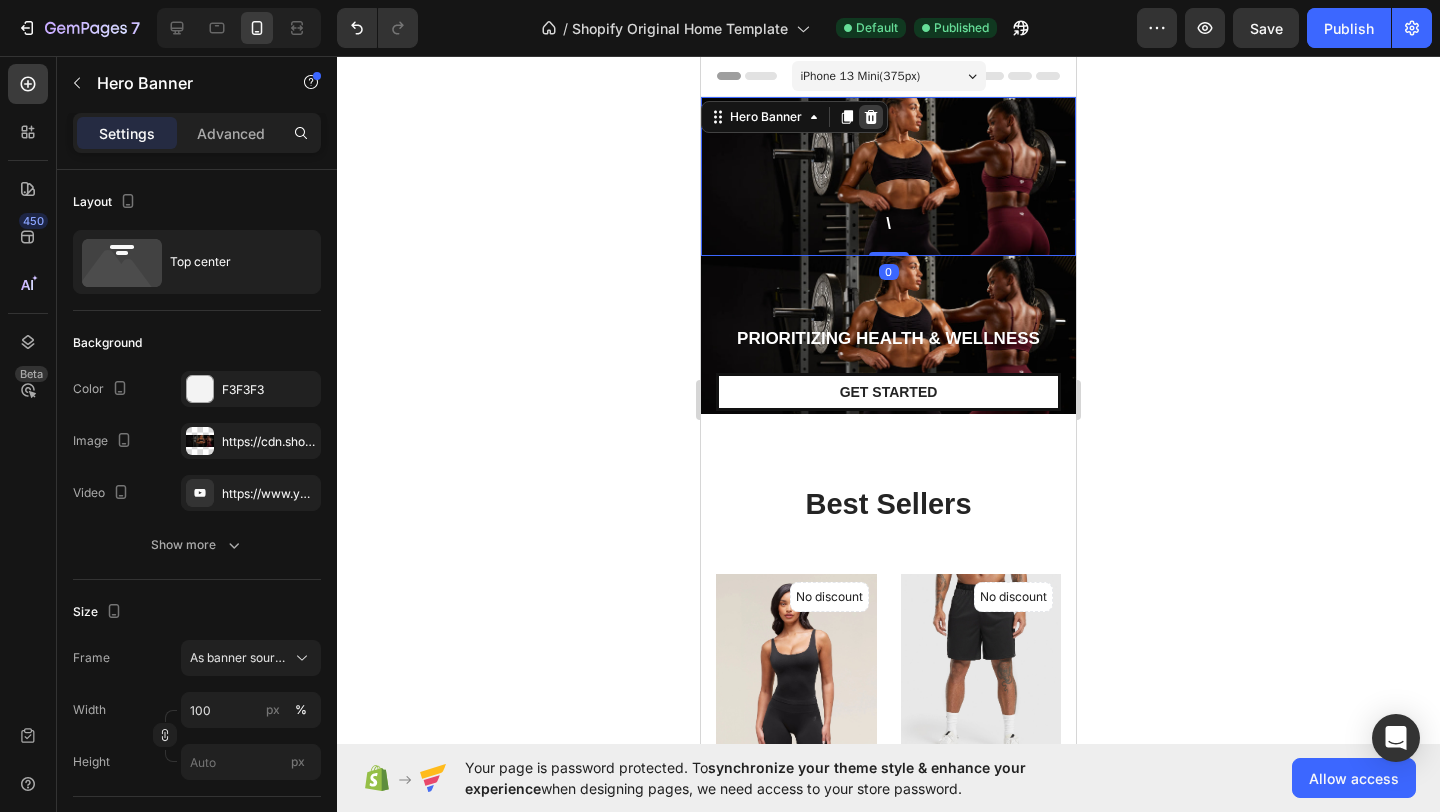 click 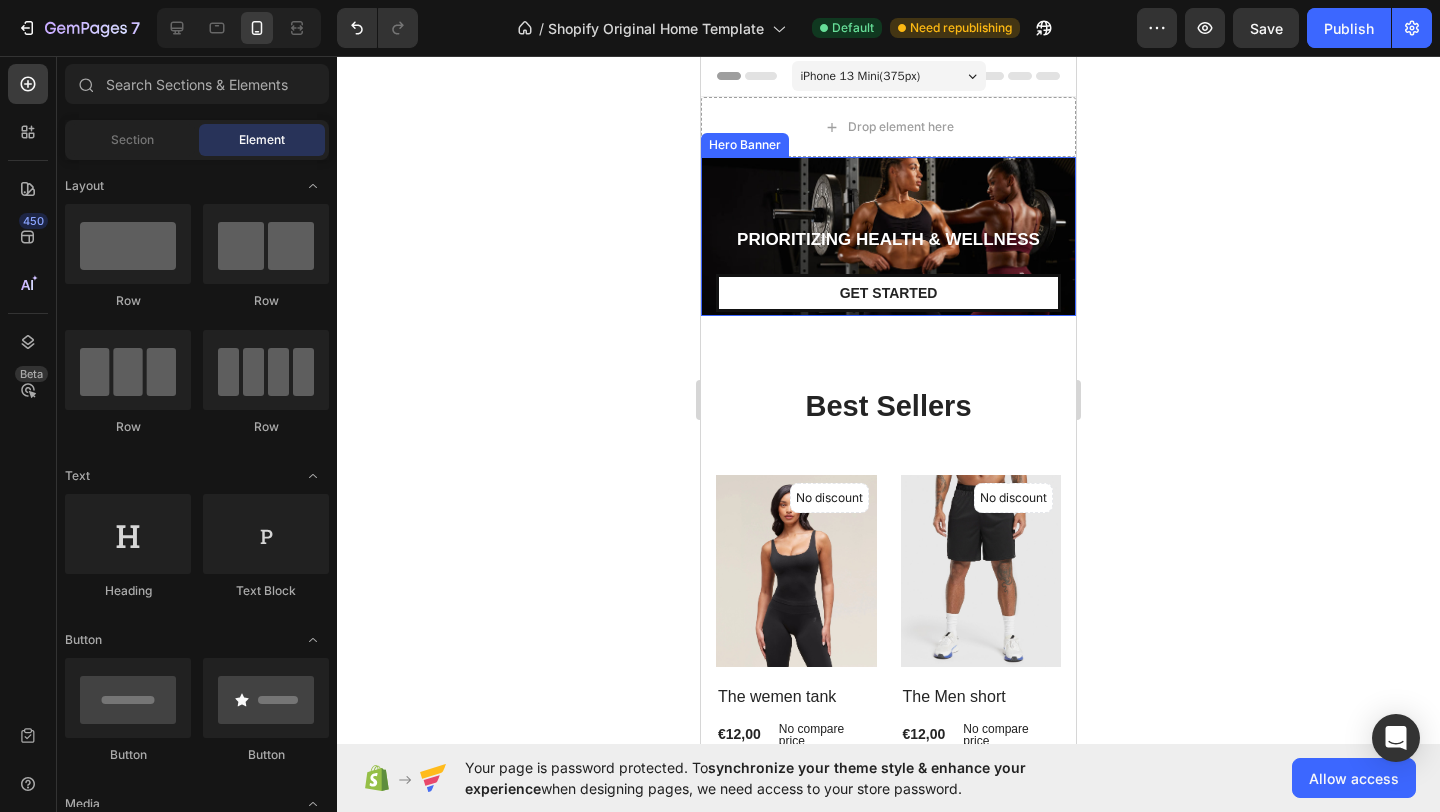 click on "PriorITIzing Health & Wellness  Text Block Get started Button Best Seller Button Row" at bounding box center [888, 286] 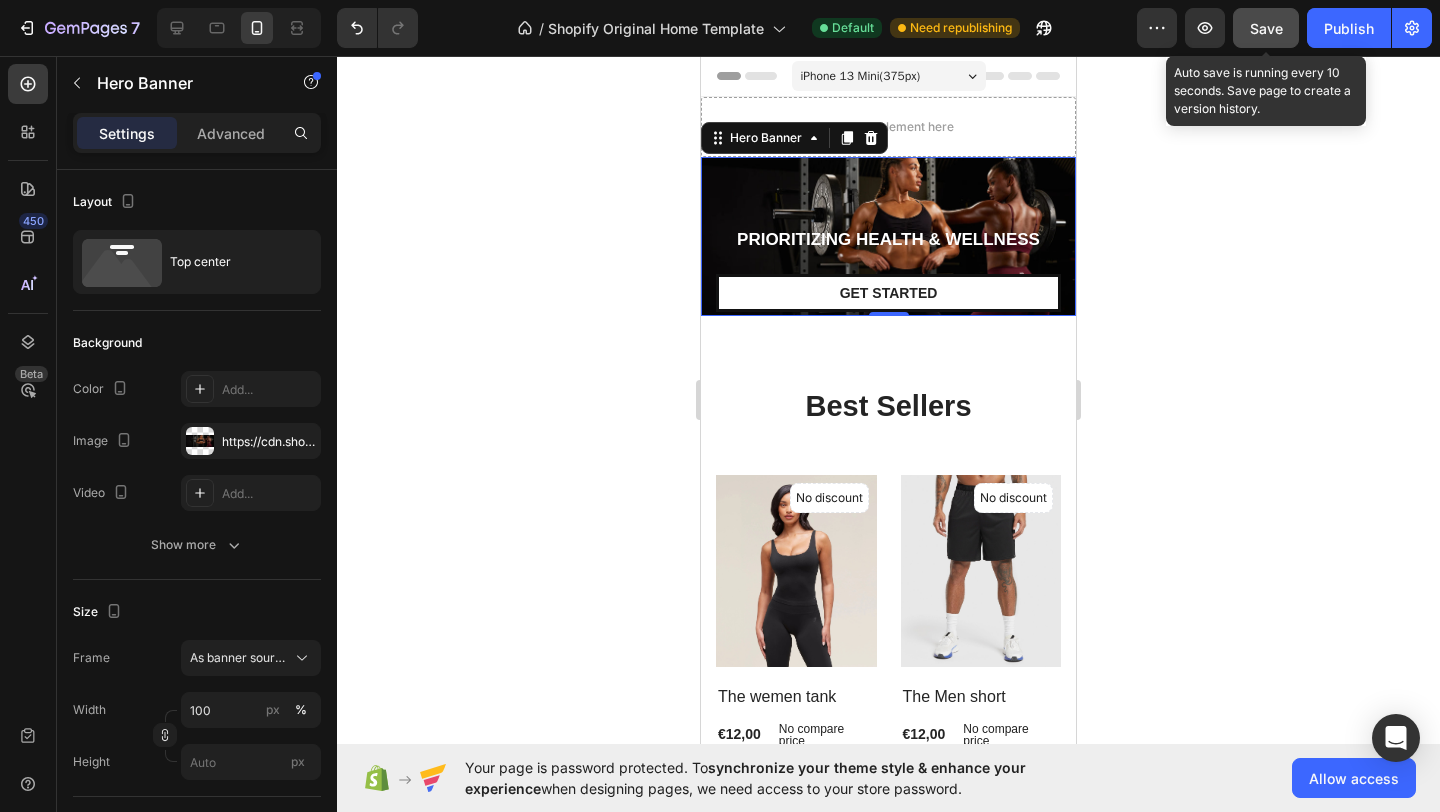 click on "Save" 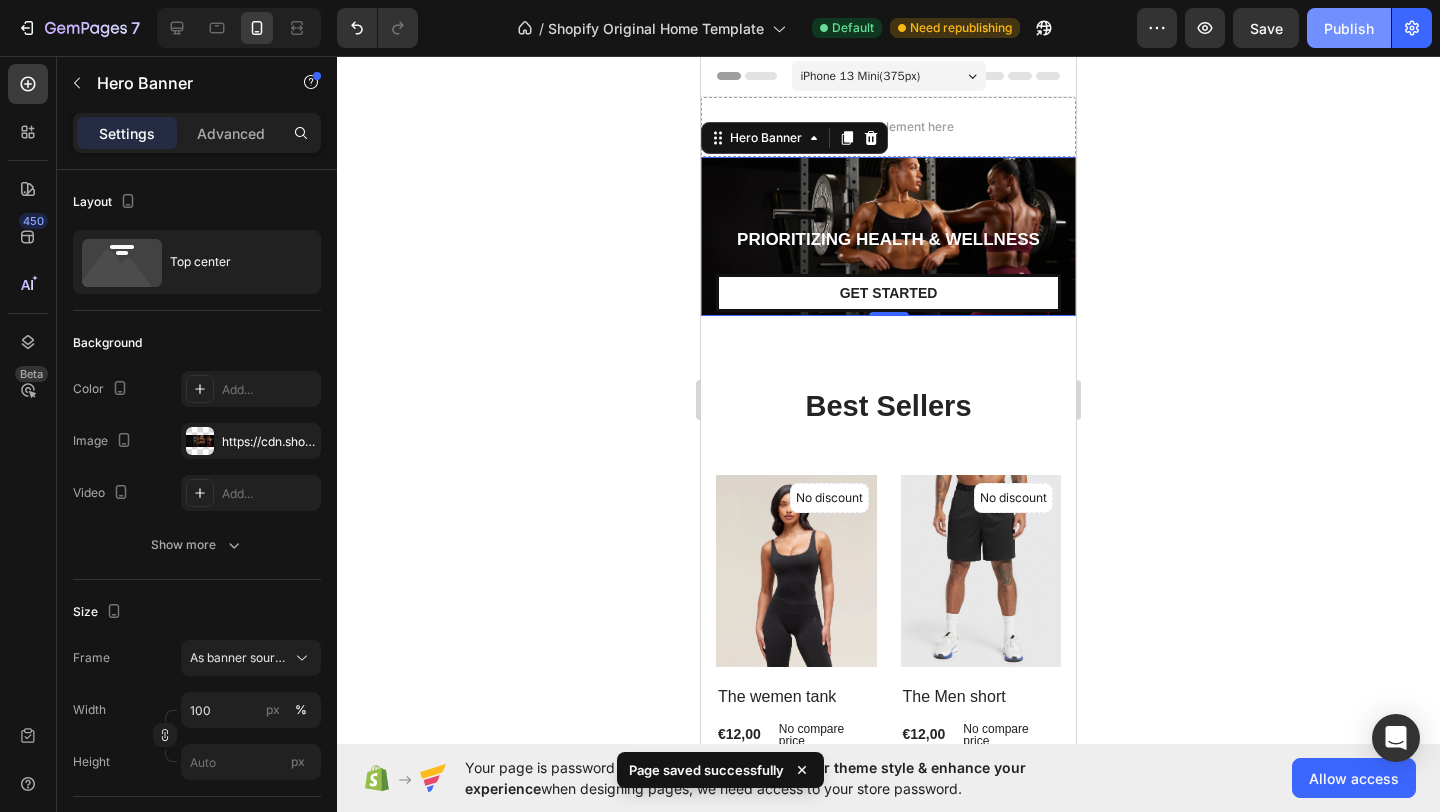 click on "Publish" at bounding box center [1349, 28] 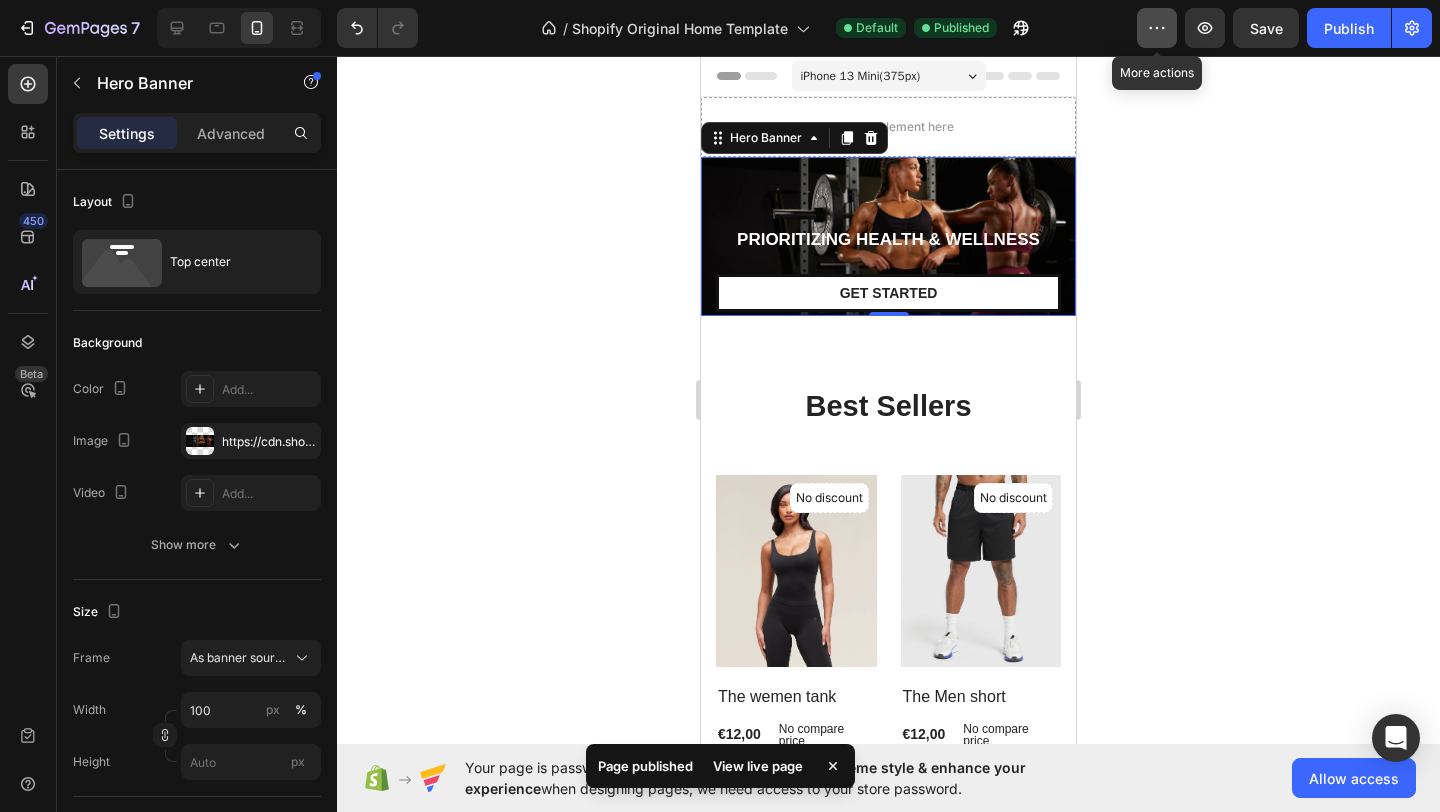 click 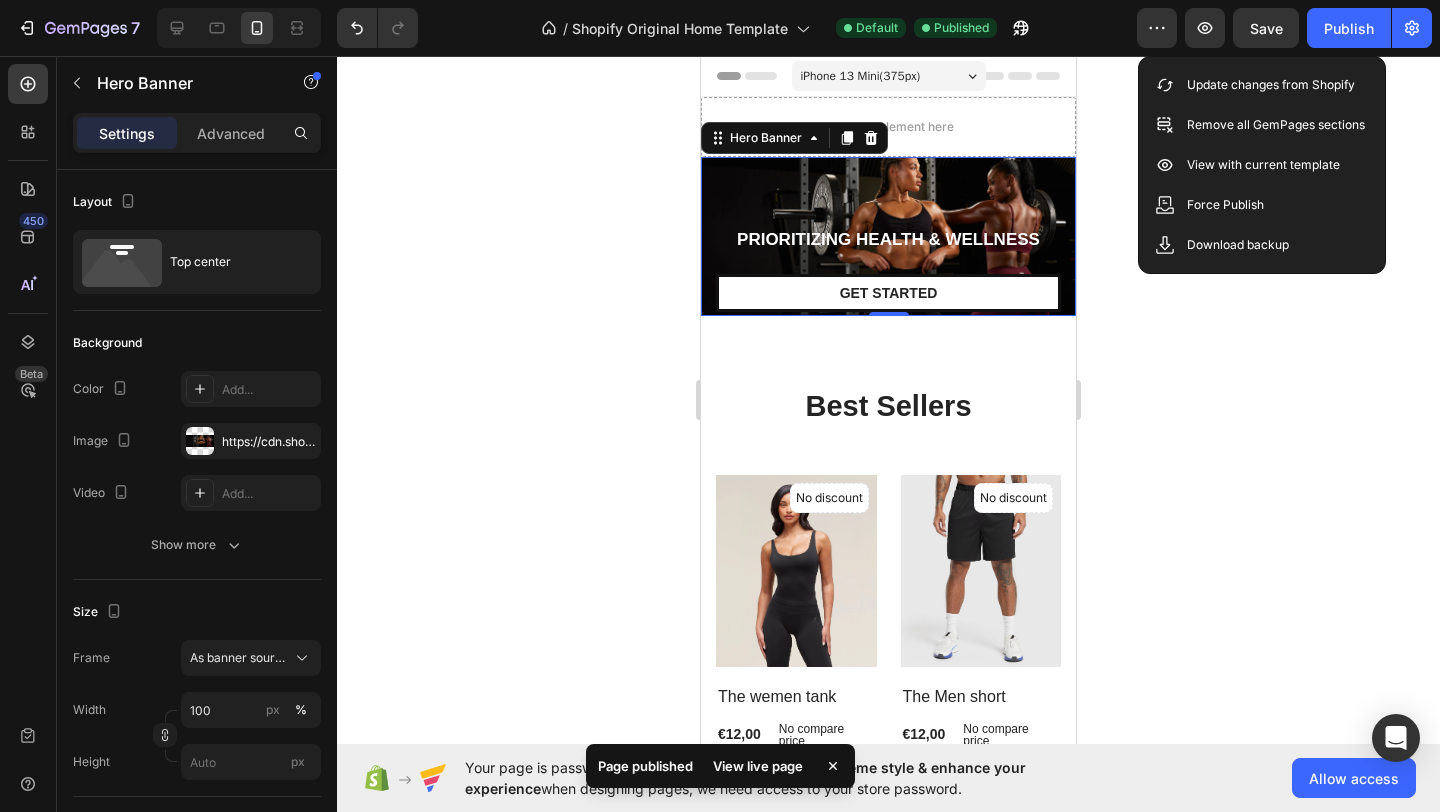 click on "Preview  Save   Publish" at bounding box center (1284, 28) 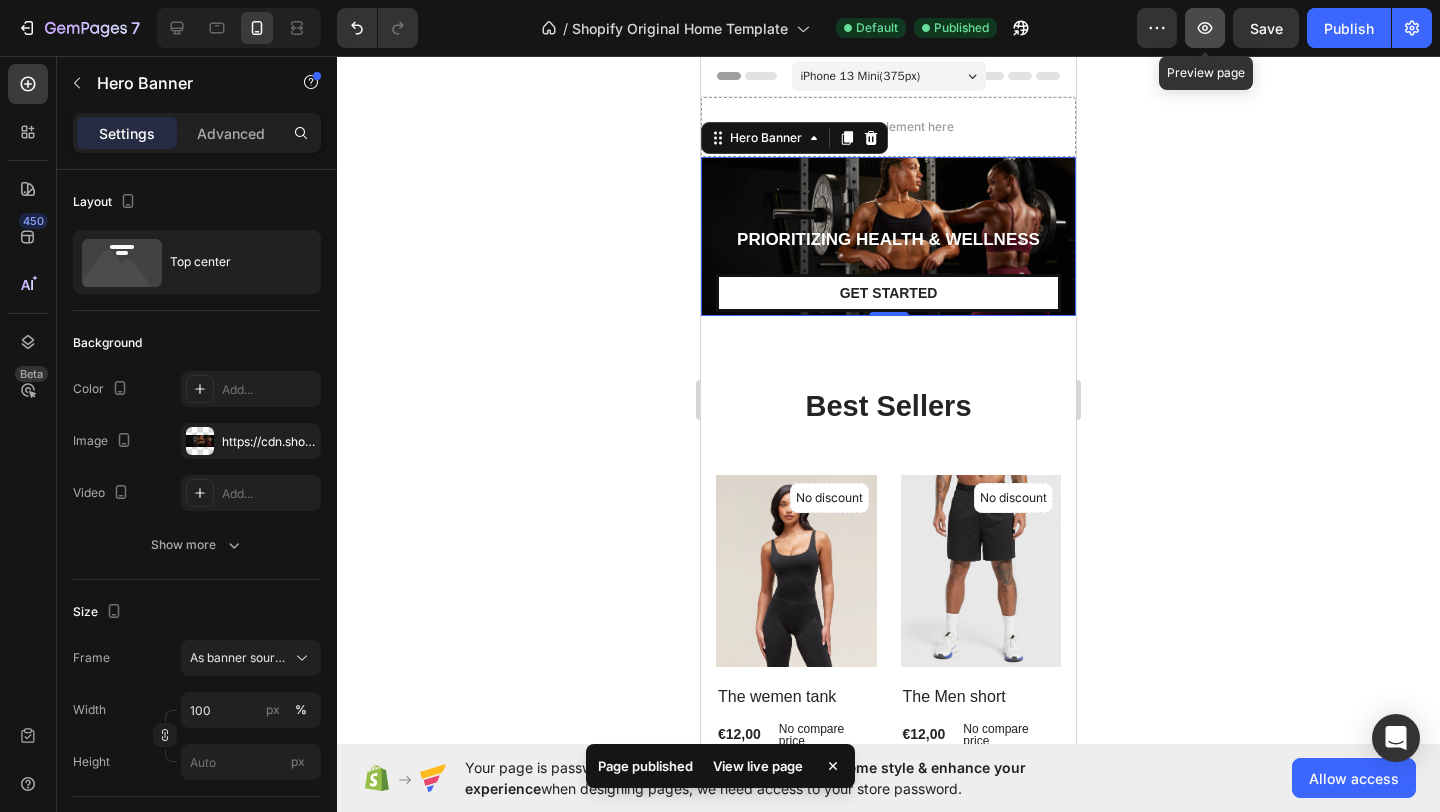 click 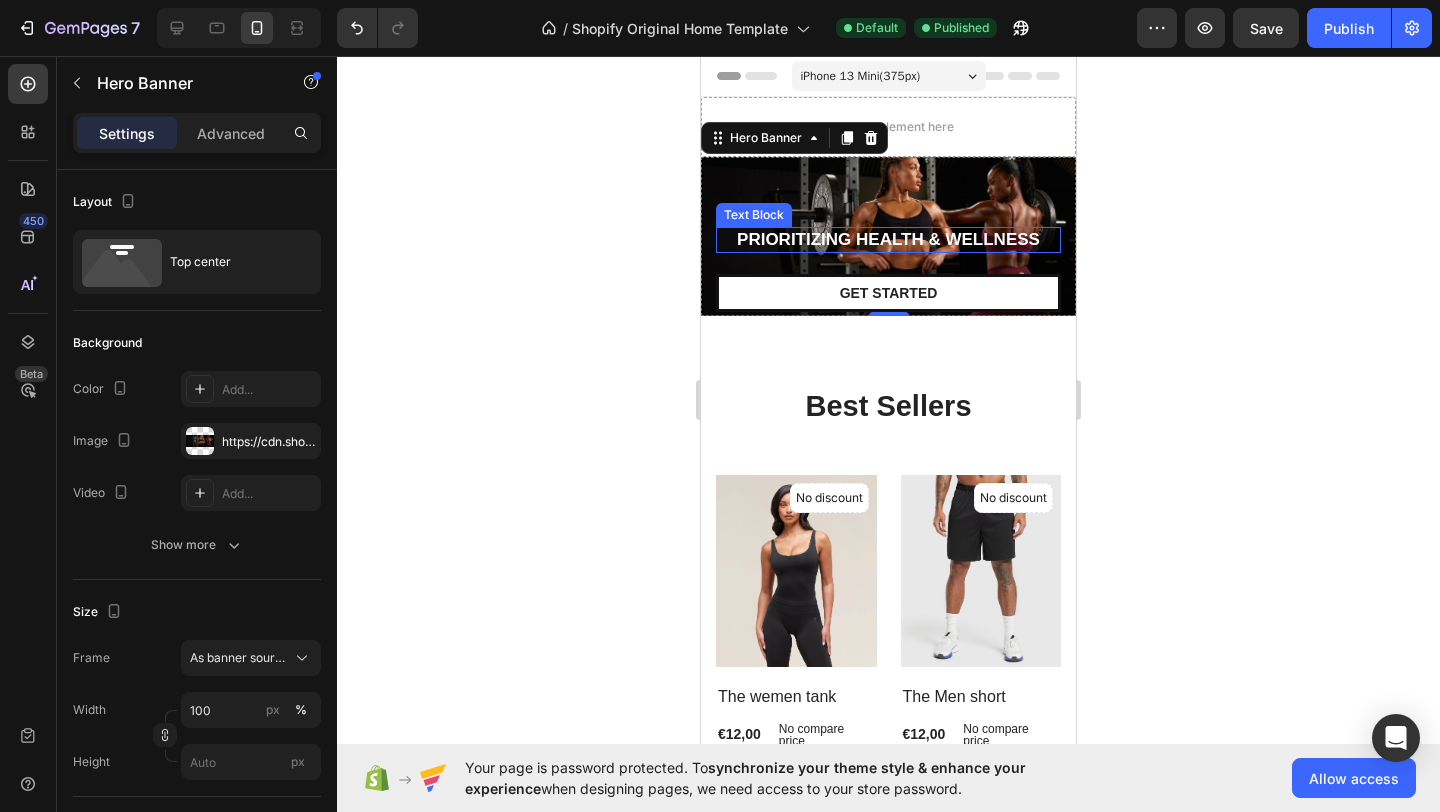 click on "PriorITIzing Health & Wellness" at bounding box center (888, 240) 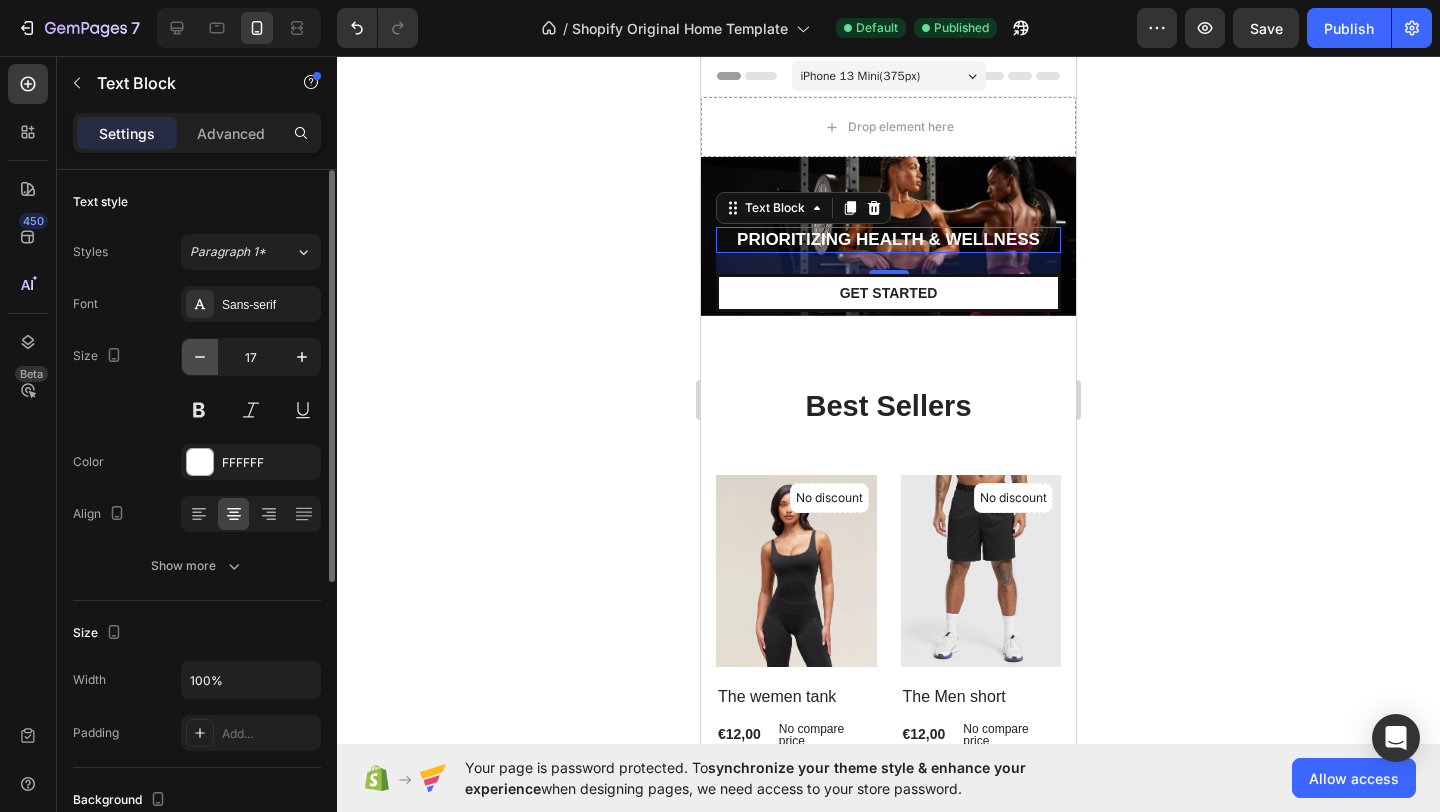 click 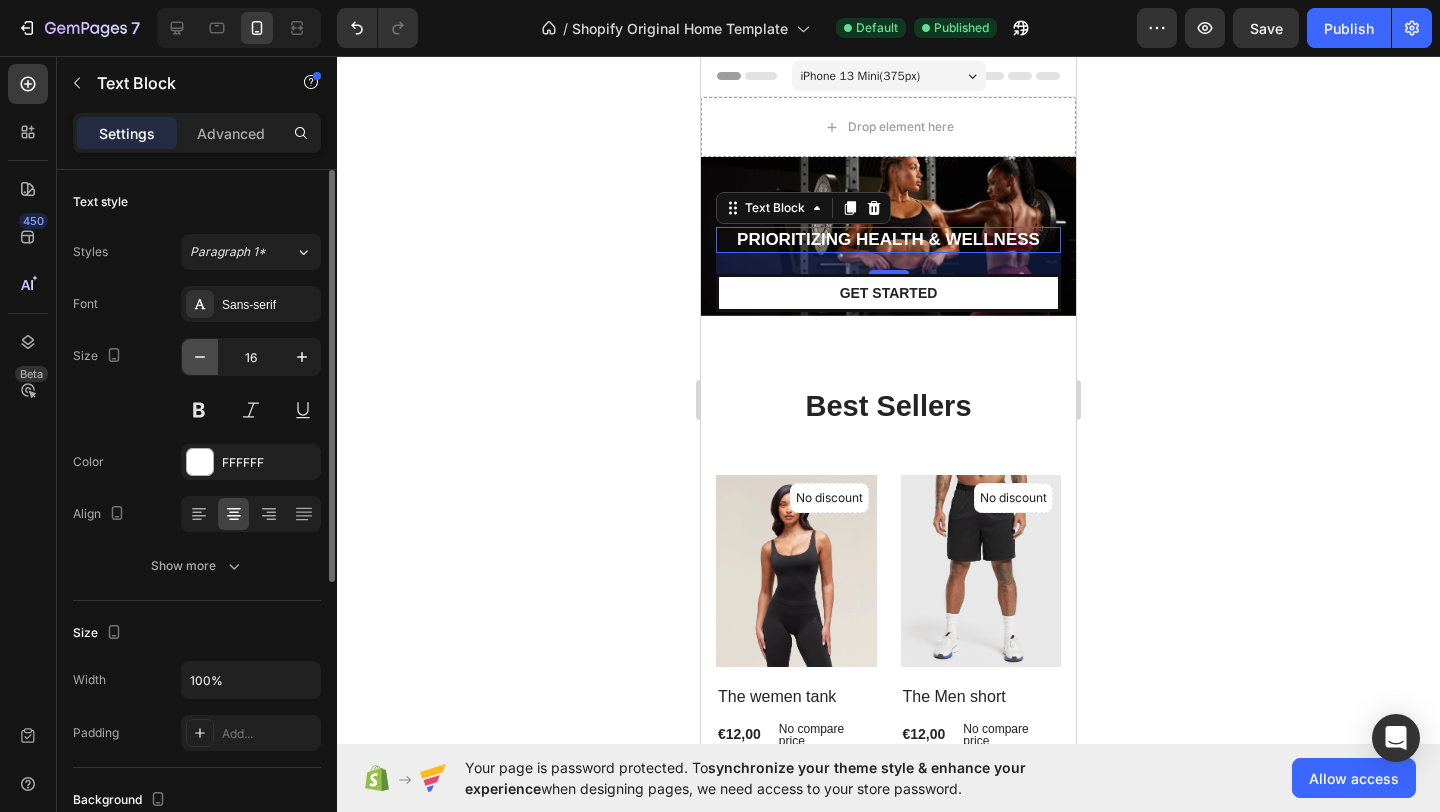 click 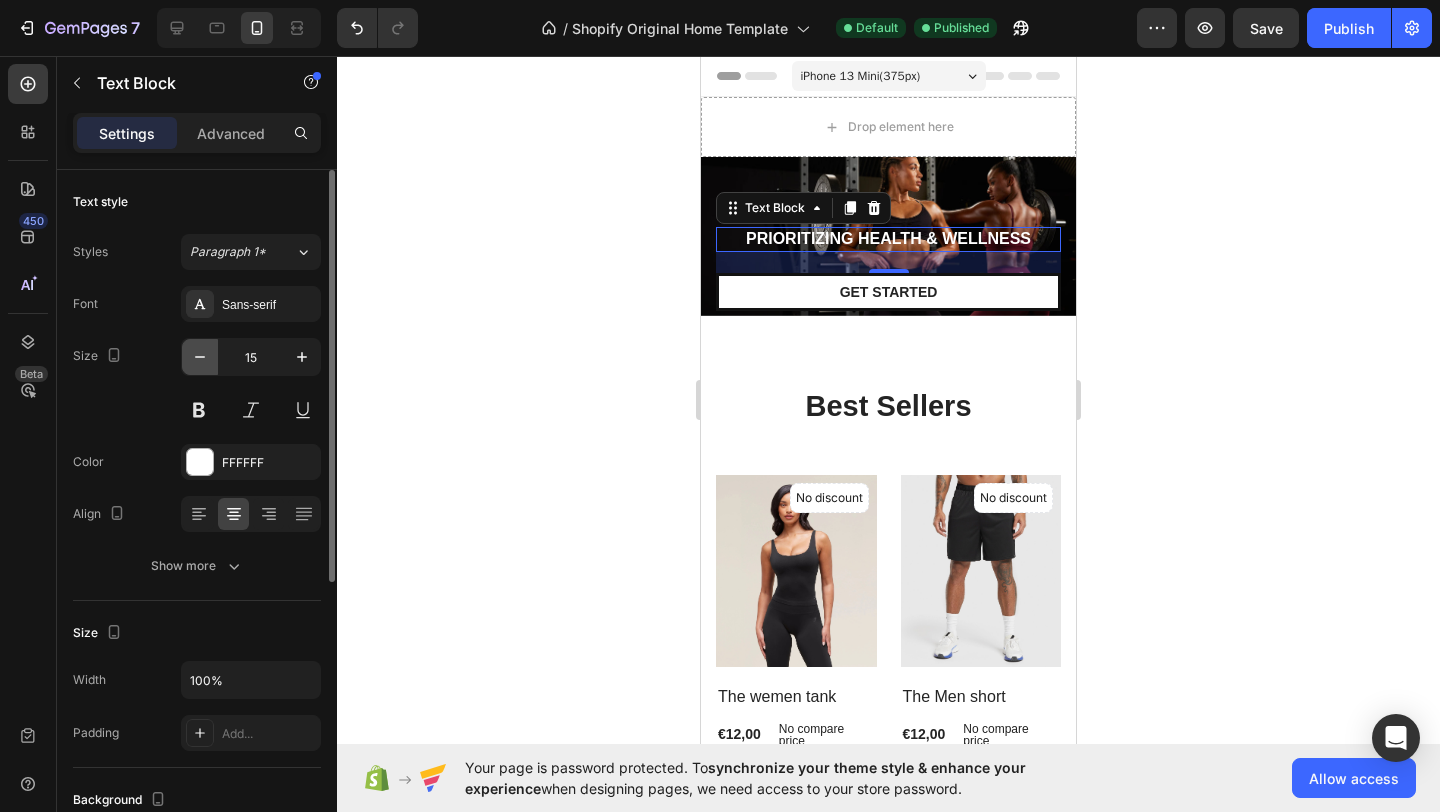 click 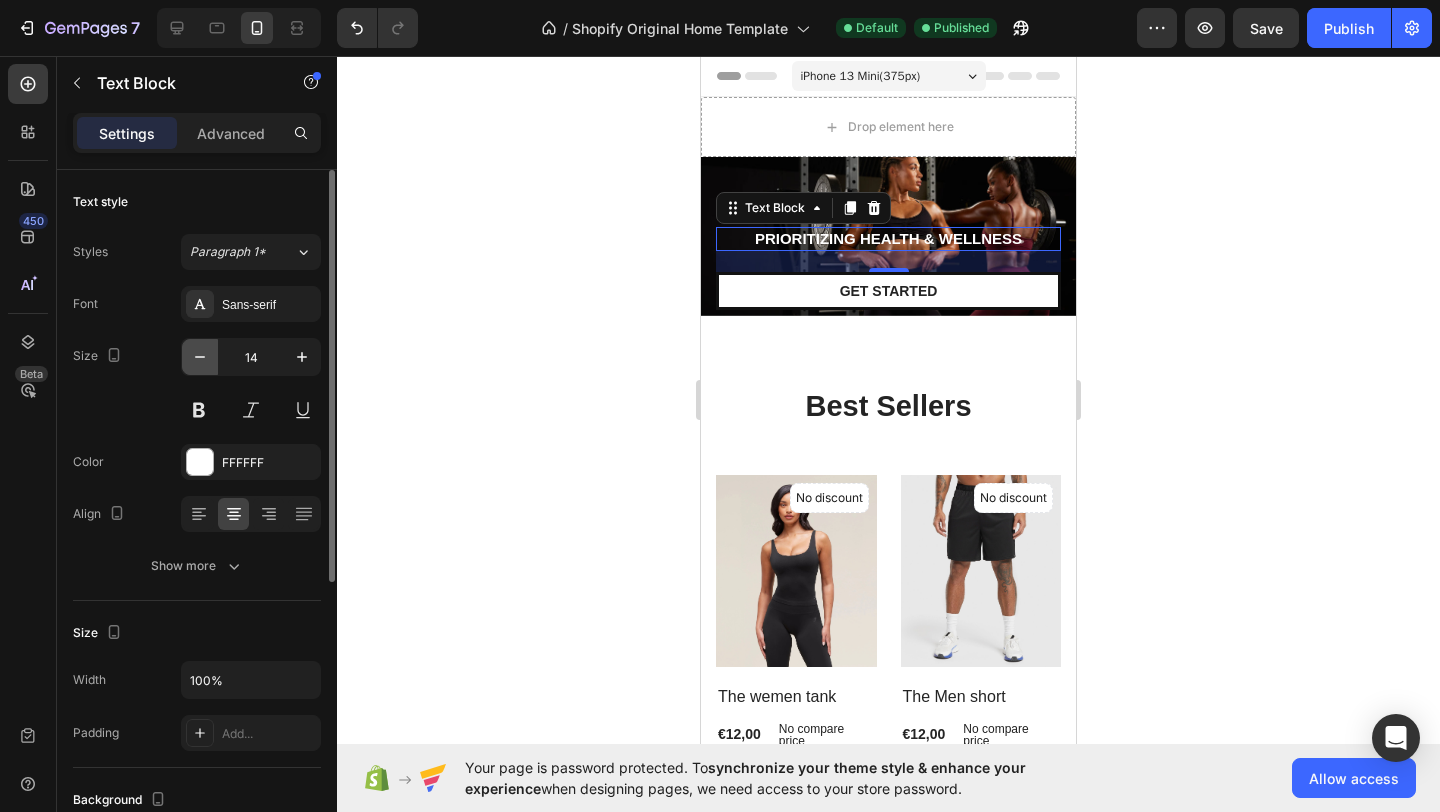 click 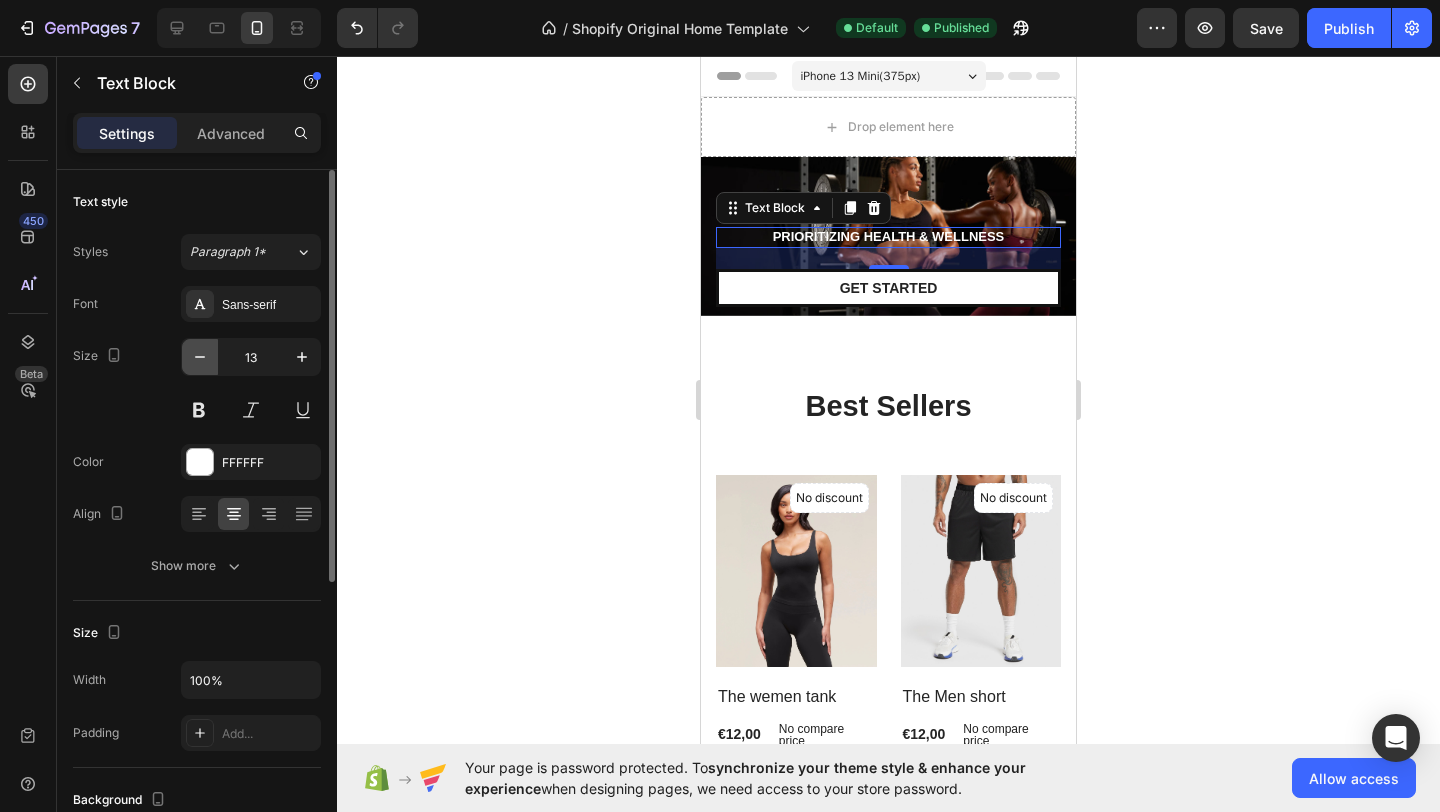 click 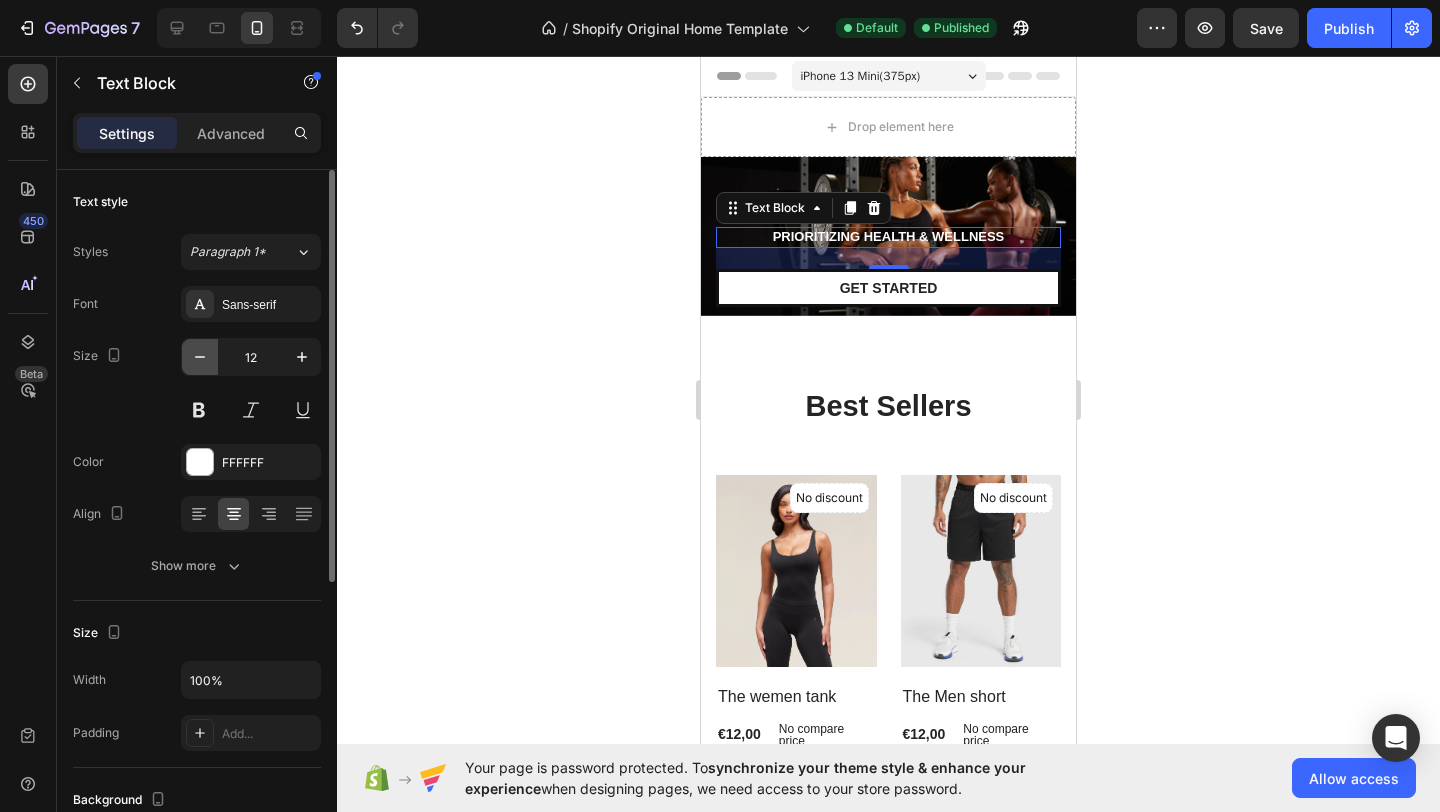 click 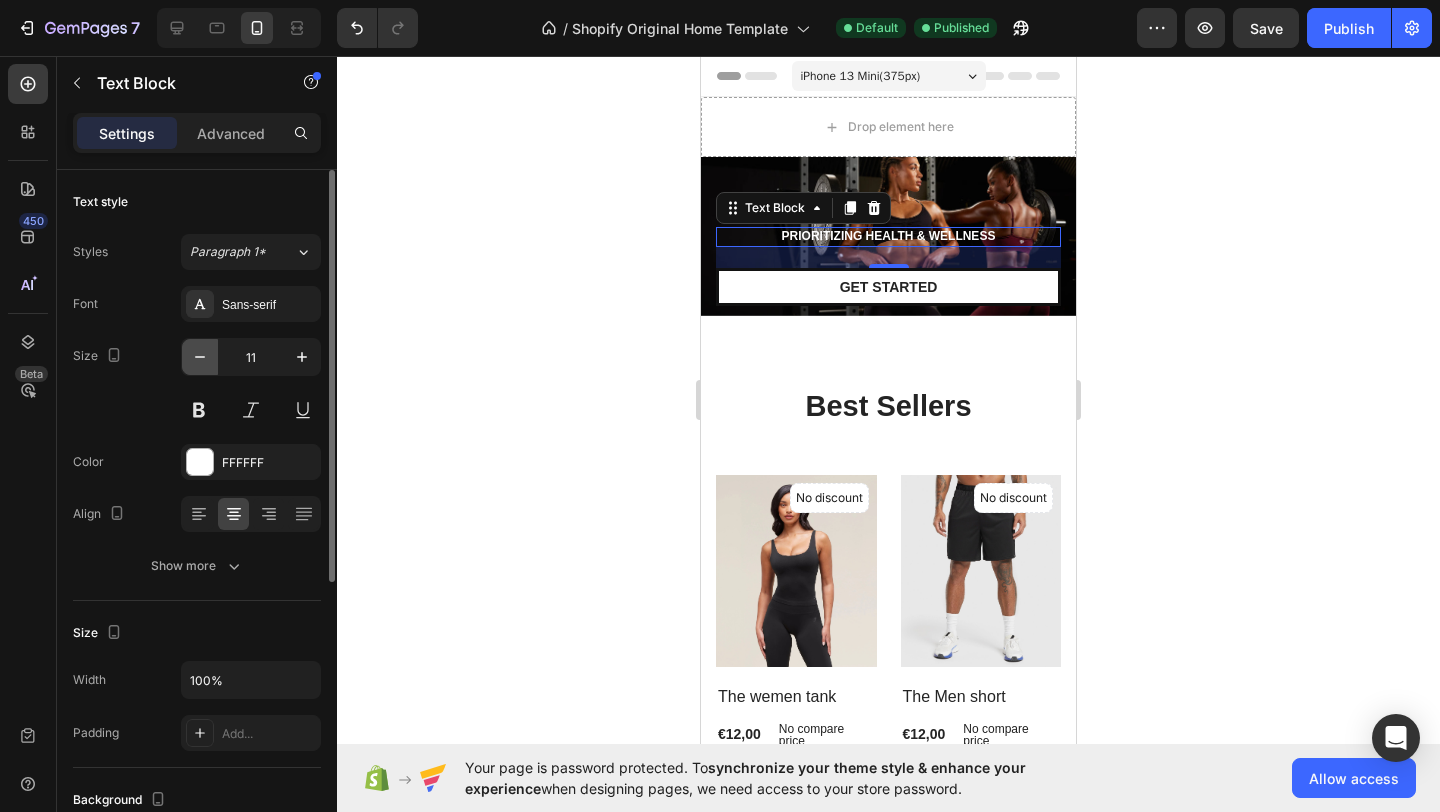 click 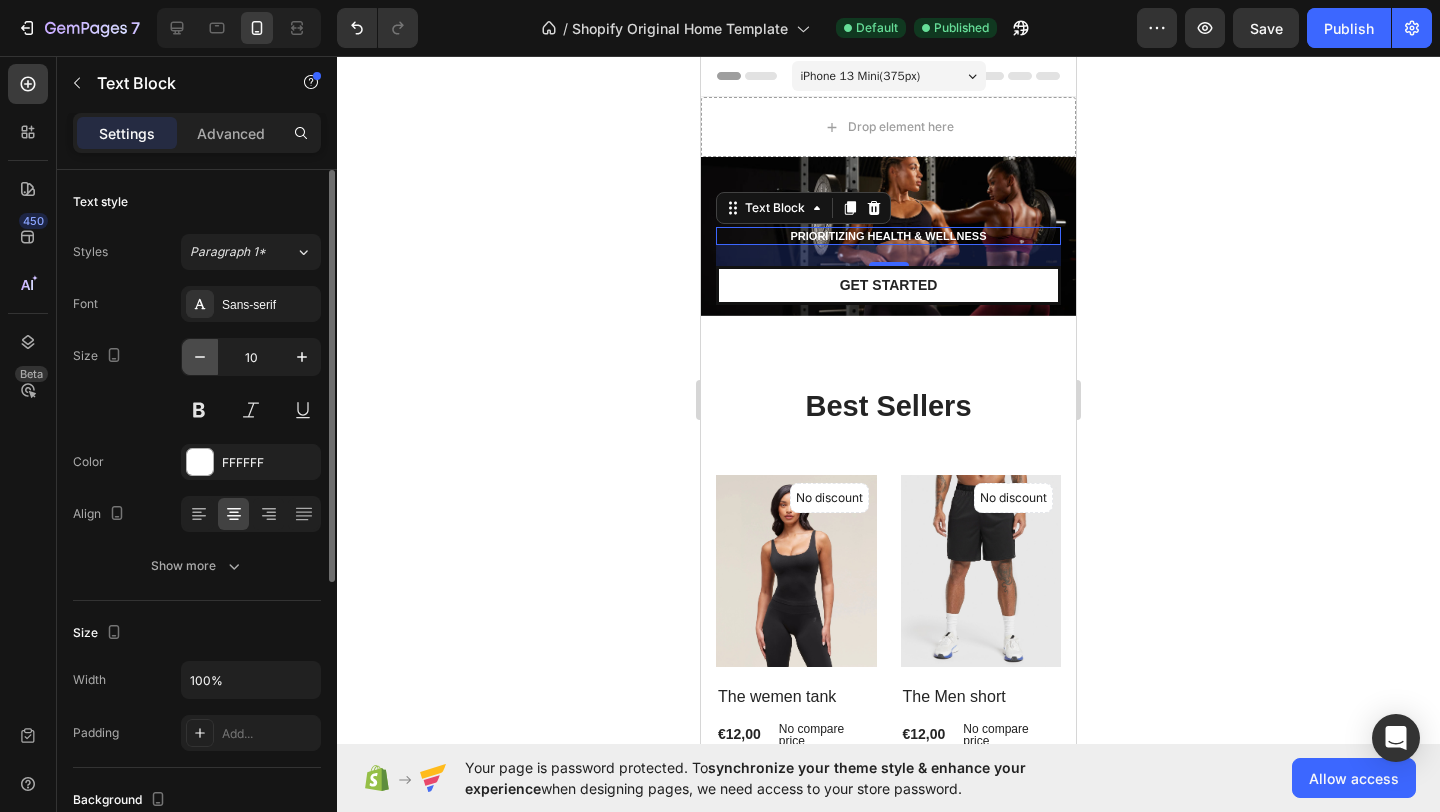 click 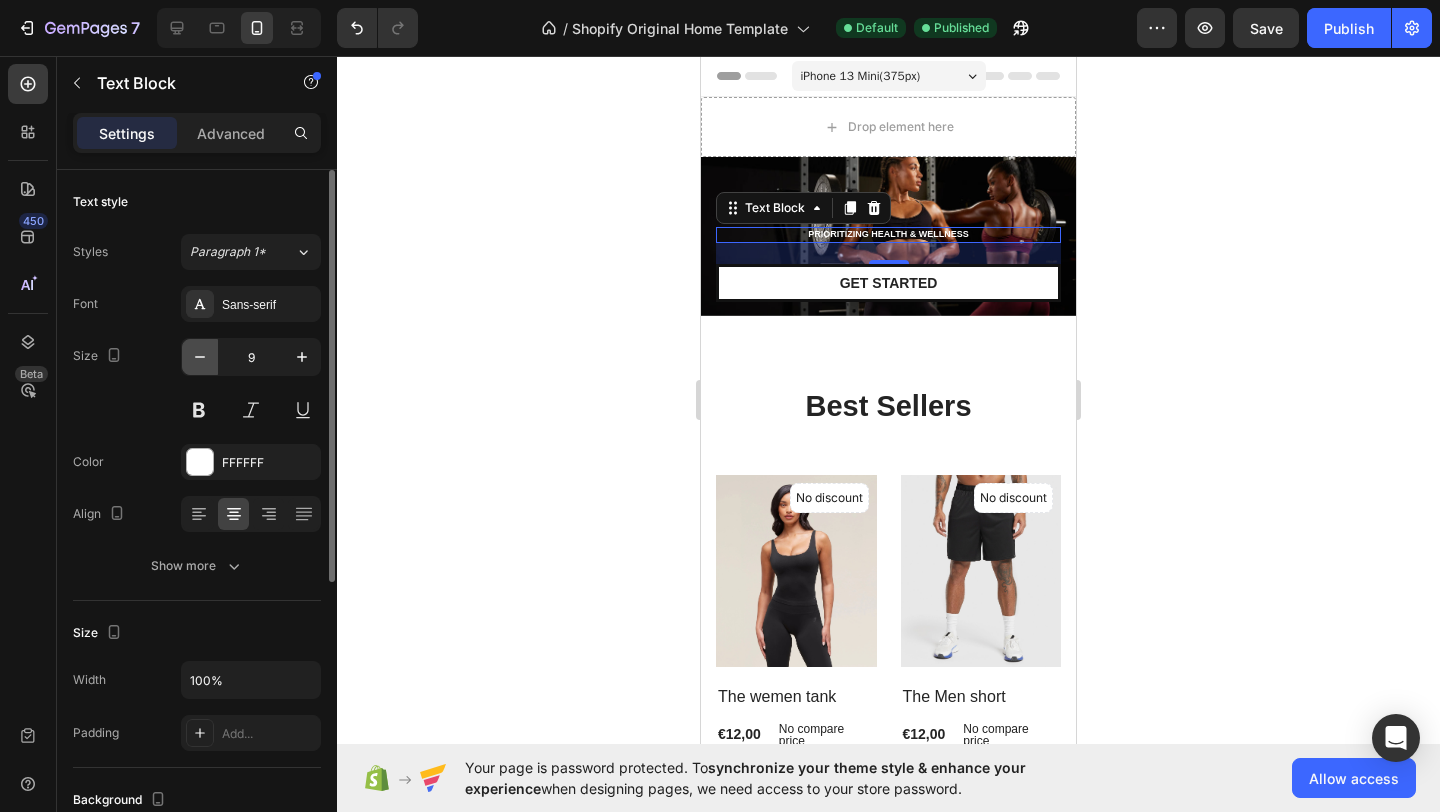 click 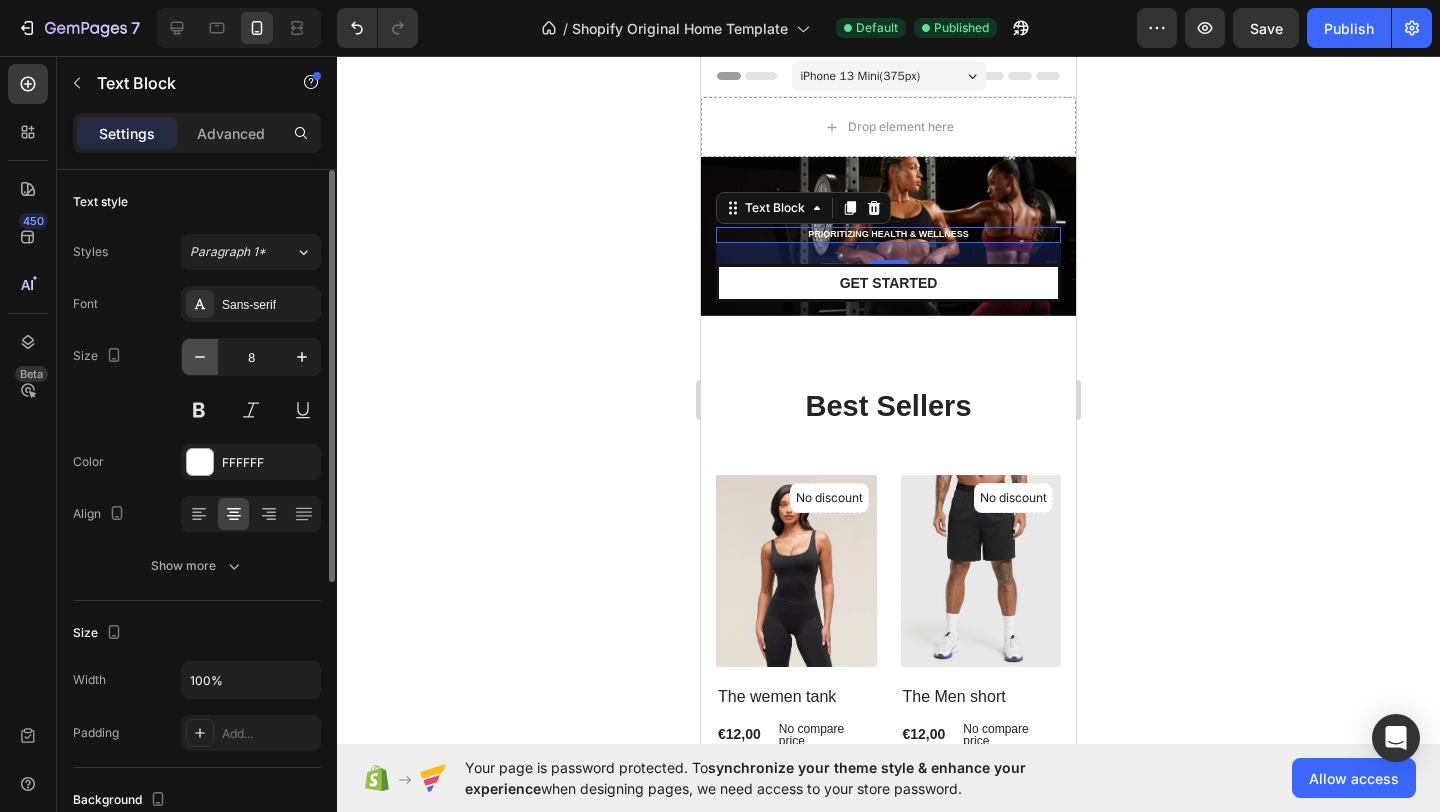 click 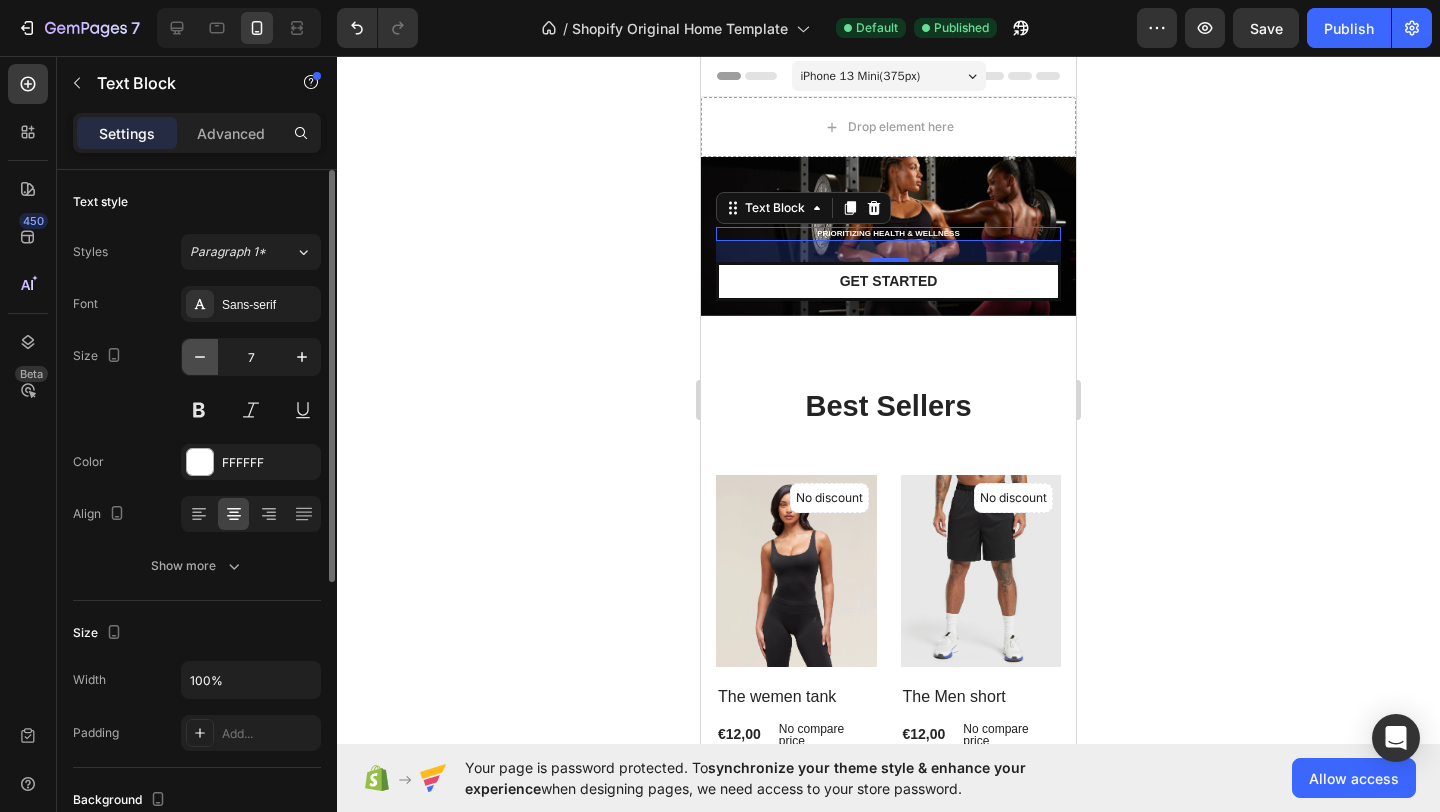 click 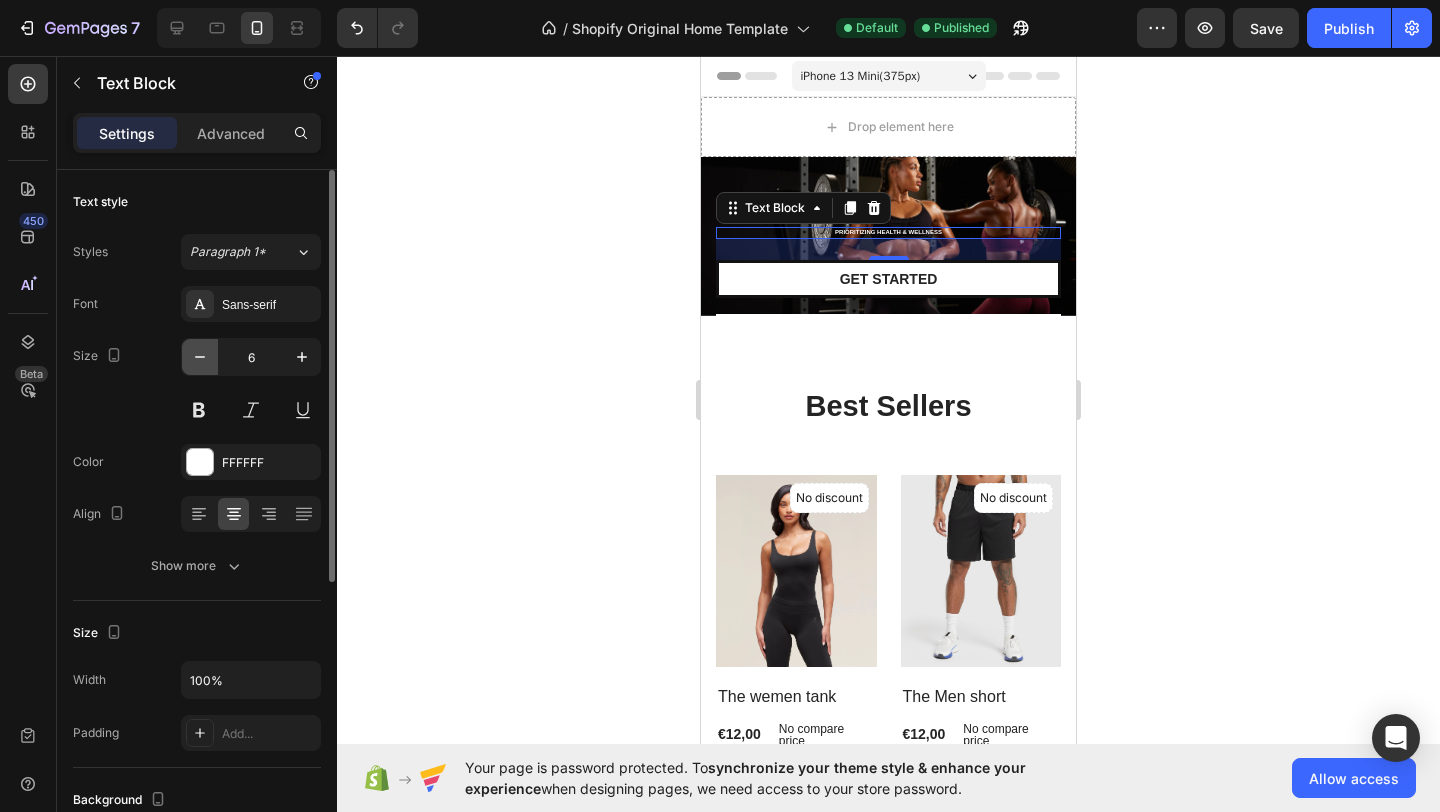 click 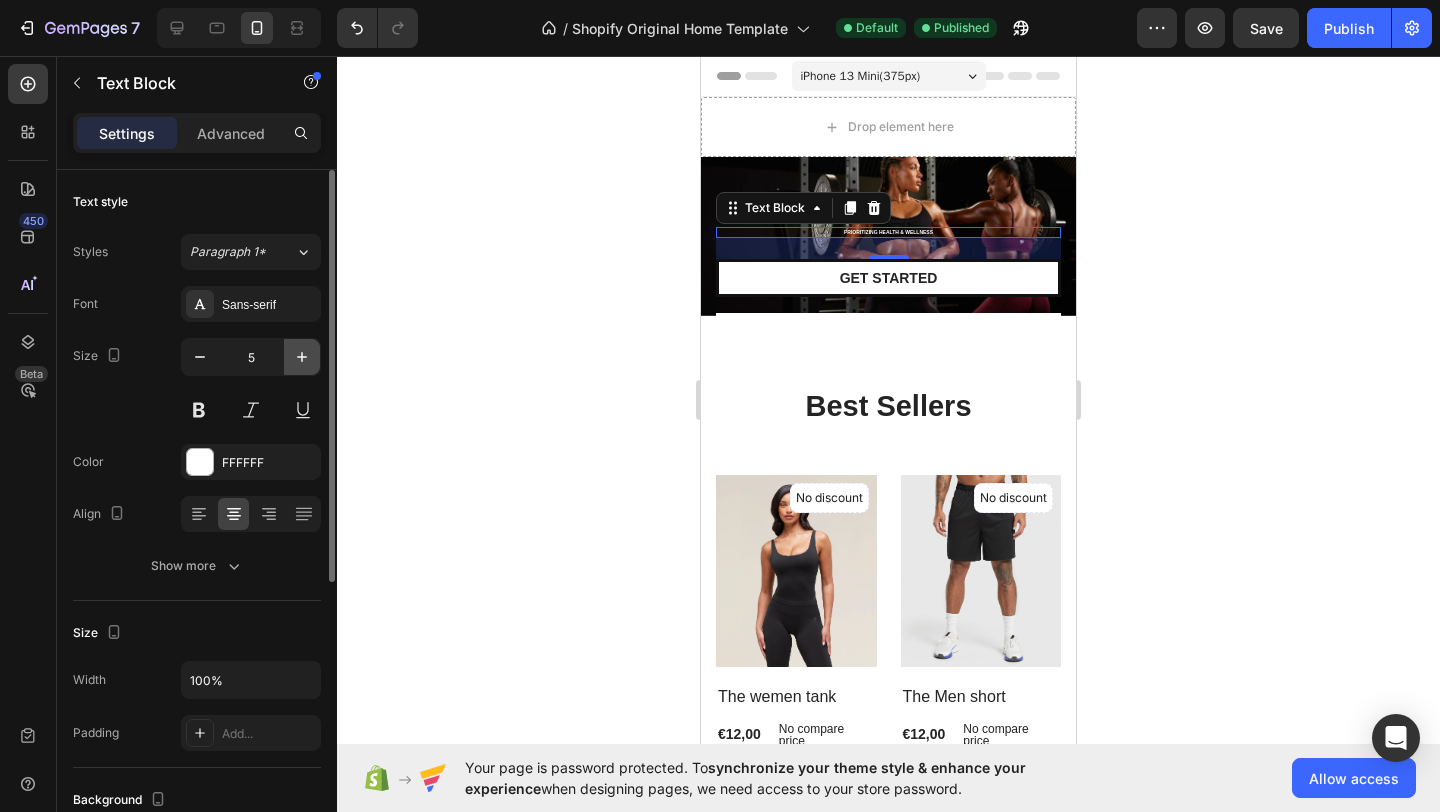 click 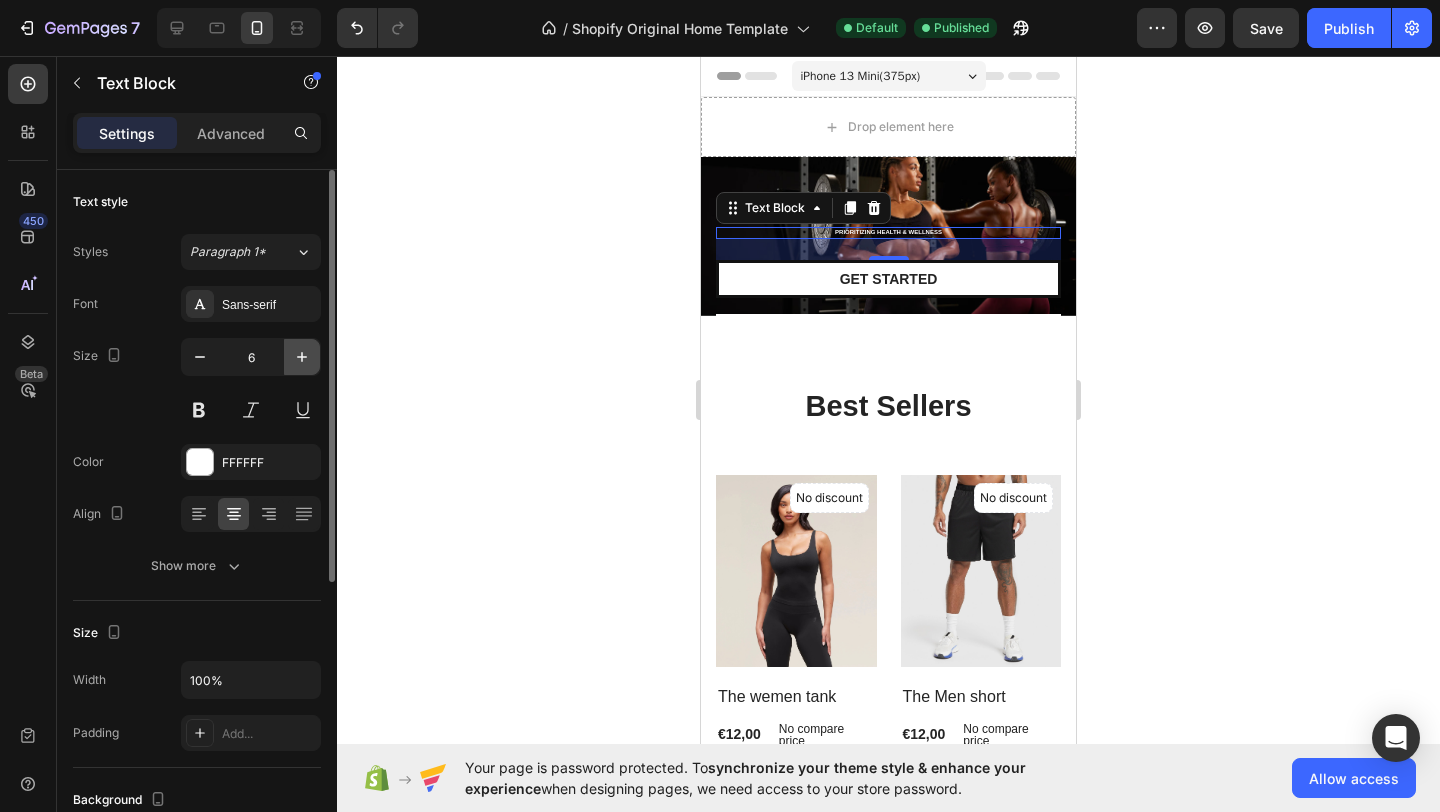 click 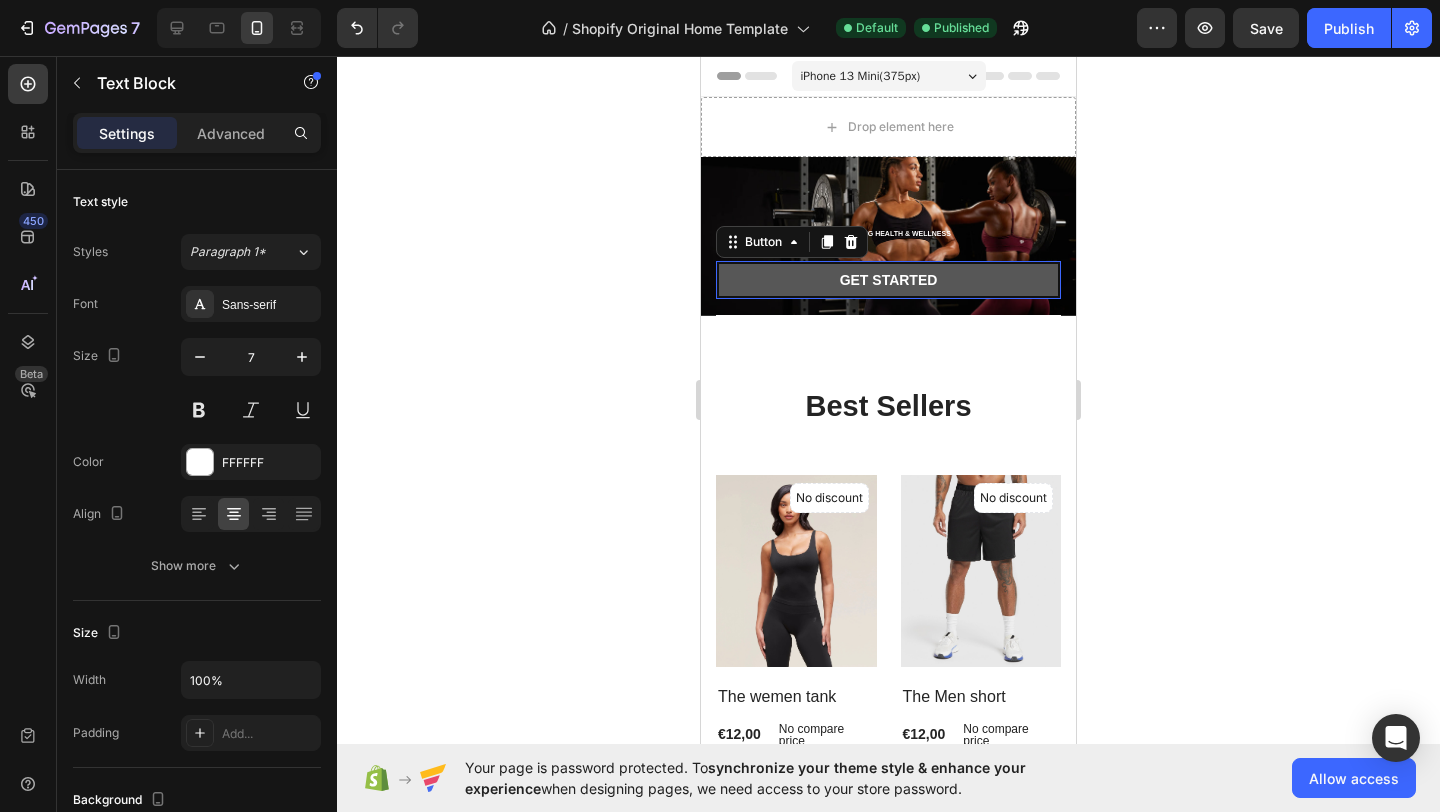 click on "Get started" at bounding box center (888, 280) 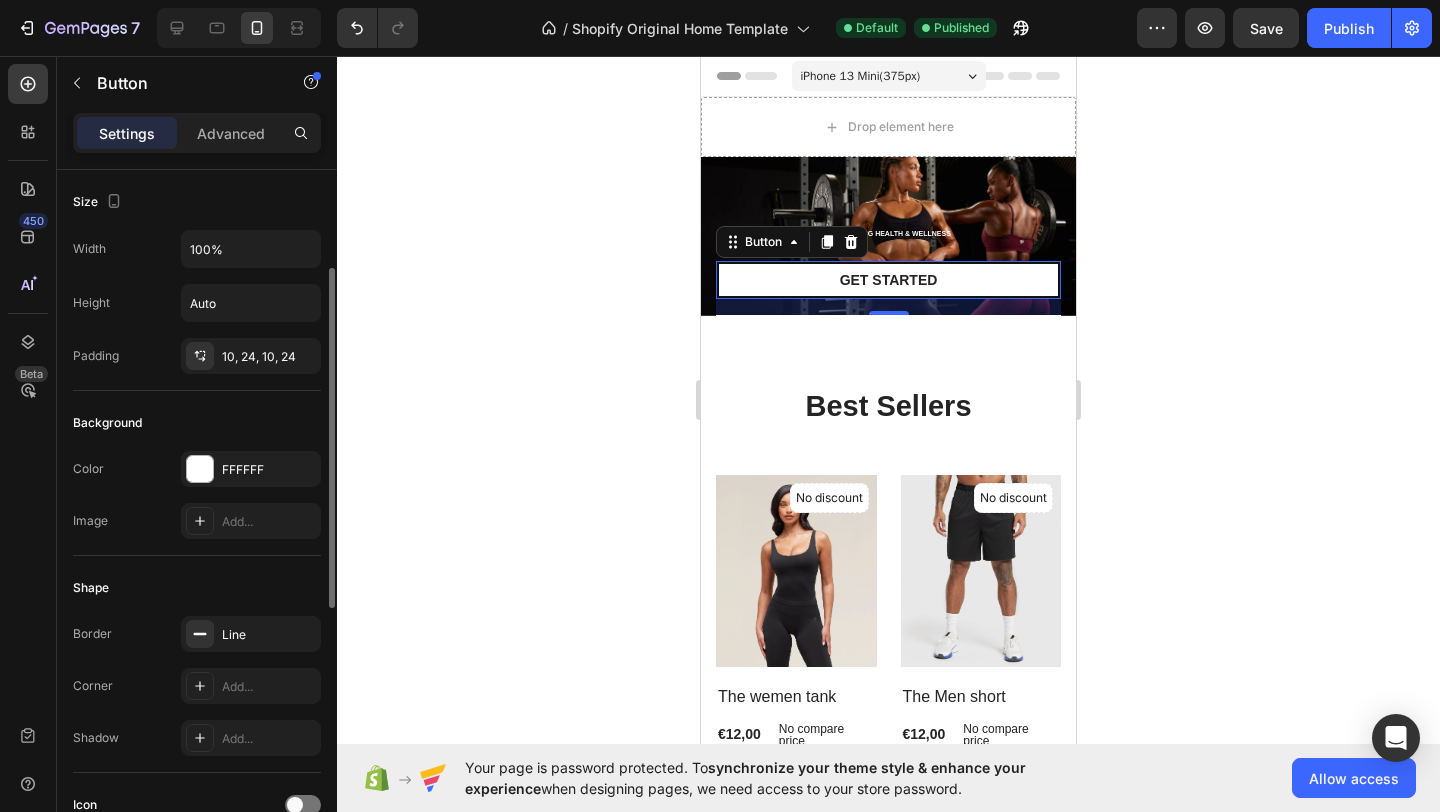 scroll, scrollTop: 68, scrollLeft: 0, axis: vertical 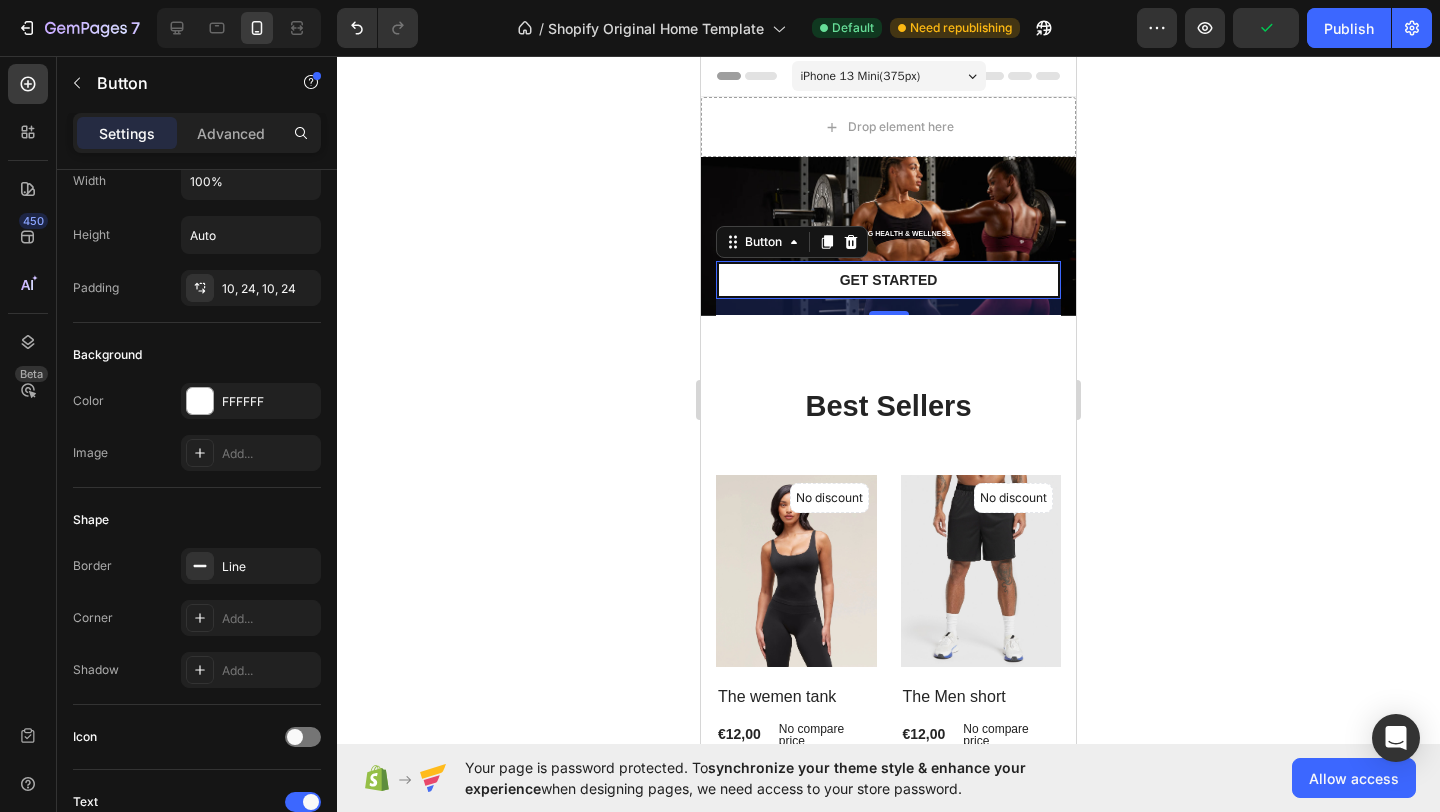click on "16" at bounding box center (888, 307) 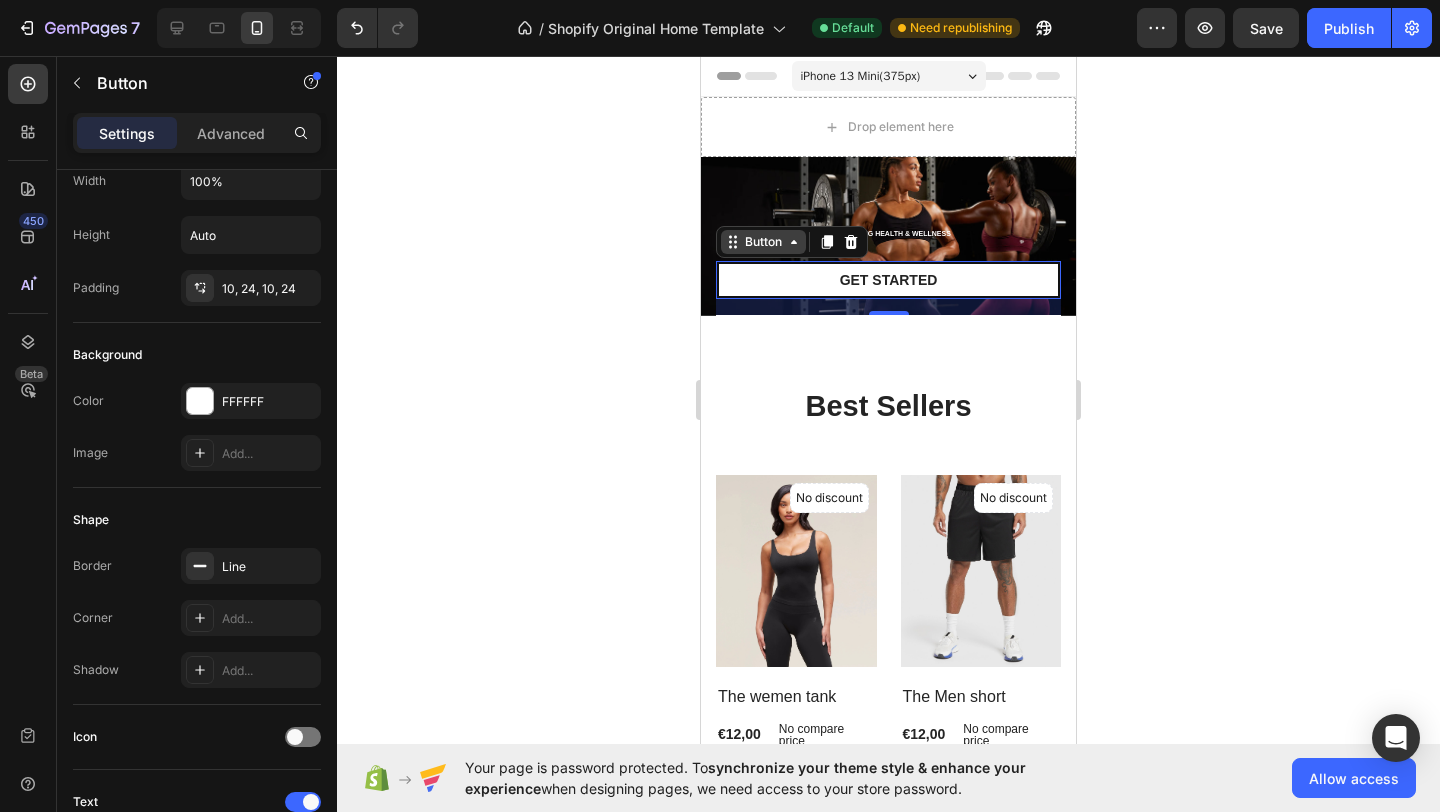 click 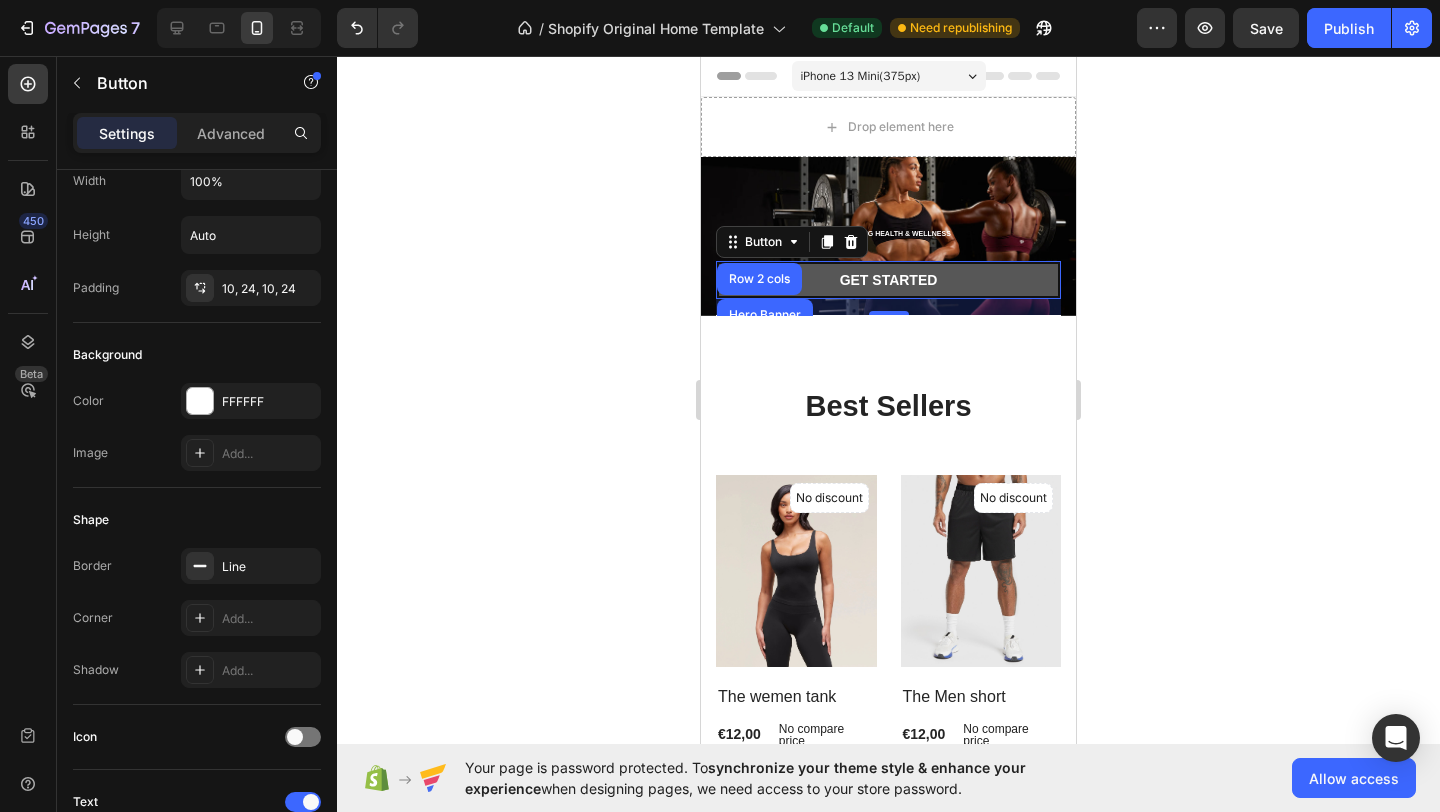 click on "Get started" at bounding box center (888, 280) 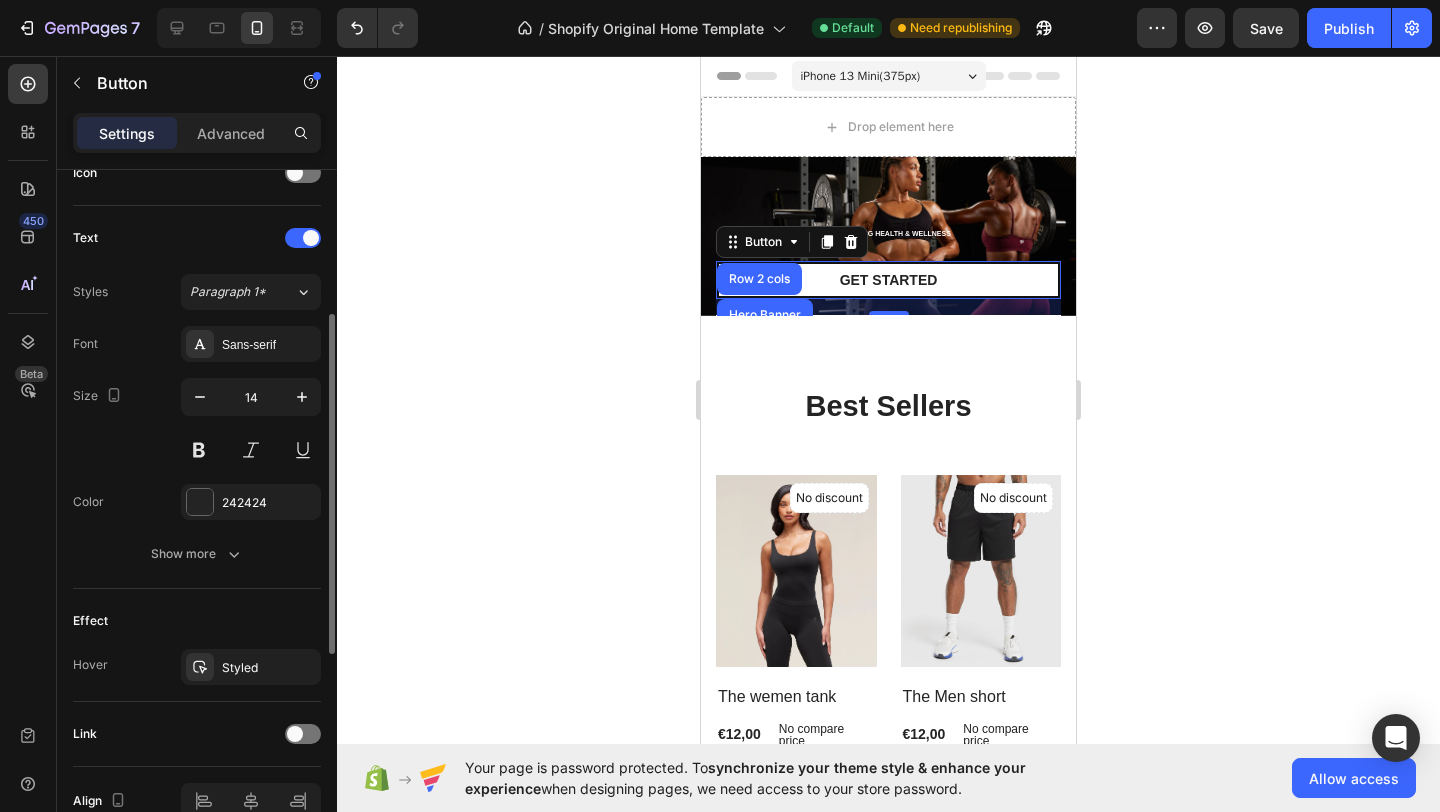scroll, scrollTop: 735, scrollLeft: 0, axis: vertical 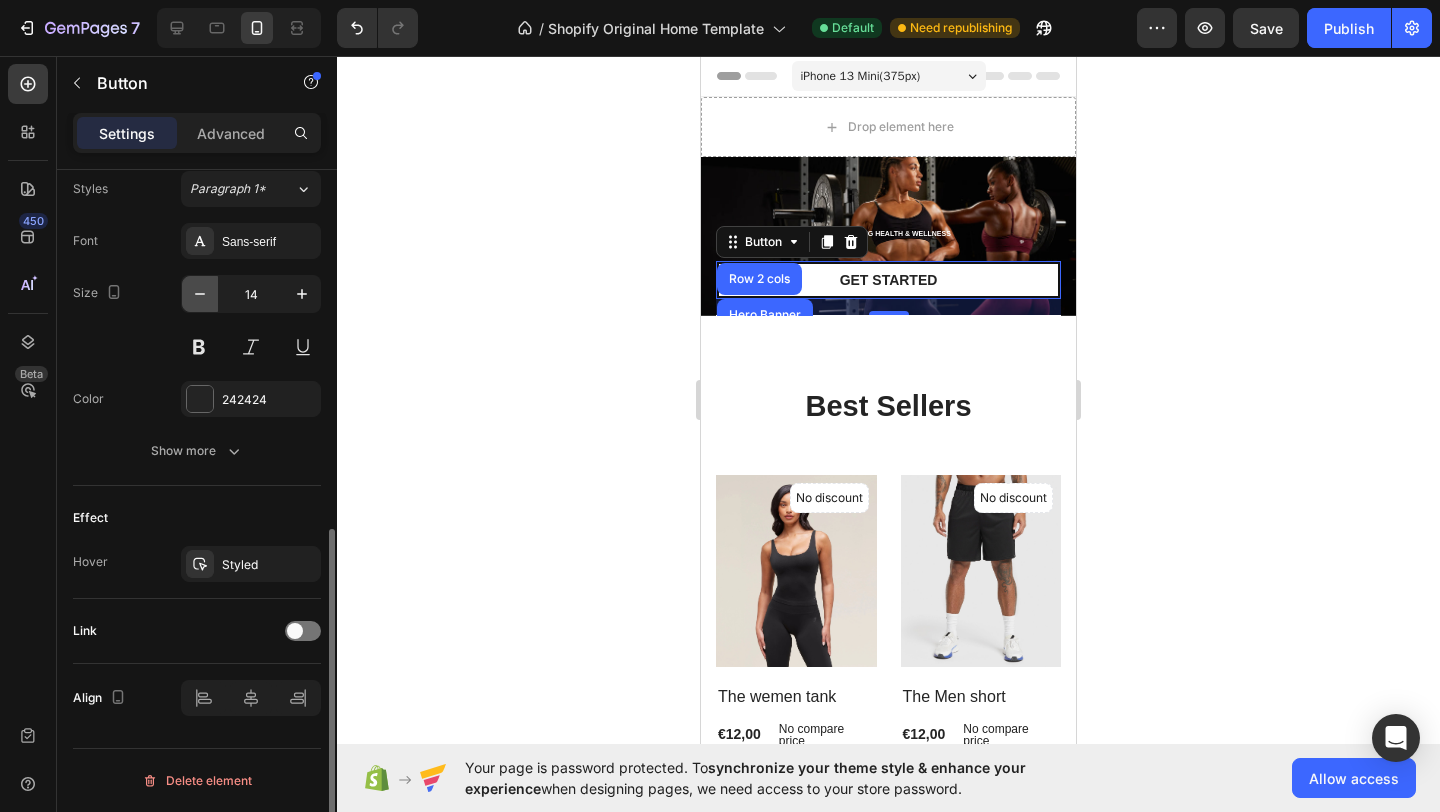click 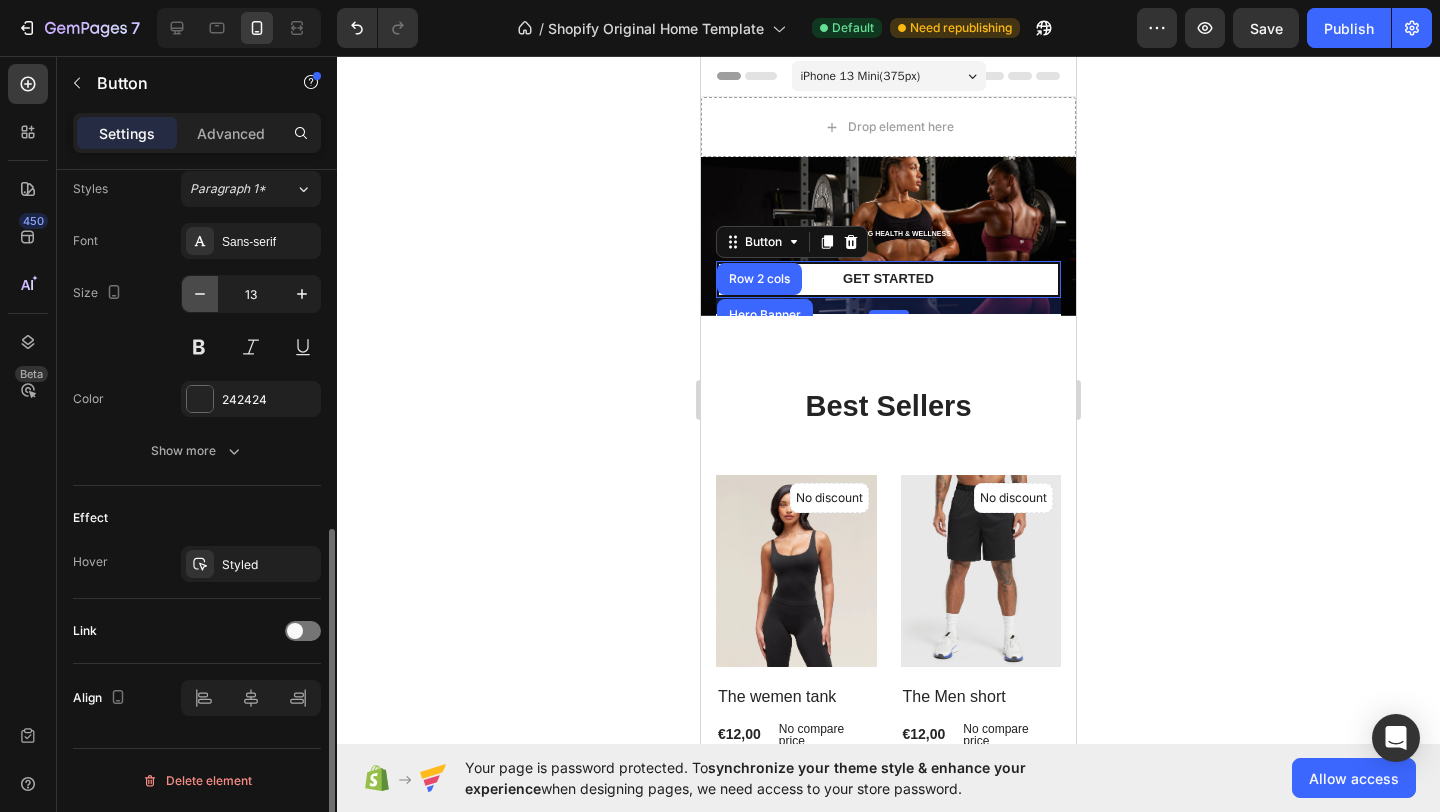click 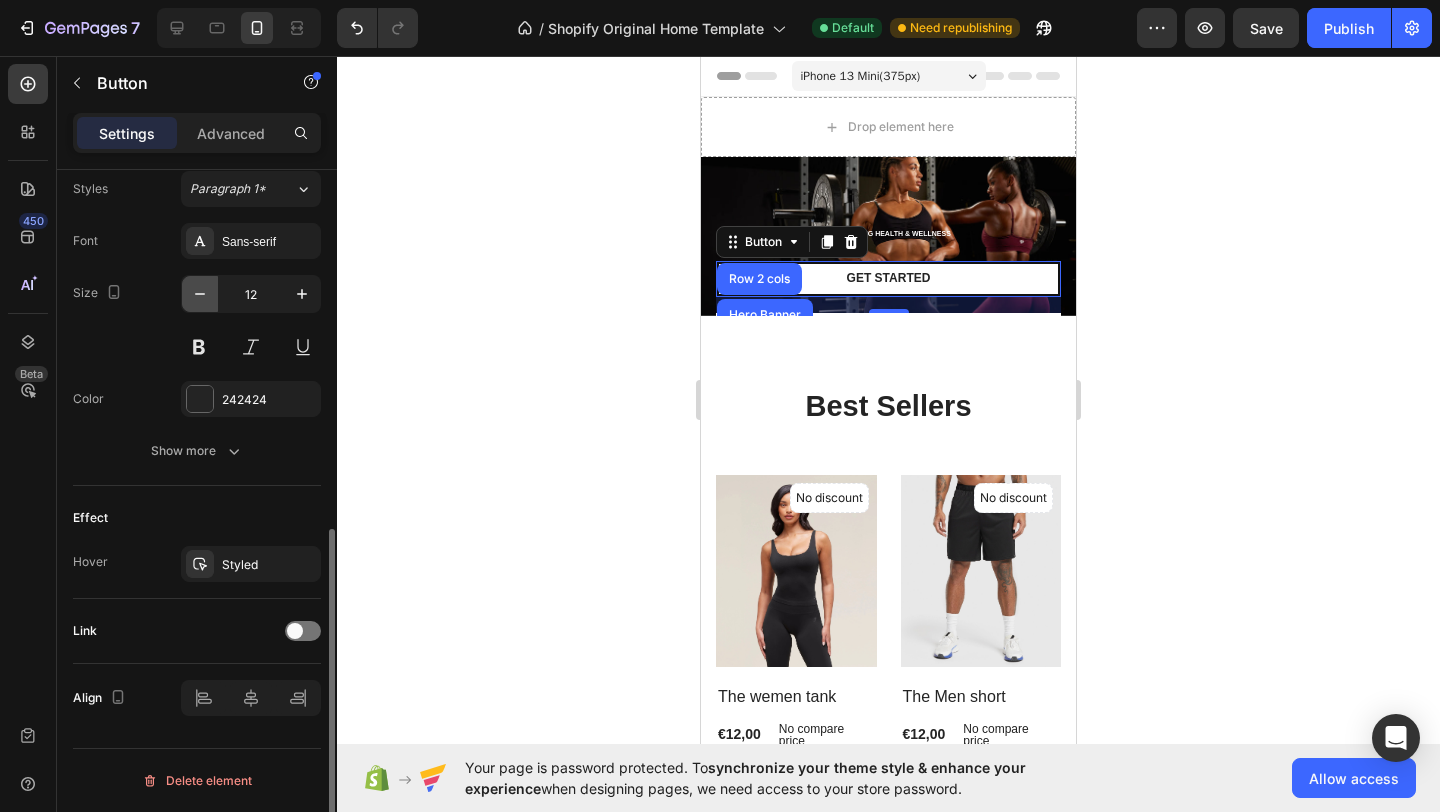 click 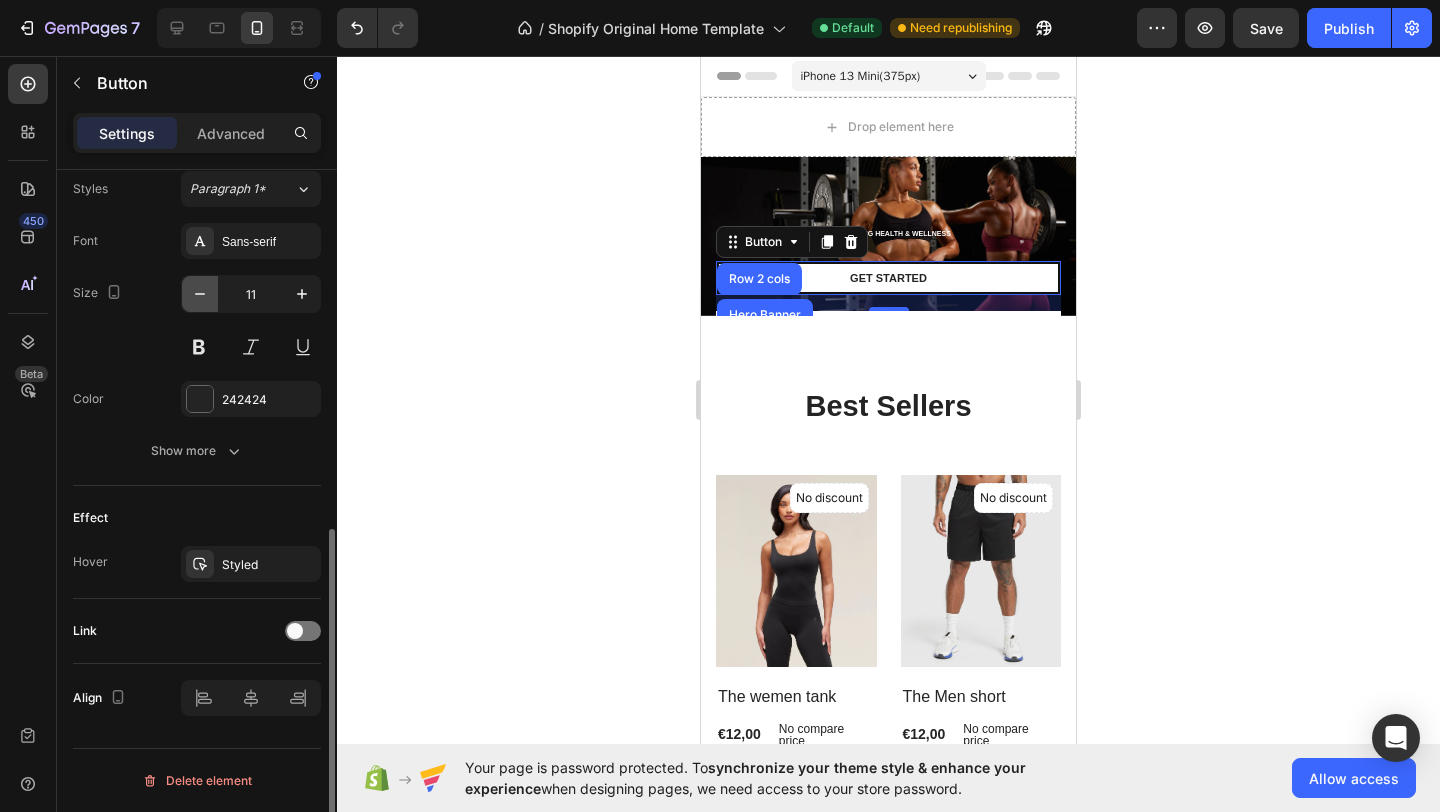 click 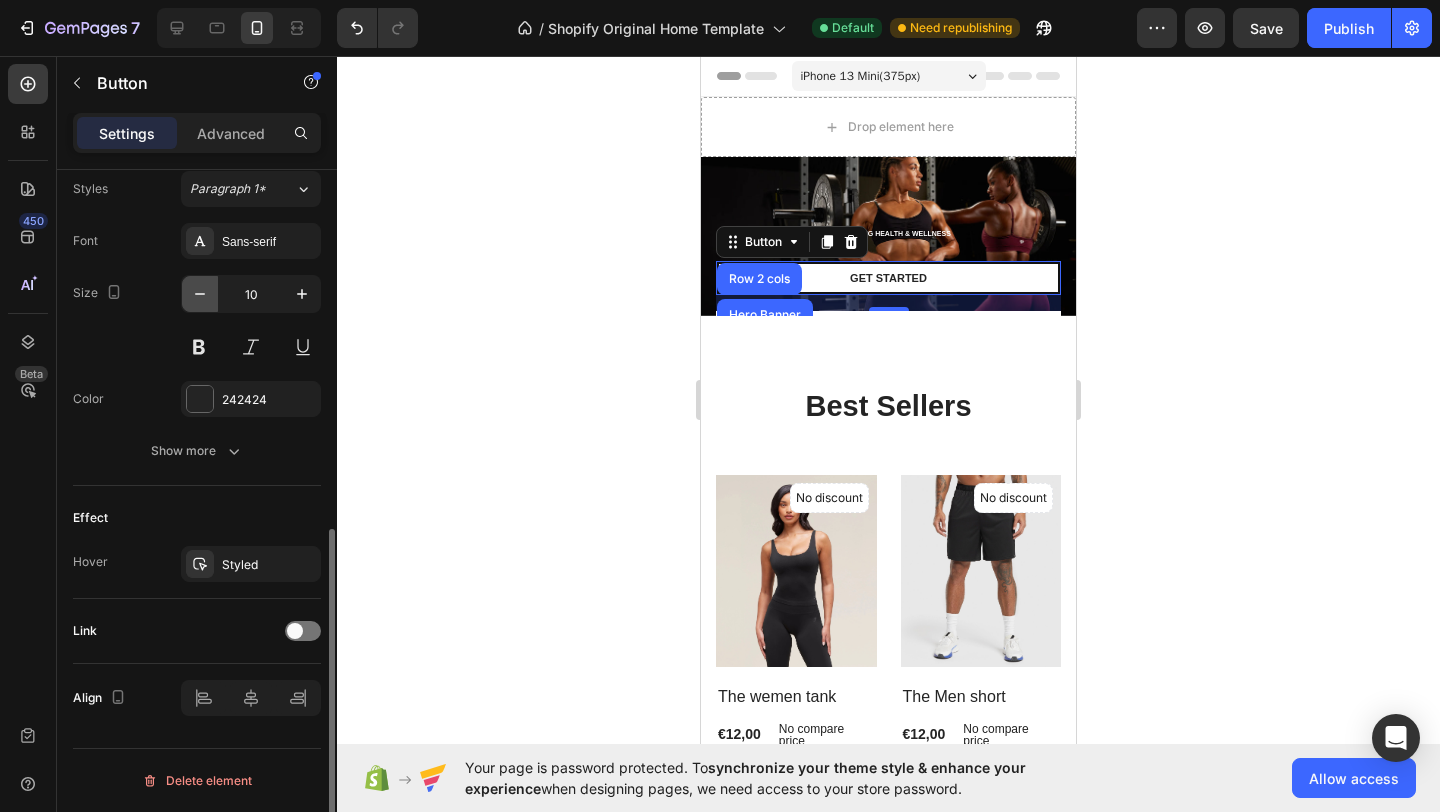 click 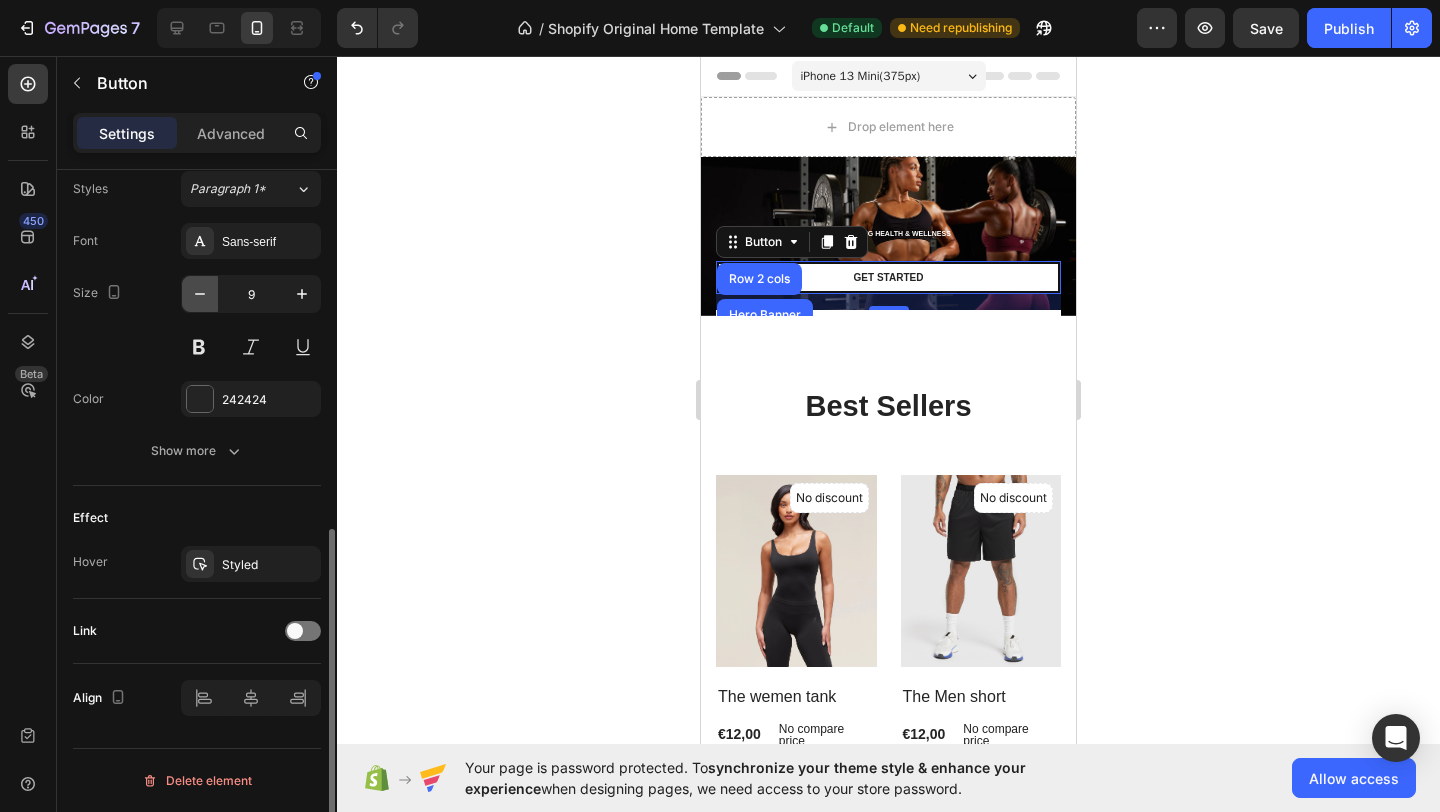 click 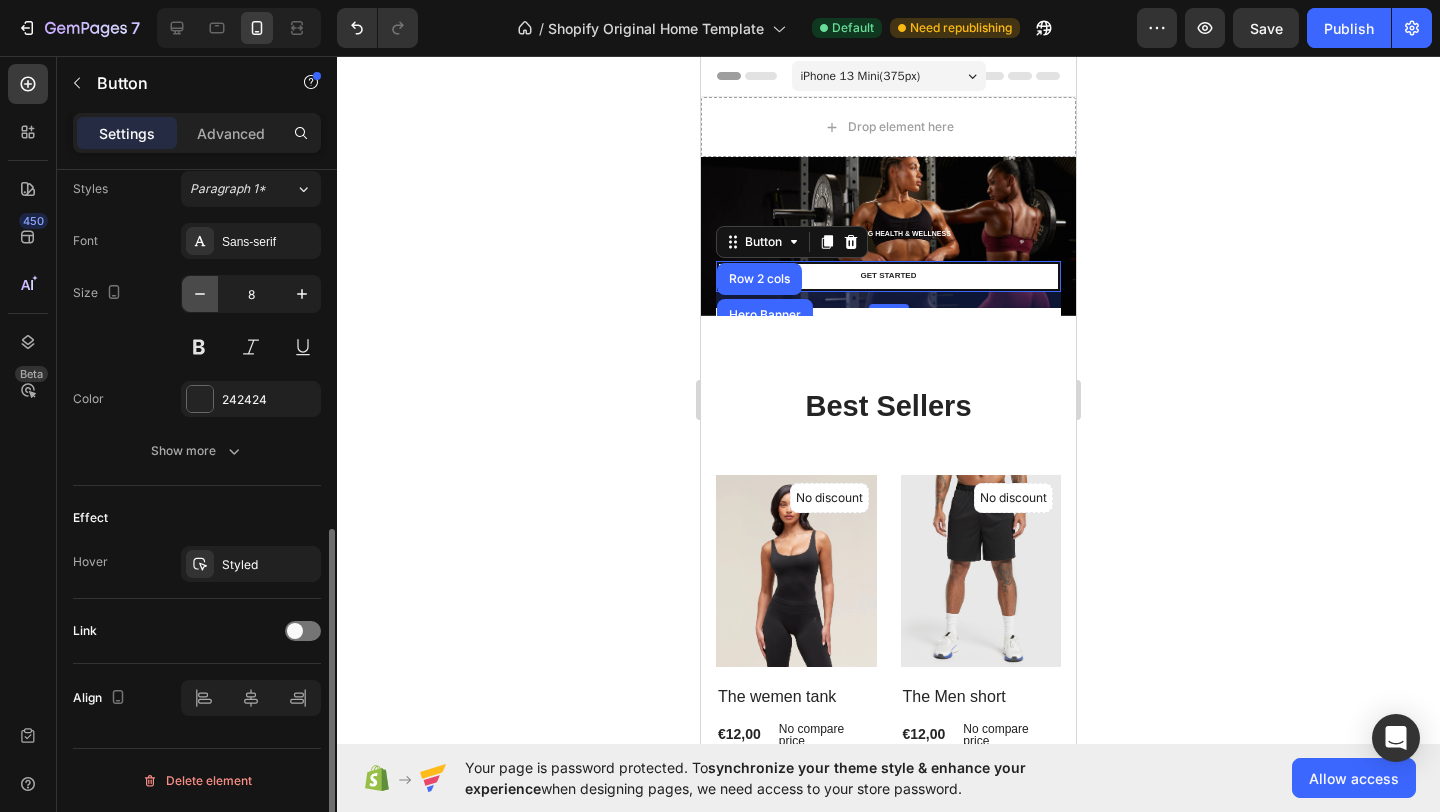 click 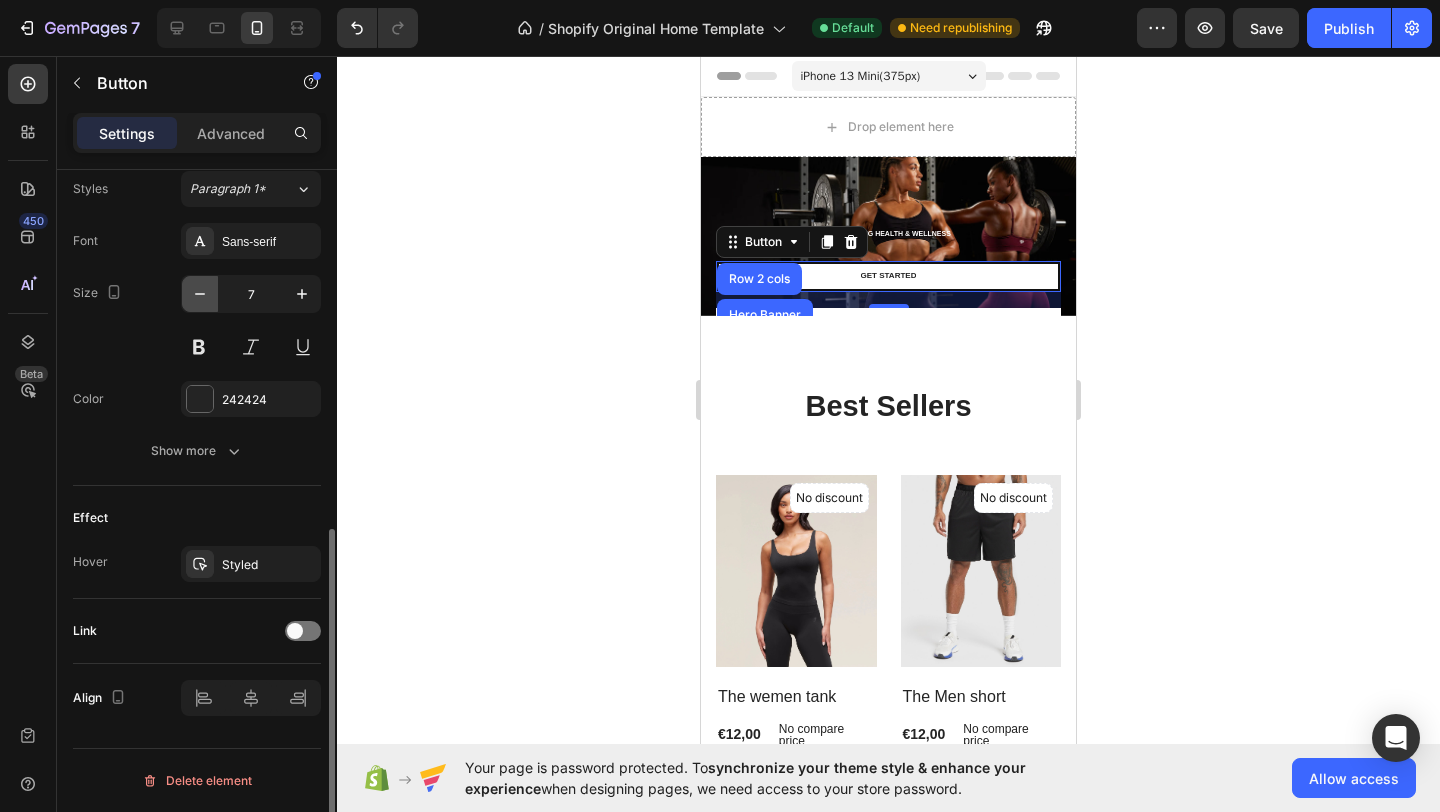 click 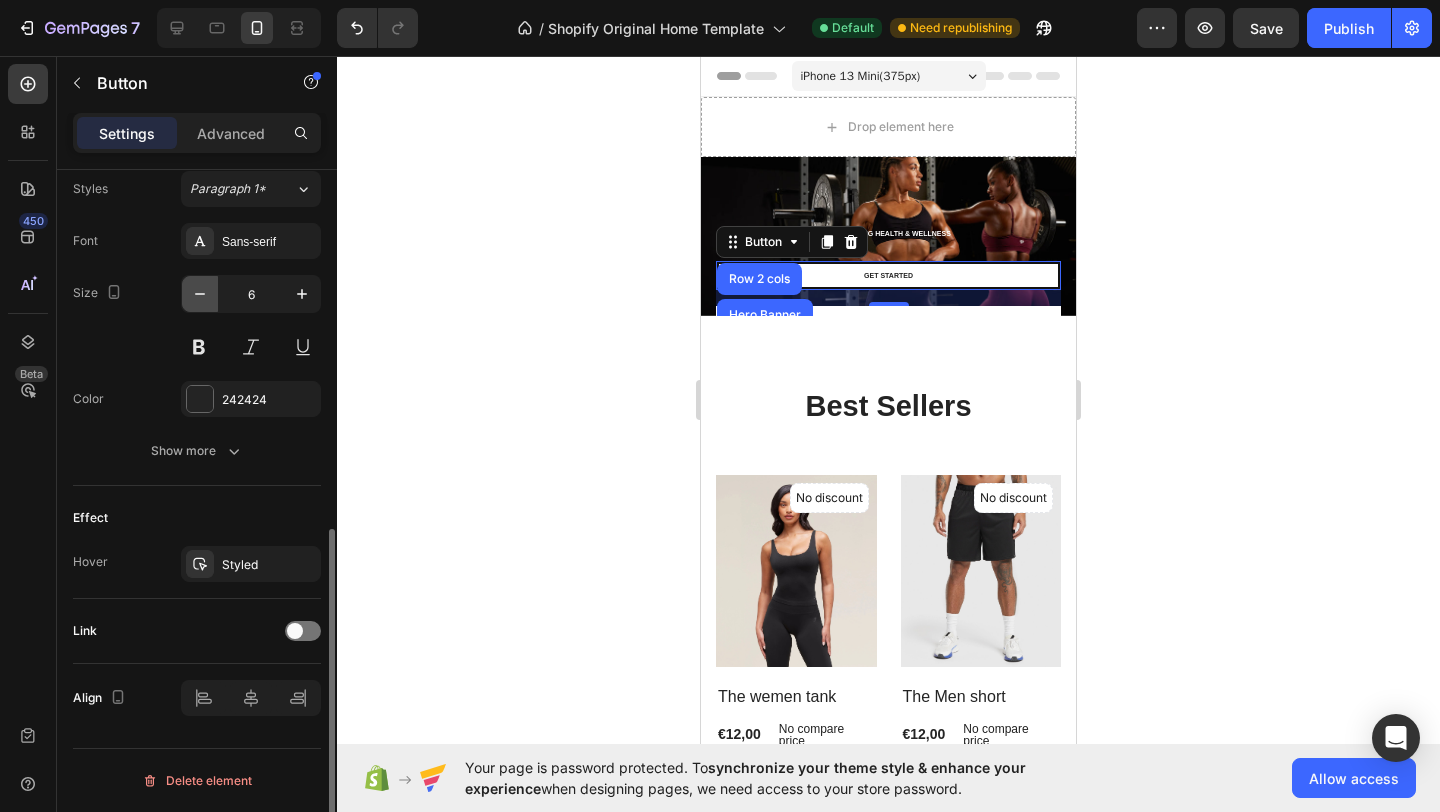 click 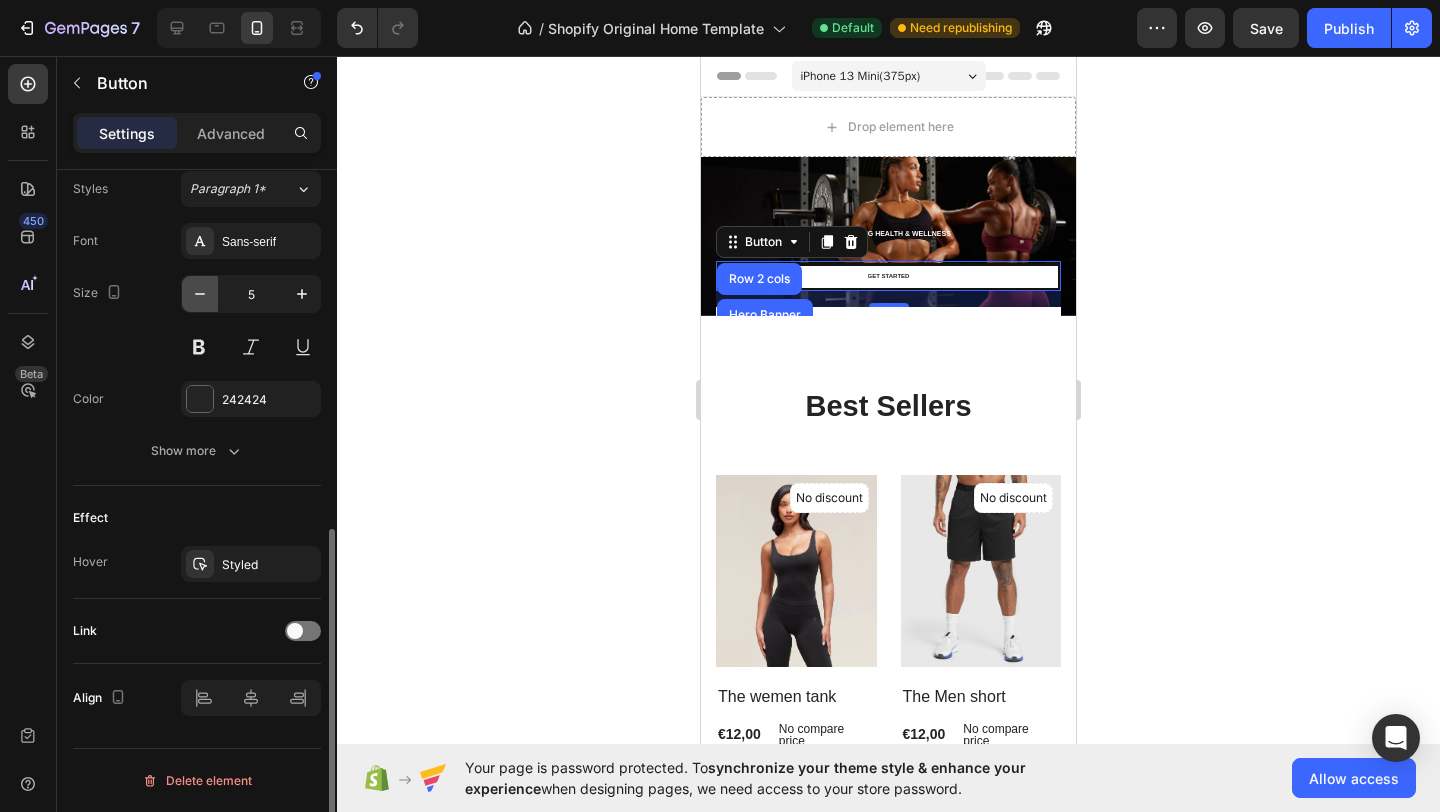 click 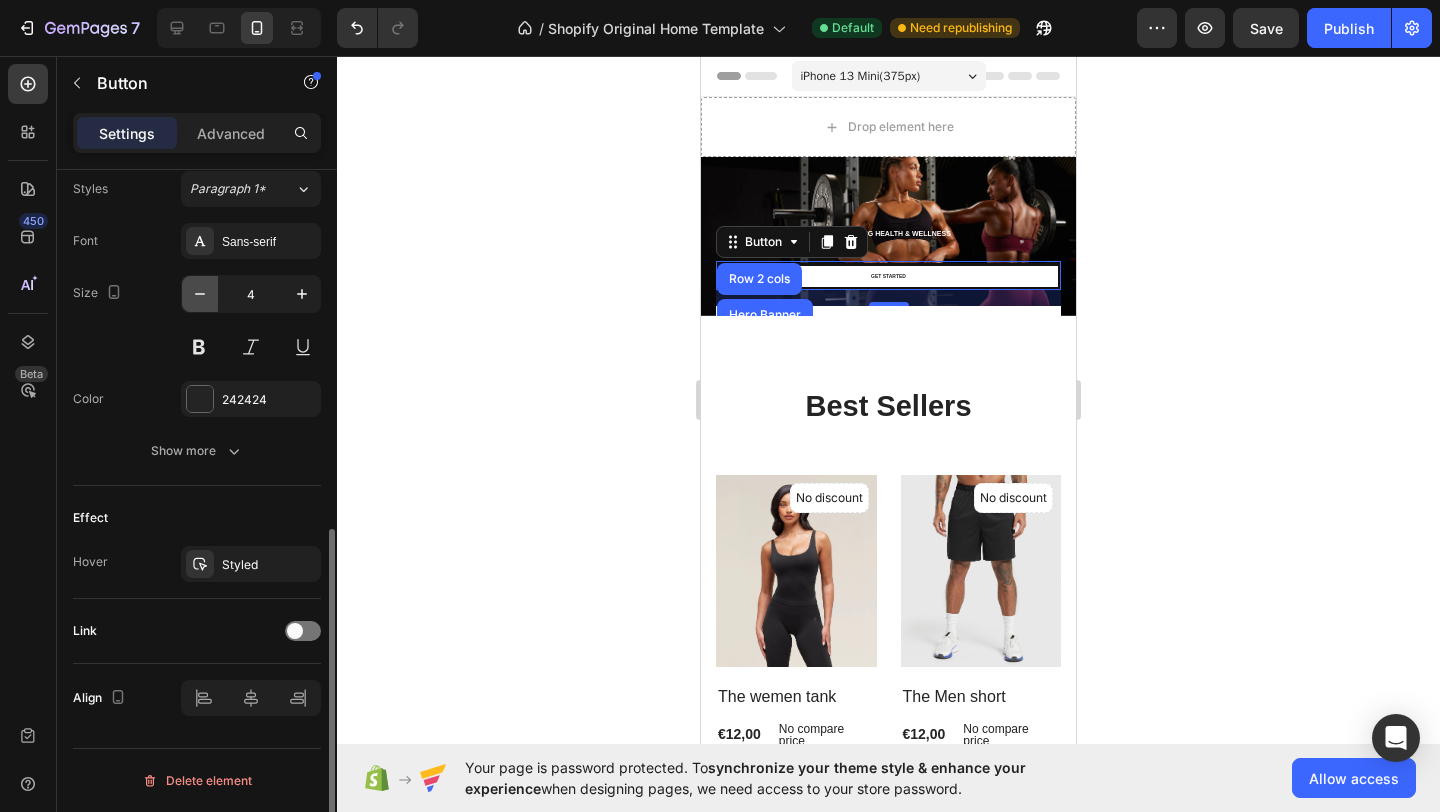 click 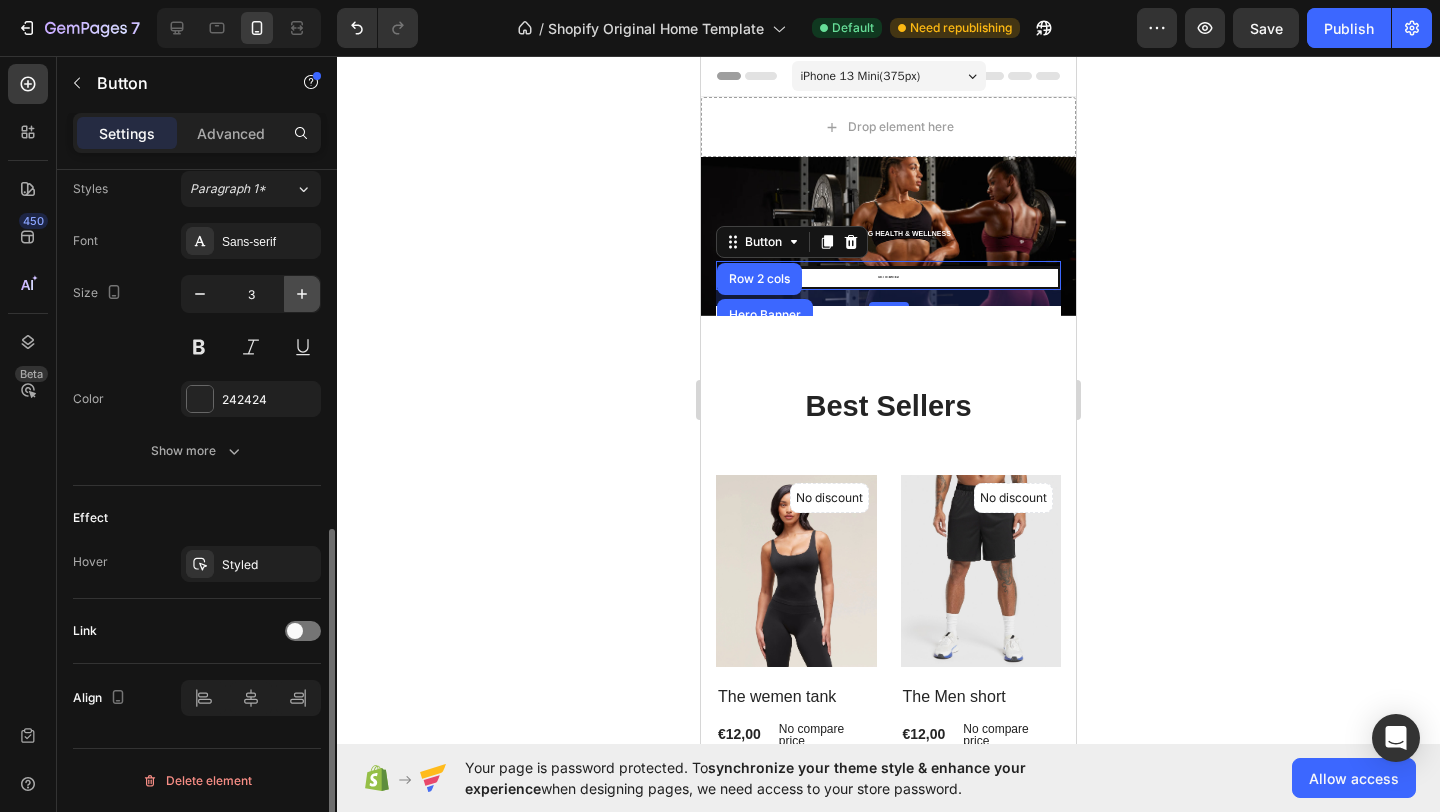 click 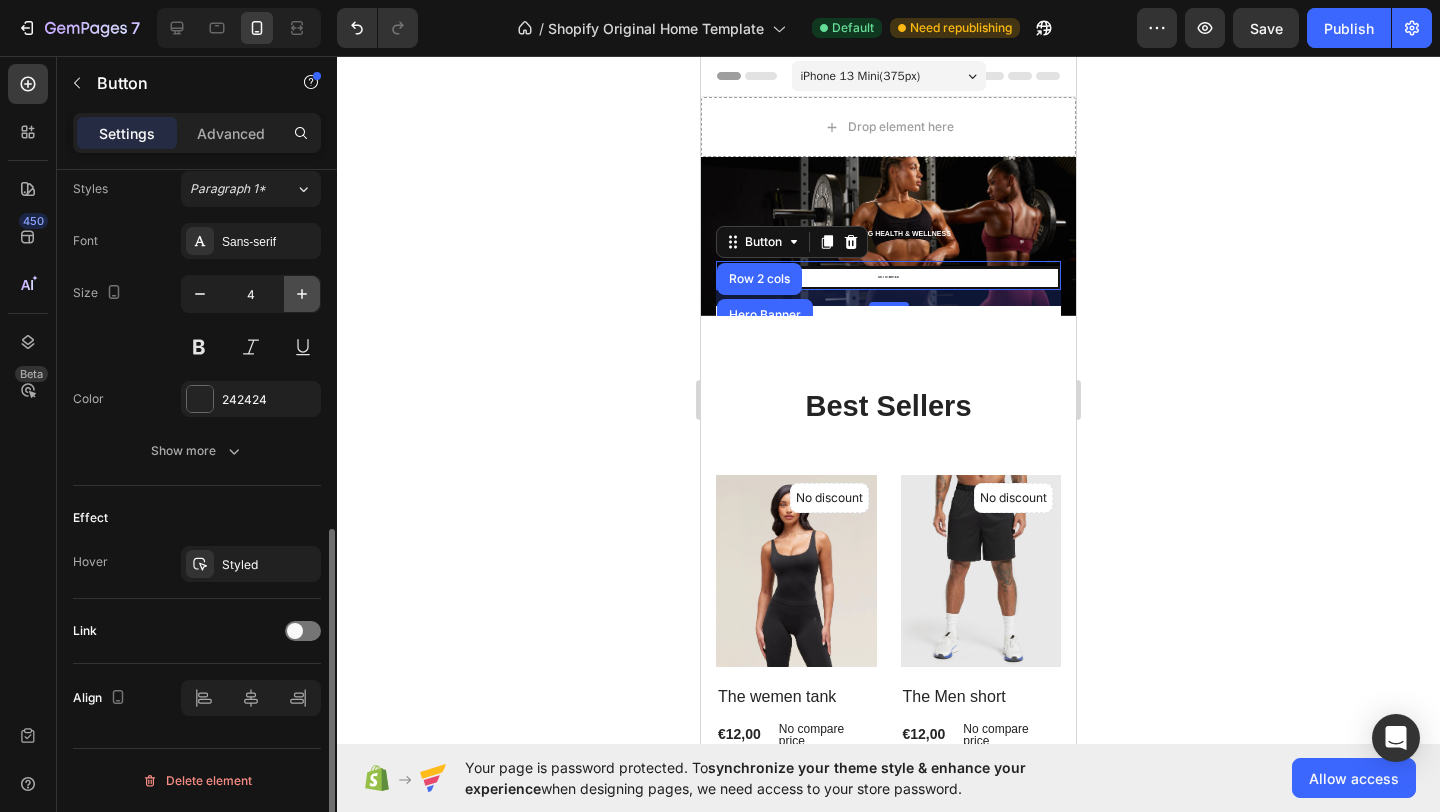 click 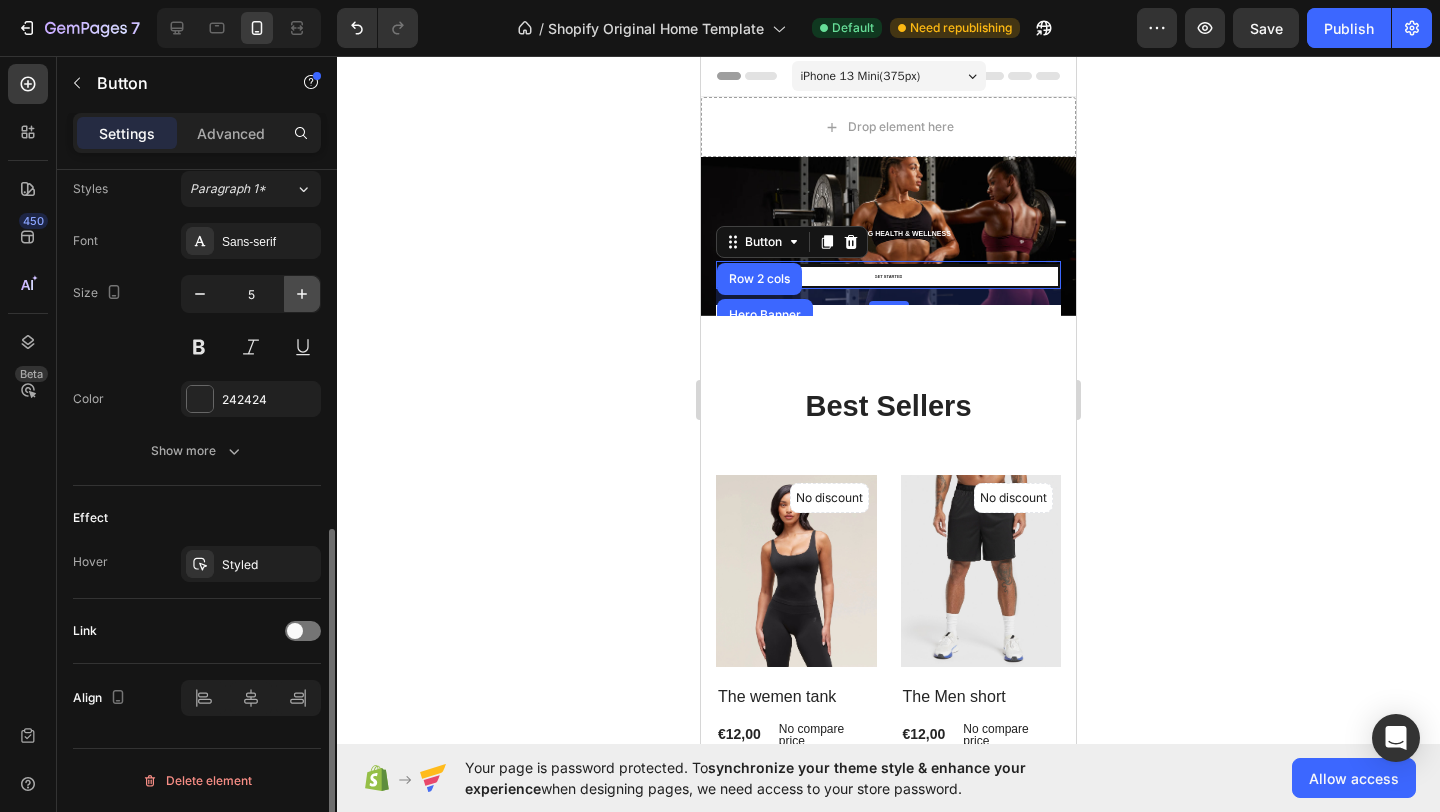 click 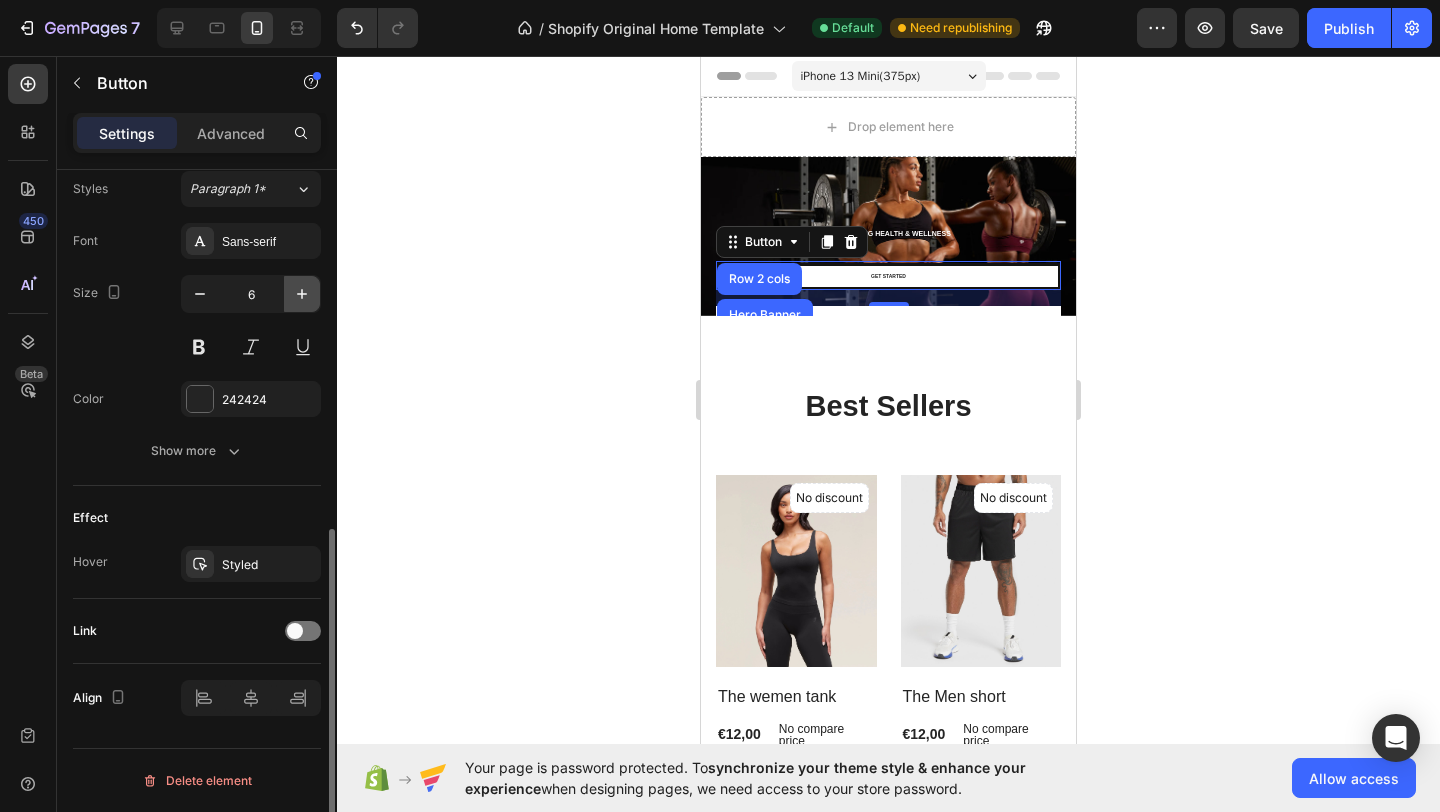 click 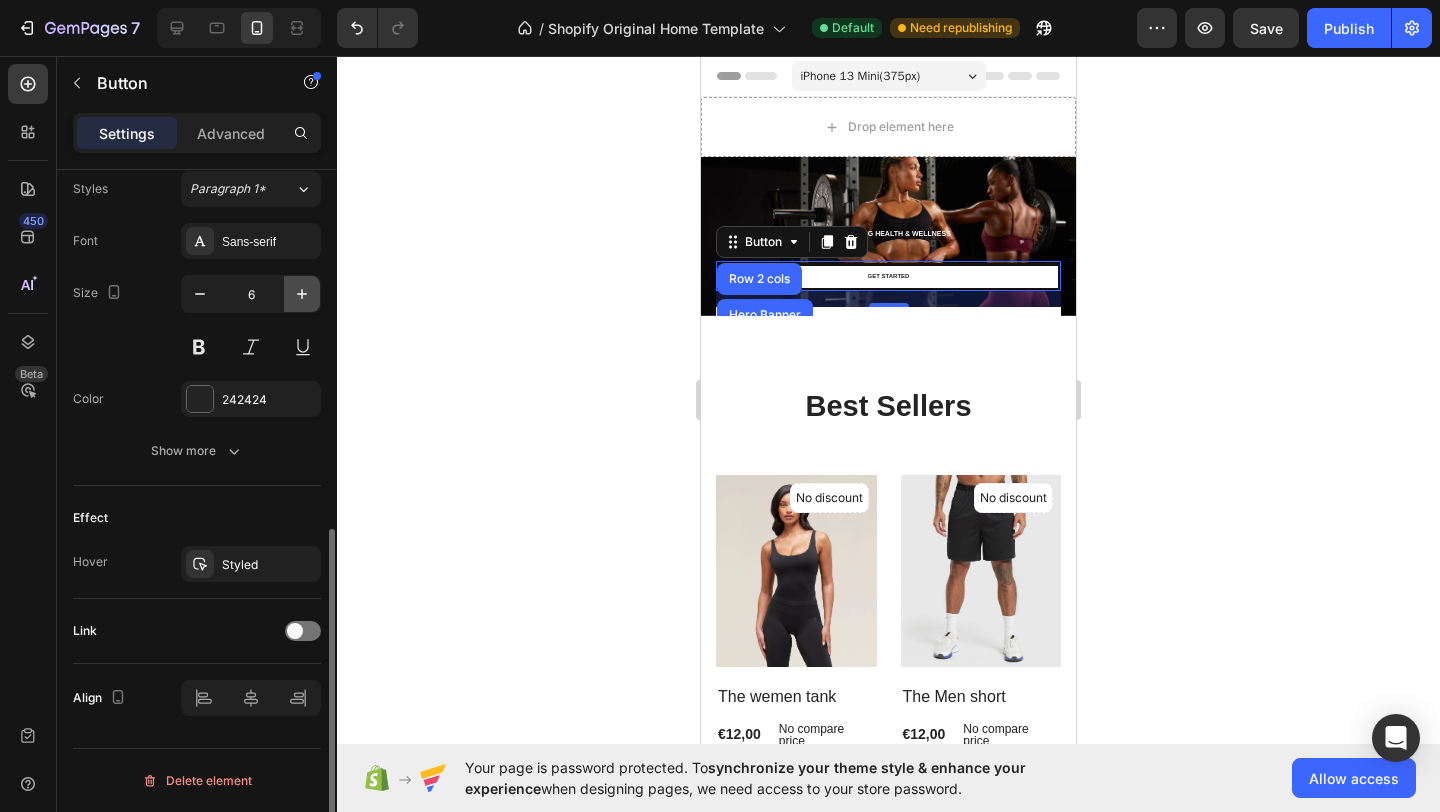 type on "7" 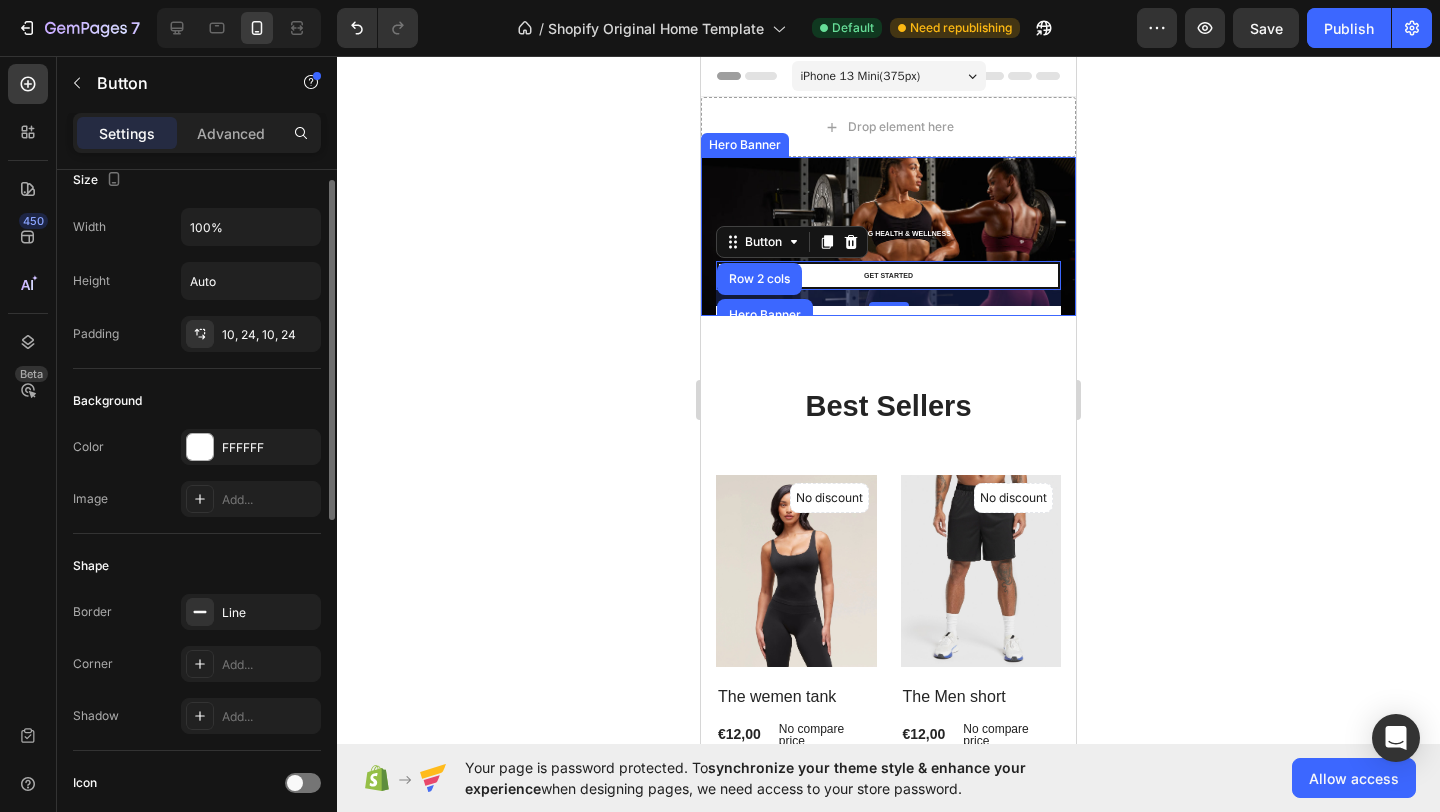 scroll, scrollTop: 0, scrollLeft: 0, axis: both 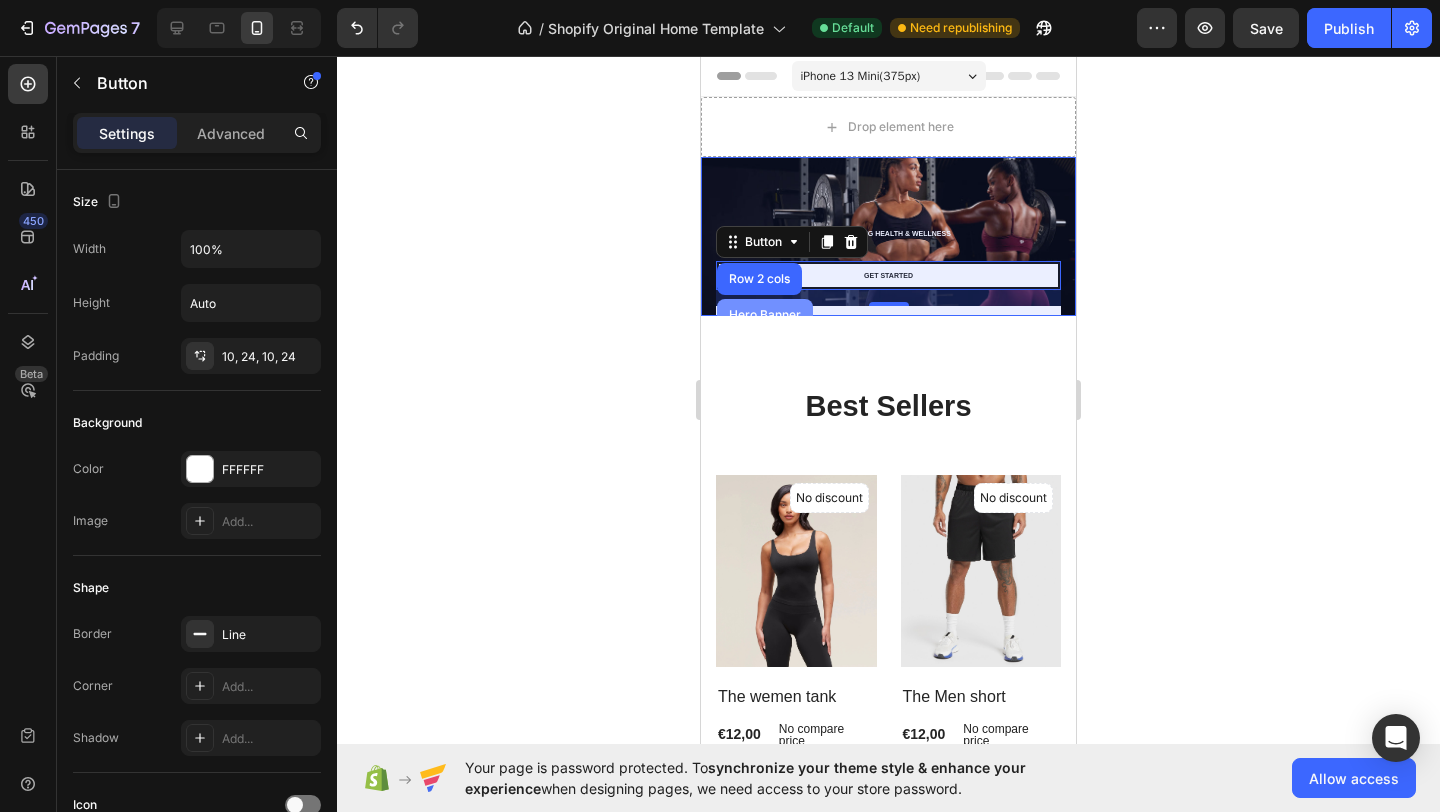 click on "Hero Banner" at bounding box center [765, 315] 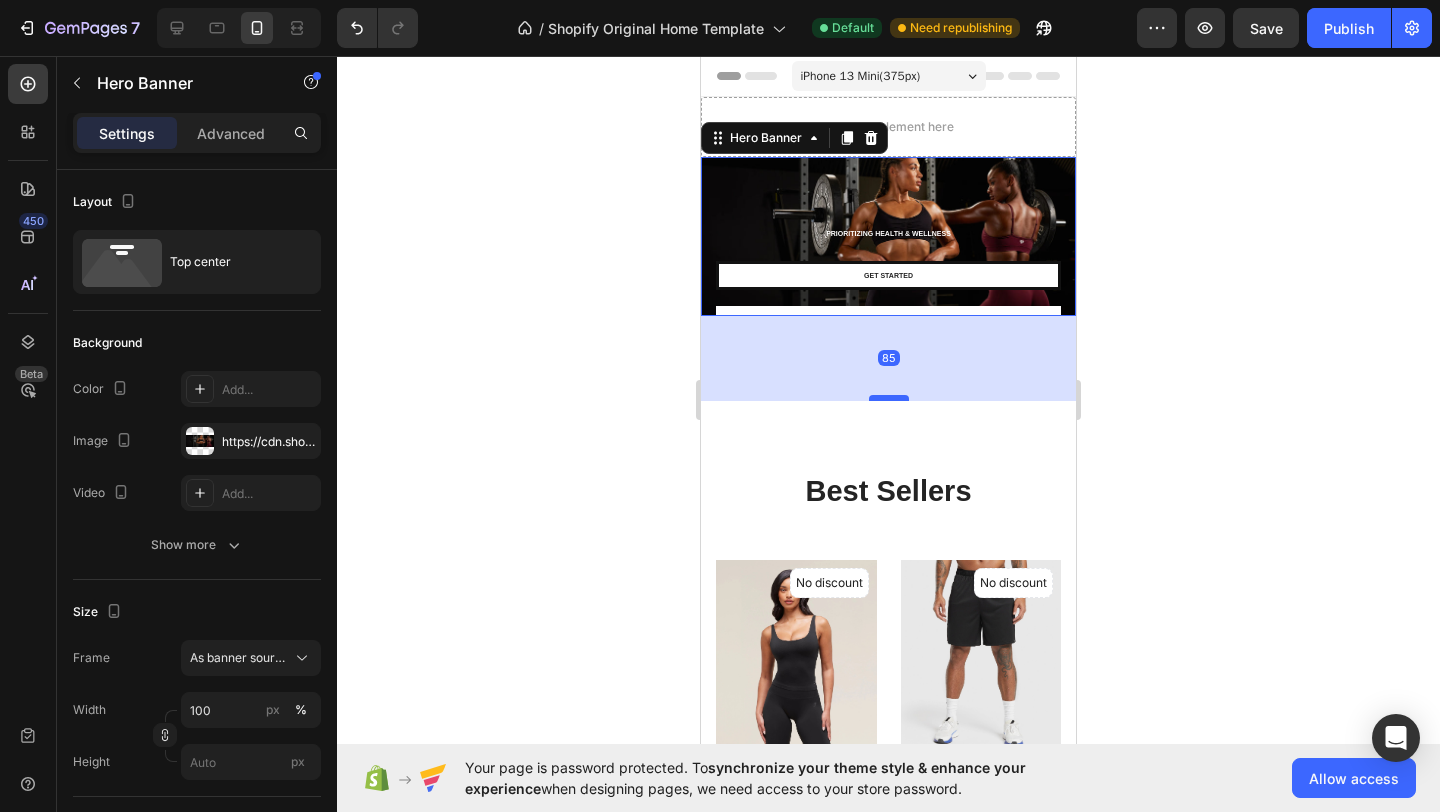 drag, startPoint x: 886, startPoint y: 314, endPoint x: 888, endPoint y: 393, distance: 79.025314 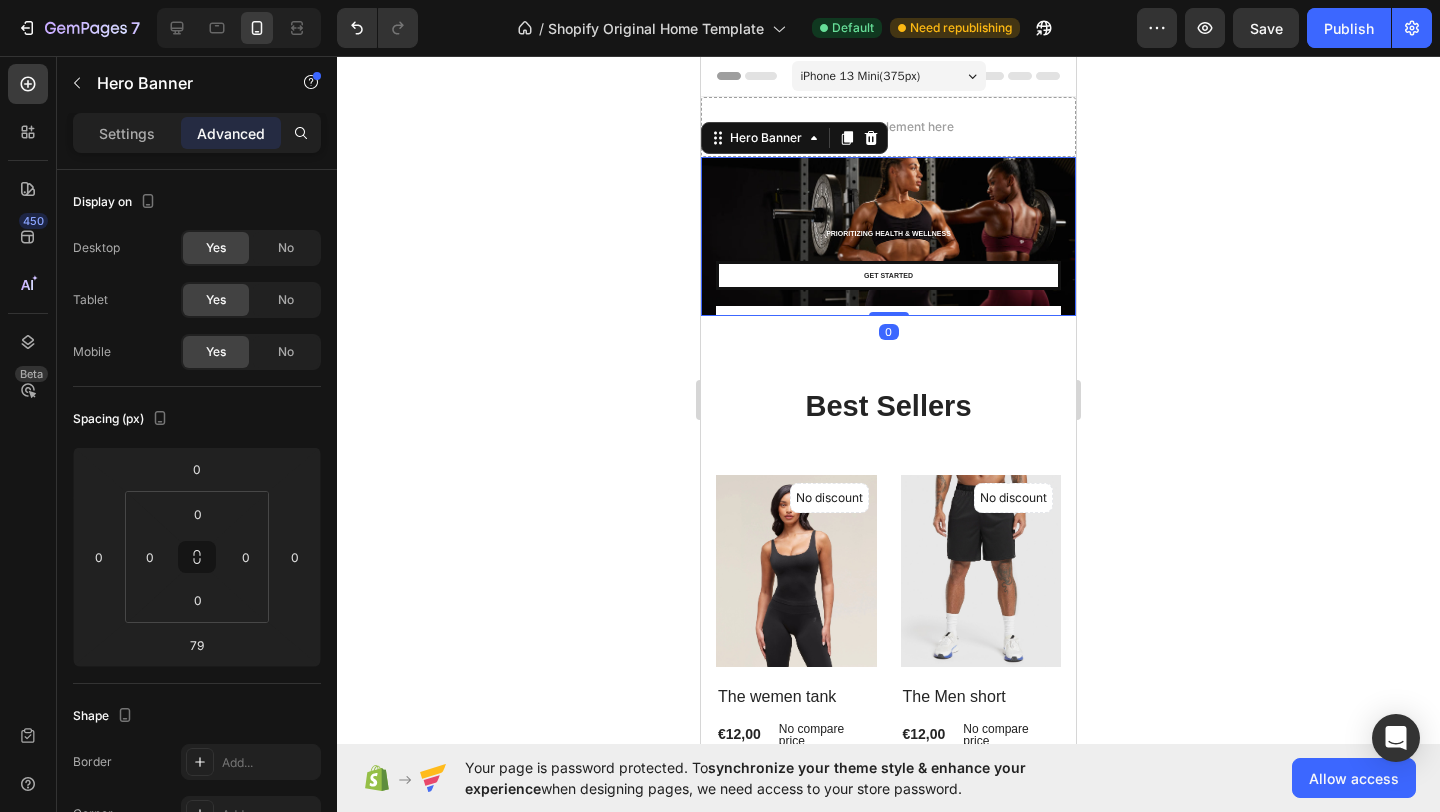 drag, startPoint x: 886, startPoint y: 391, endPoint x: 895, endPoint y: 291, distance: 100.40418 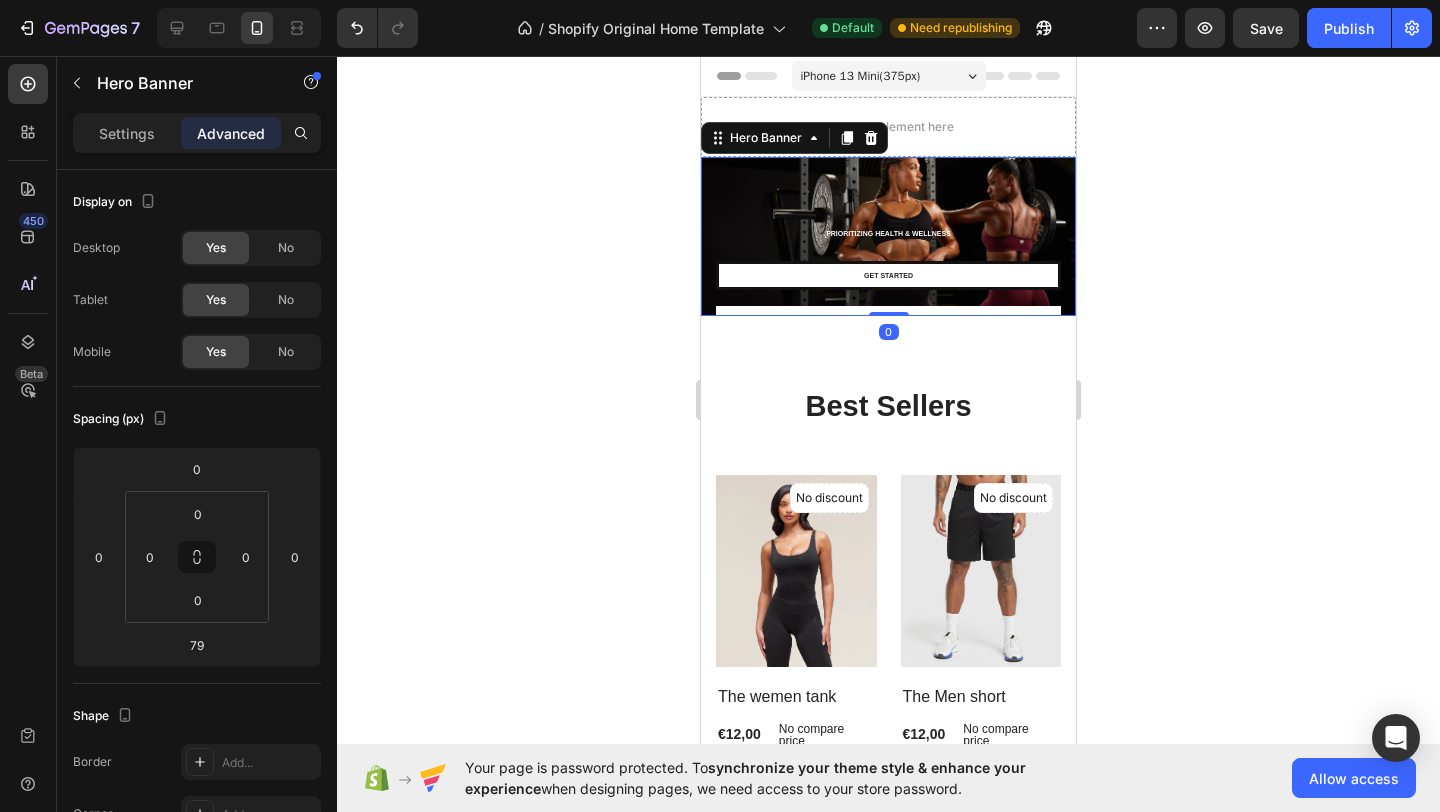 click on "PriorITIzing Health & Wellness  Text Block Get started Button Best Seller Button Row Hero Banner   0" at bounding box center (888, 236) 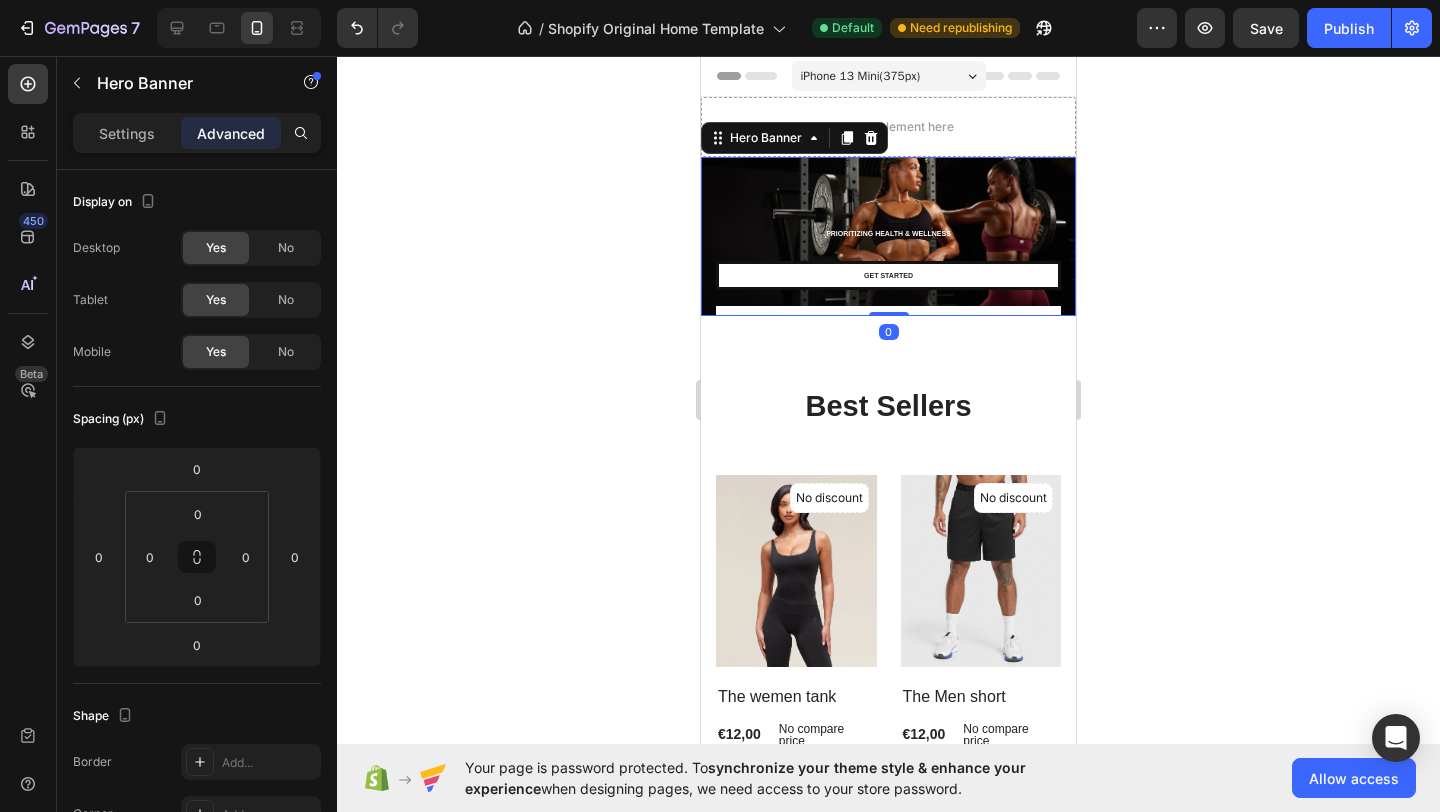 click on "PriorITIzing Health & Wellness  Text Block Get started Button Best Seller Button Row" at bounding box center [888, 274] 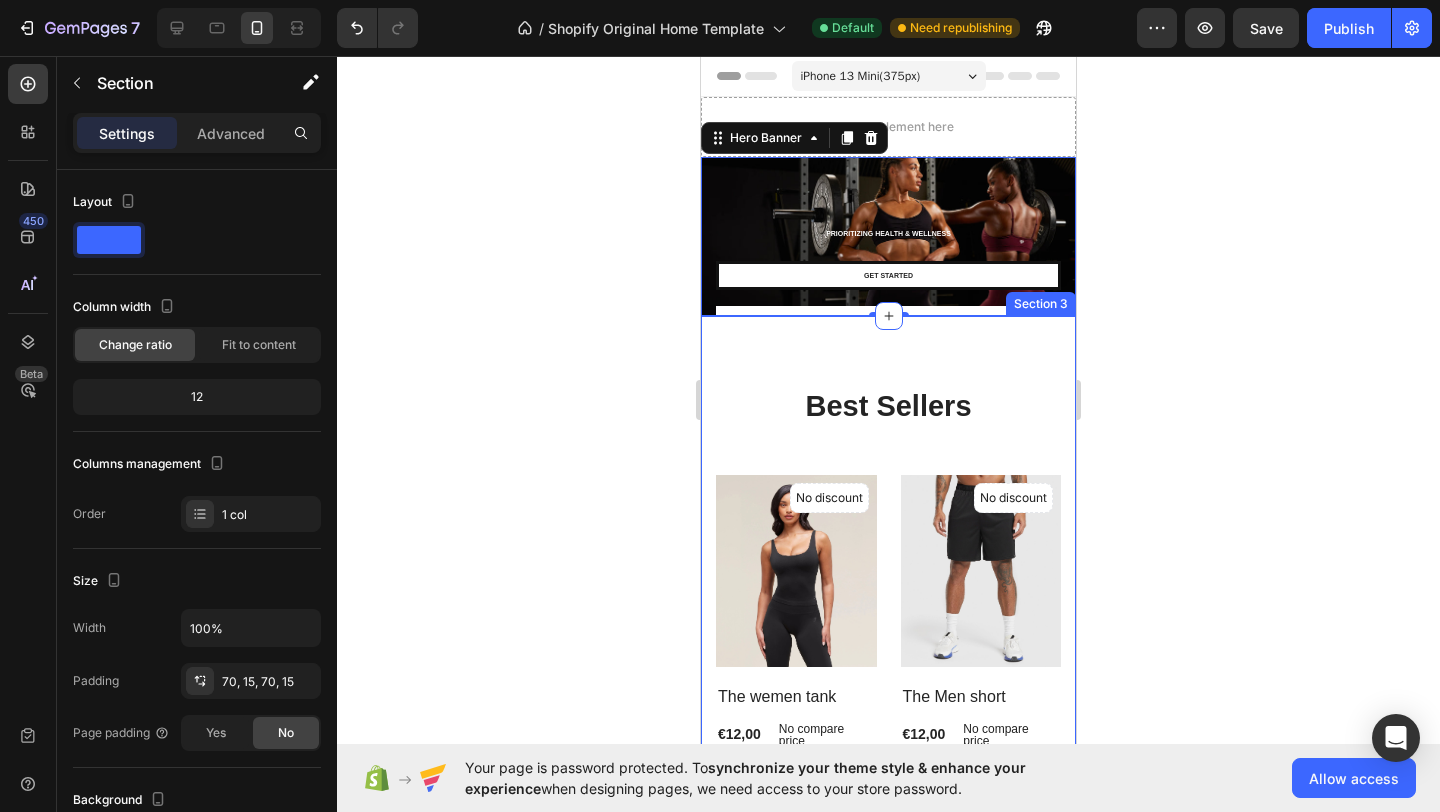 click on "Best Sellers Heading Row No discount   Not be displayed when published (P) Tag (P) Images Row The wemen tank (P) Title €12,00 (P) Price (P) Price No compare price (P) Price Row Setup options like colors, sizes with product variant.       Add new variant   or   sync data (P) Variants & Swatches Out Of Stock (P) Cart Button Row Product List No discount   Not be displayed when published (P) Tag (P) Images Row The Men short (P) Title €12,00 (P) Price (P) Price No compare price (P) Price Row Setup options like colors, sizes with product variant.       Add new variant   or   sync data (P) Variants & Swatches Out Of Stock (P) Cart Button Row Product List No discount   Not be displayed when published (P) Tag (P) Images Row Cut Off Tank (P) Title €15,00 (P) Price (P) Price No compare price (P) Price Row Setup options like colors, sizes with product variant.       Add new variant   or   sync data (P) Variants & Swatches Out Of Stock (P) Cart Button Row Product List No discount   Not be displayed when published" at bounding box center (888, 969) 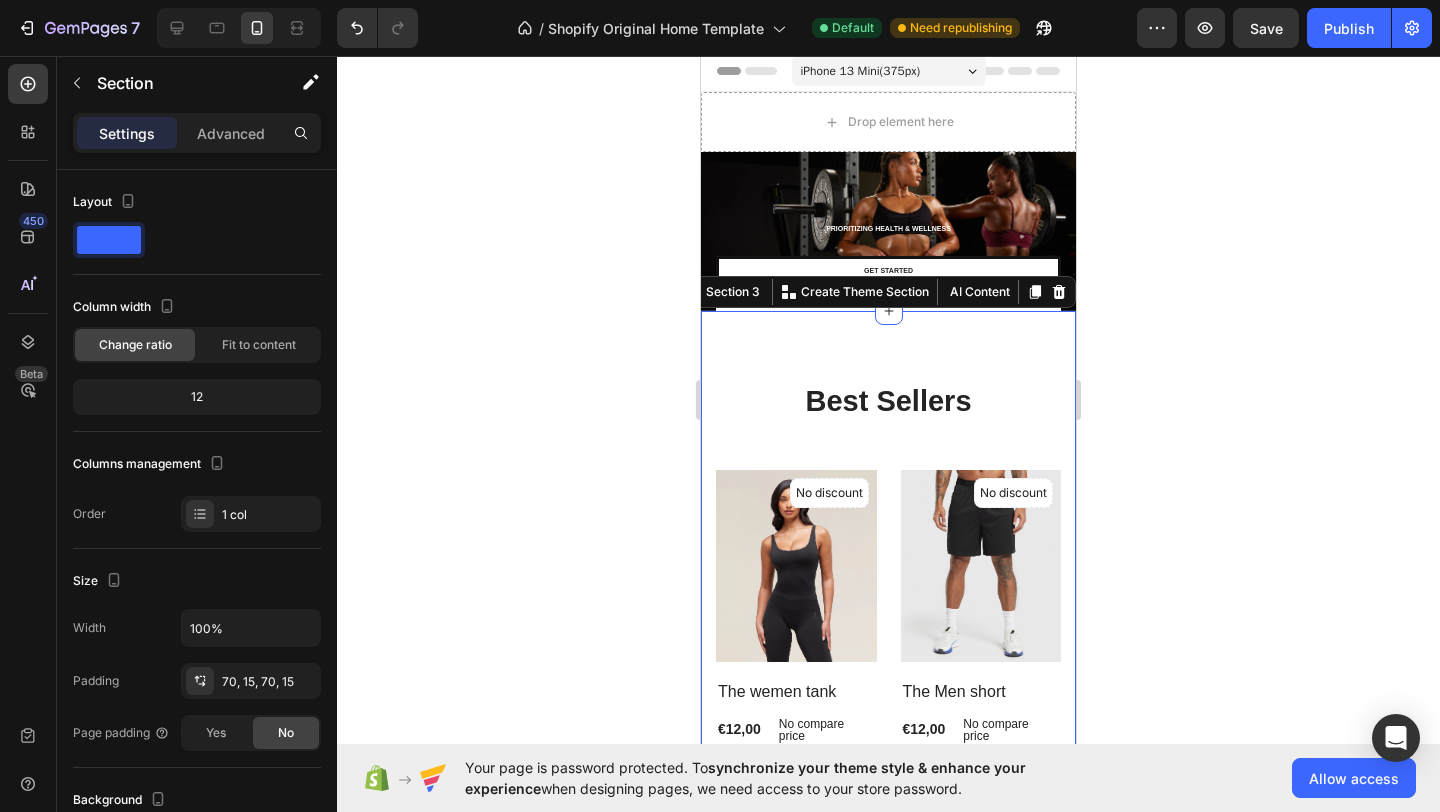 scroll, scrollTop: 0, scrollLeft: 0, axis: both 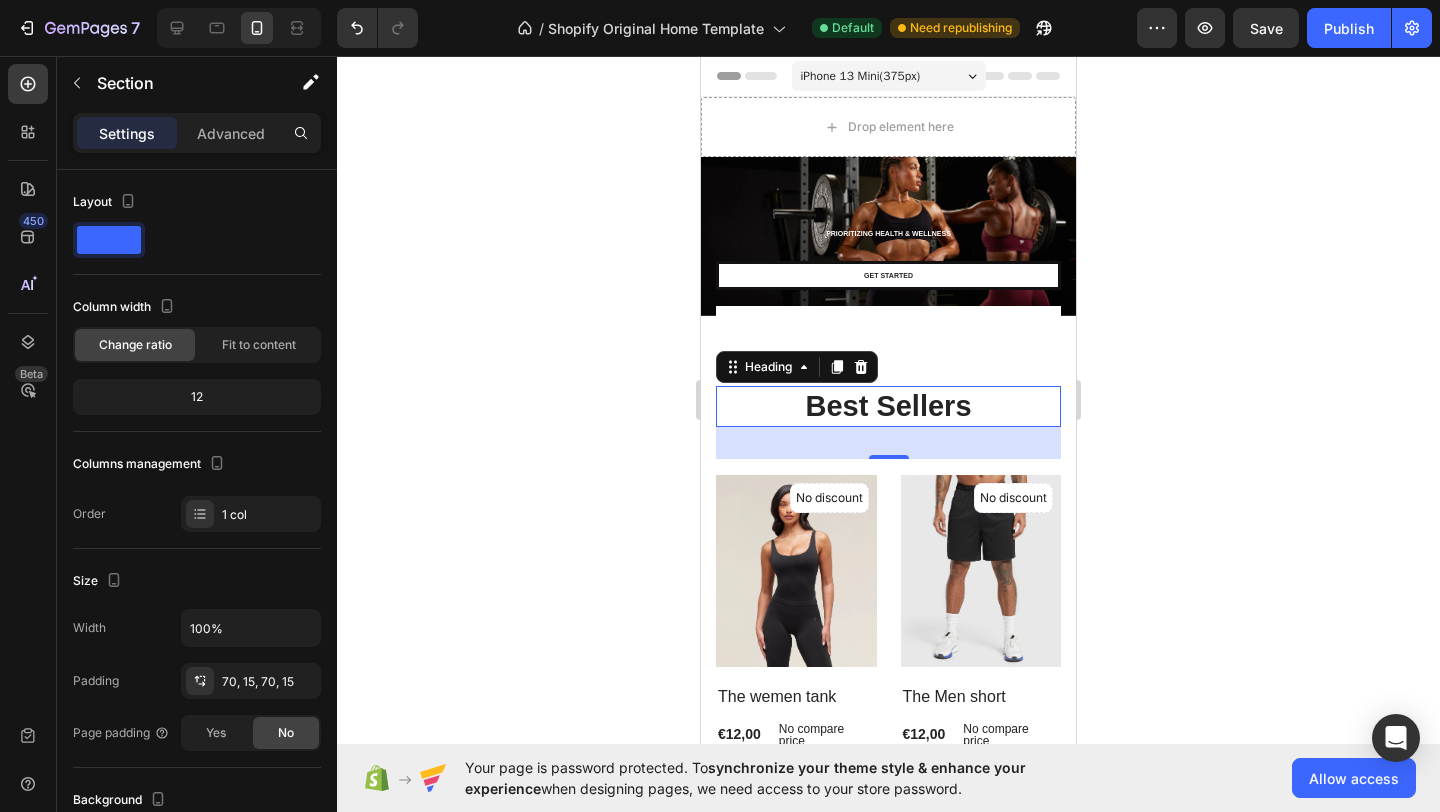 click on "Best Sellers" at bounding box center (888, 407) 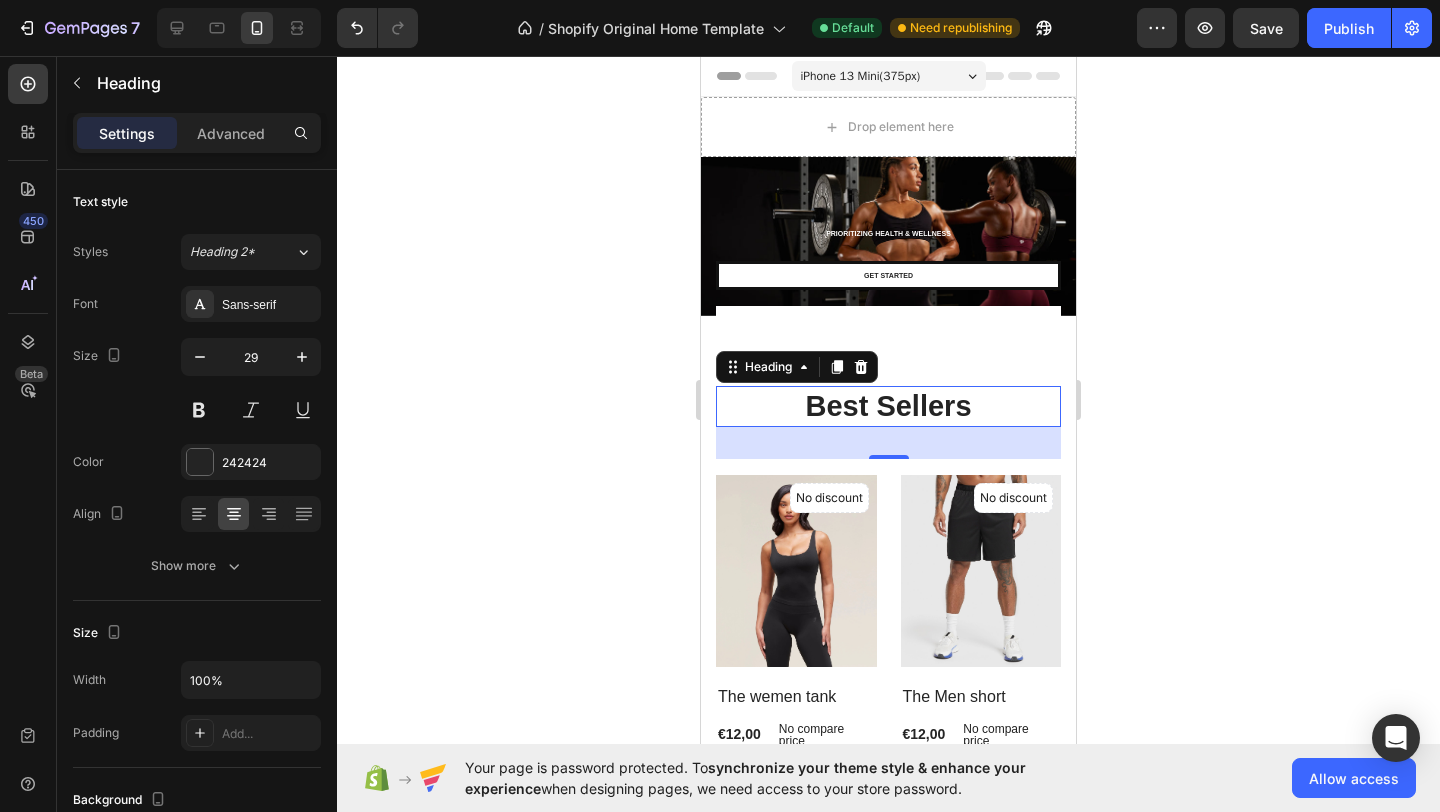 click on "32" at bounding box center (888, 443) 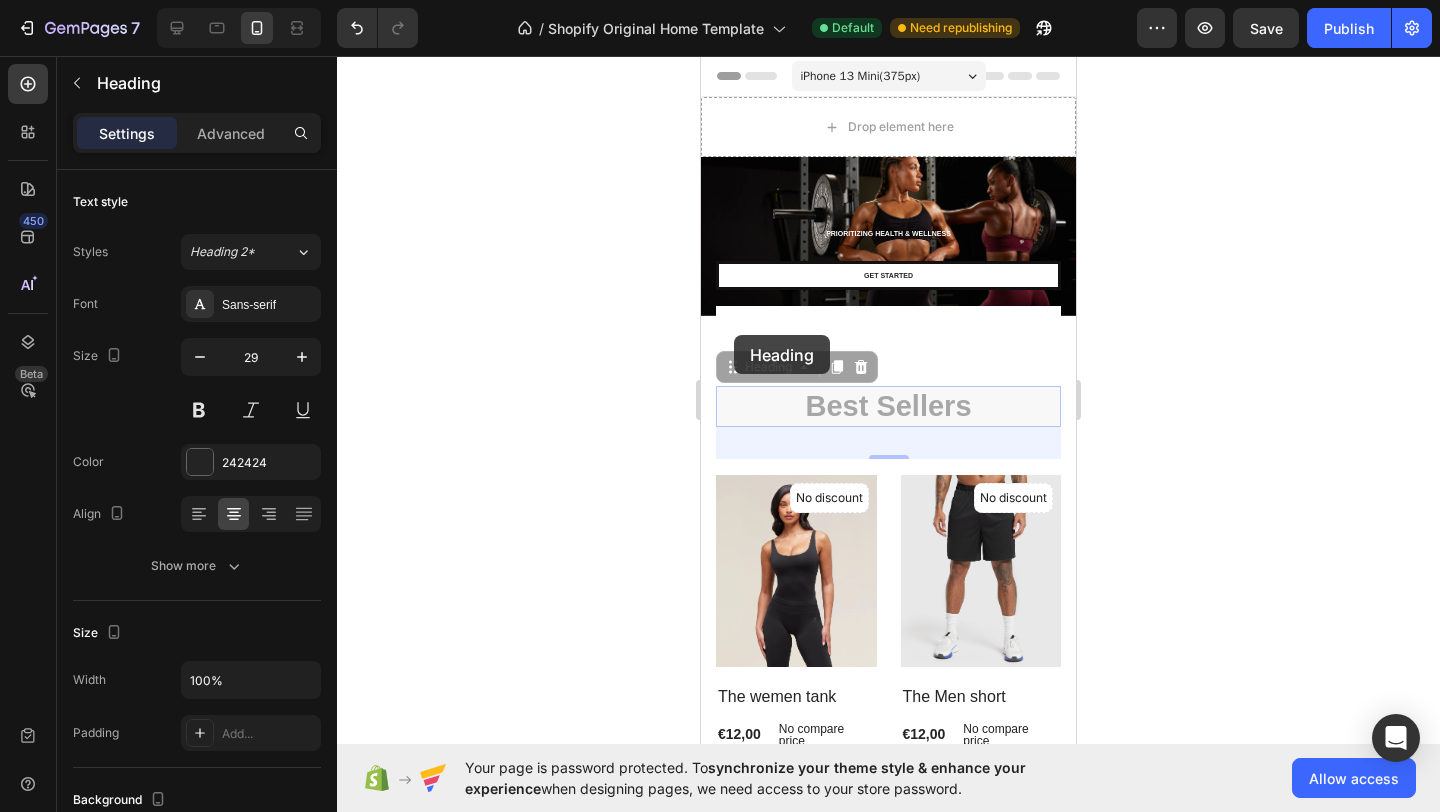 drag, startPoint x: 734, startPoint y: 369, endPoint x: 740, endPoint y: 383, distance: 15.231546 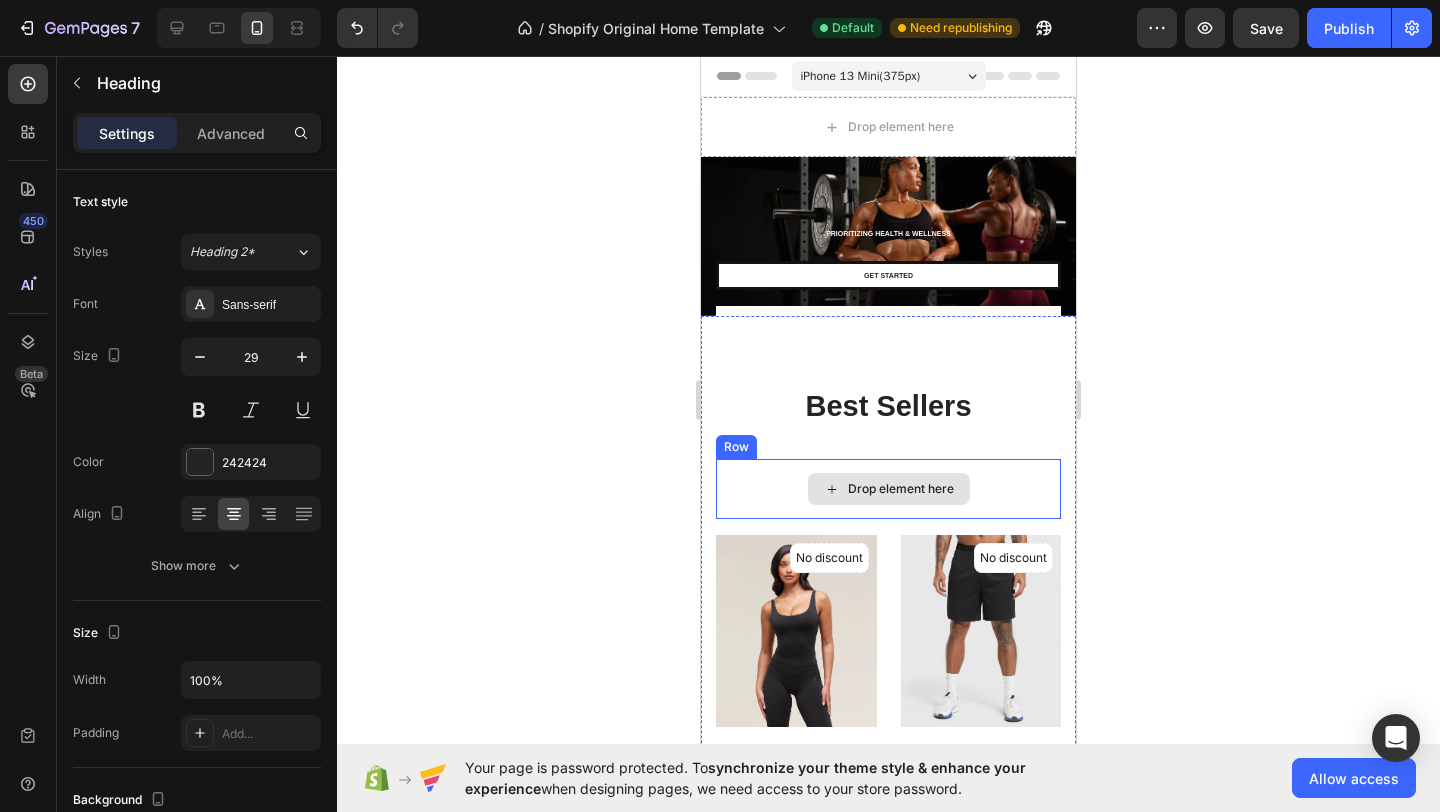 click on "Drop element here" at bounding box center [901, 489] 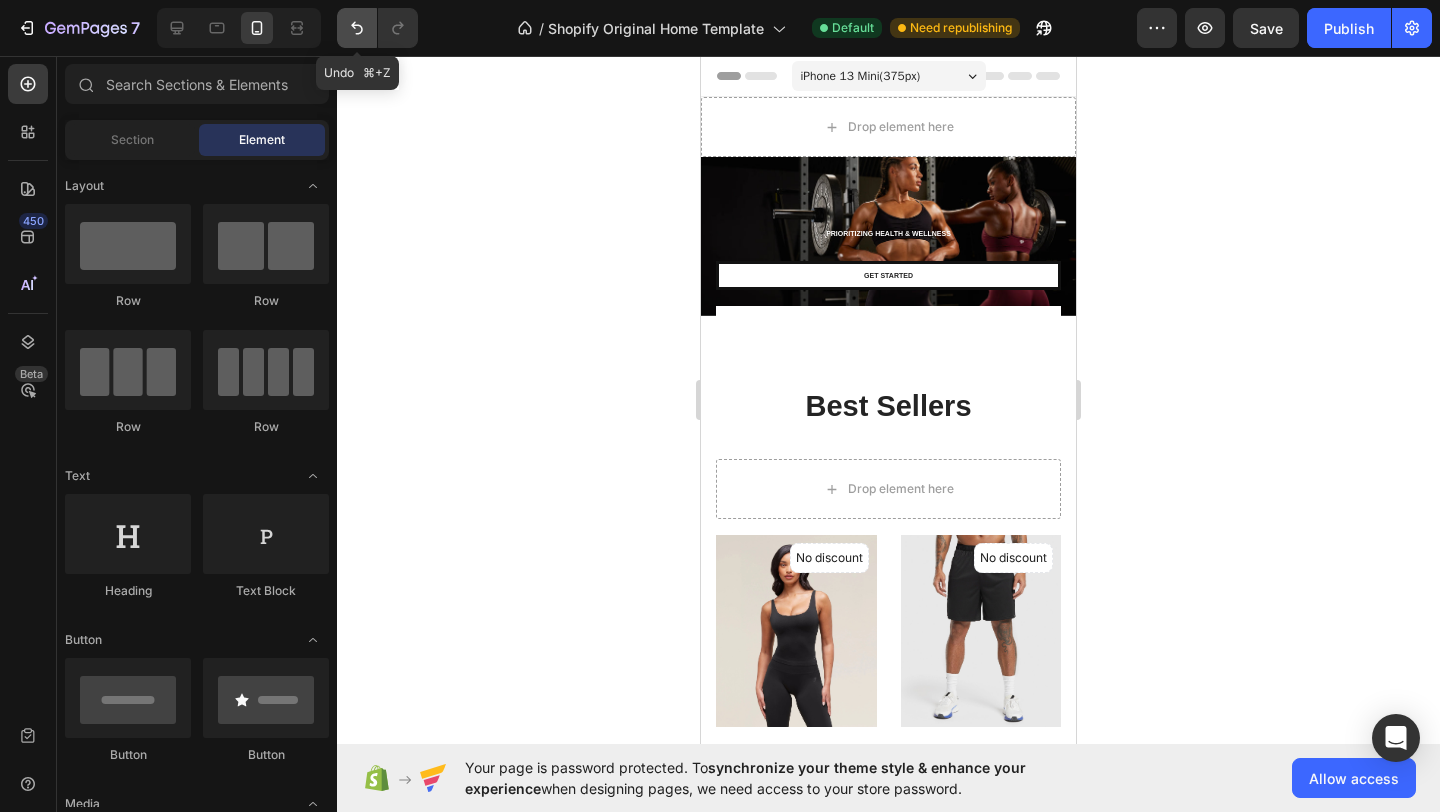 click 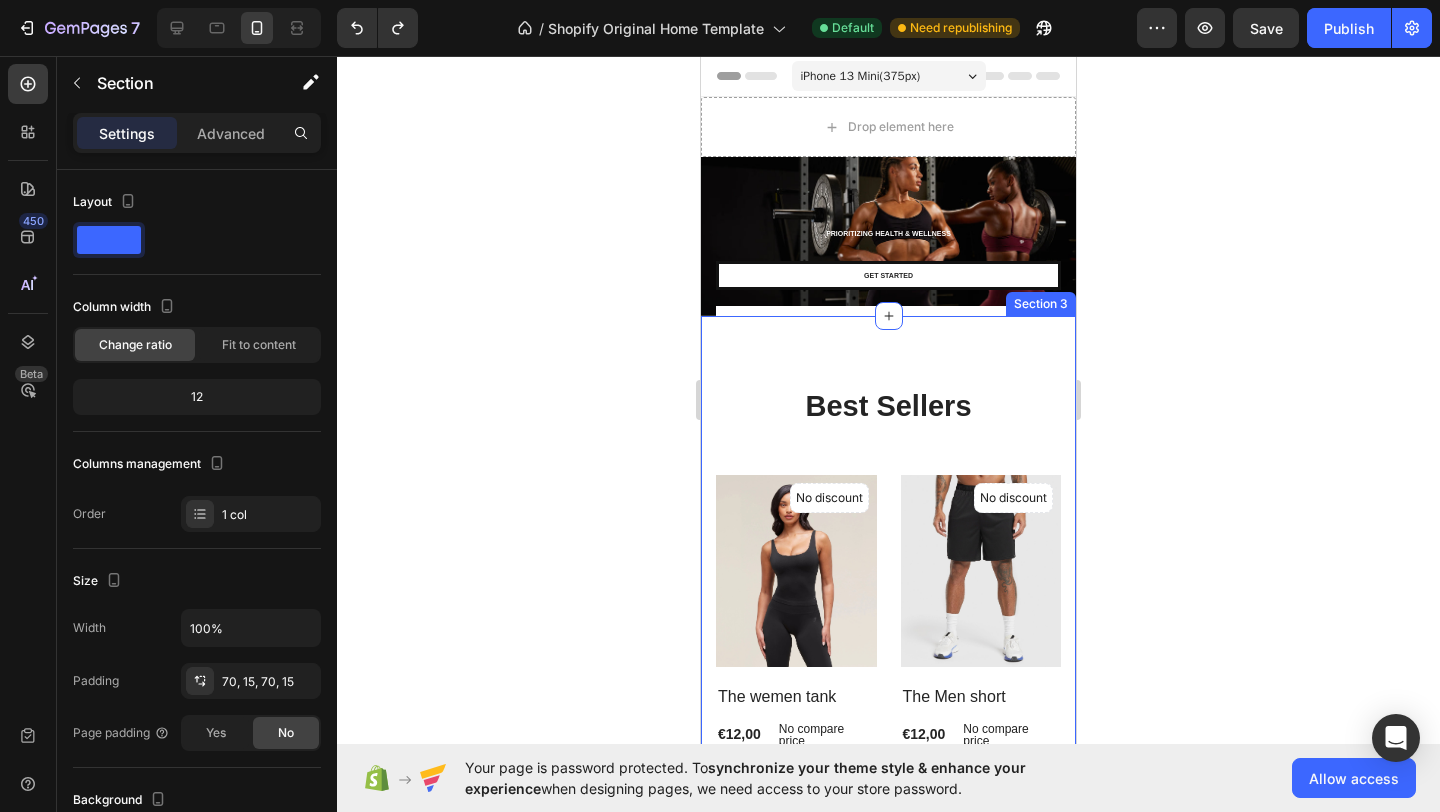 click on "Best Sellers Heading Row No discount   Not be displayed when published (P) Tag (P) Images Row The wemen tank (P) Title €12,00 (P) Price (P) Price No compare price (P) Price Row Setup options like colors, sizes with product variant.       Add new variant   or   sync data (P) Variants & Swatches Out Of Stock (P) Cart Button Row Product List No discount   Not be displayed when published (P) Tag (P) Images Row The Men short (P) Title €12,00 (P) Price (P) Price No compare price (P) Price Row Setup options like colors, sizes with product variant.       Add new variant   or   sync data (P) Variants & Swatches Out Of Stock (P) Cart Button Row Product List No discount   Not be displayed when published (P) Tag (P) Images Row Cut Off Tank (P) Title €15,00 (P) Price (P) Price No compare price (P) Price Row Setup options like colors, sizes with product variant.       Add new variant   or   sync data (P) Variants & Swatches Out Of Stock (P) Cart Button Row Product List No discount   Not be displayed when published" at bounding box center (888, 969) 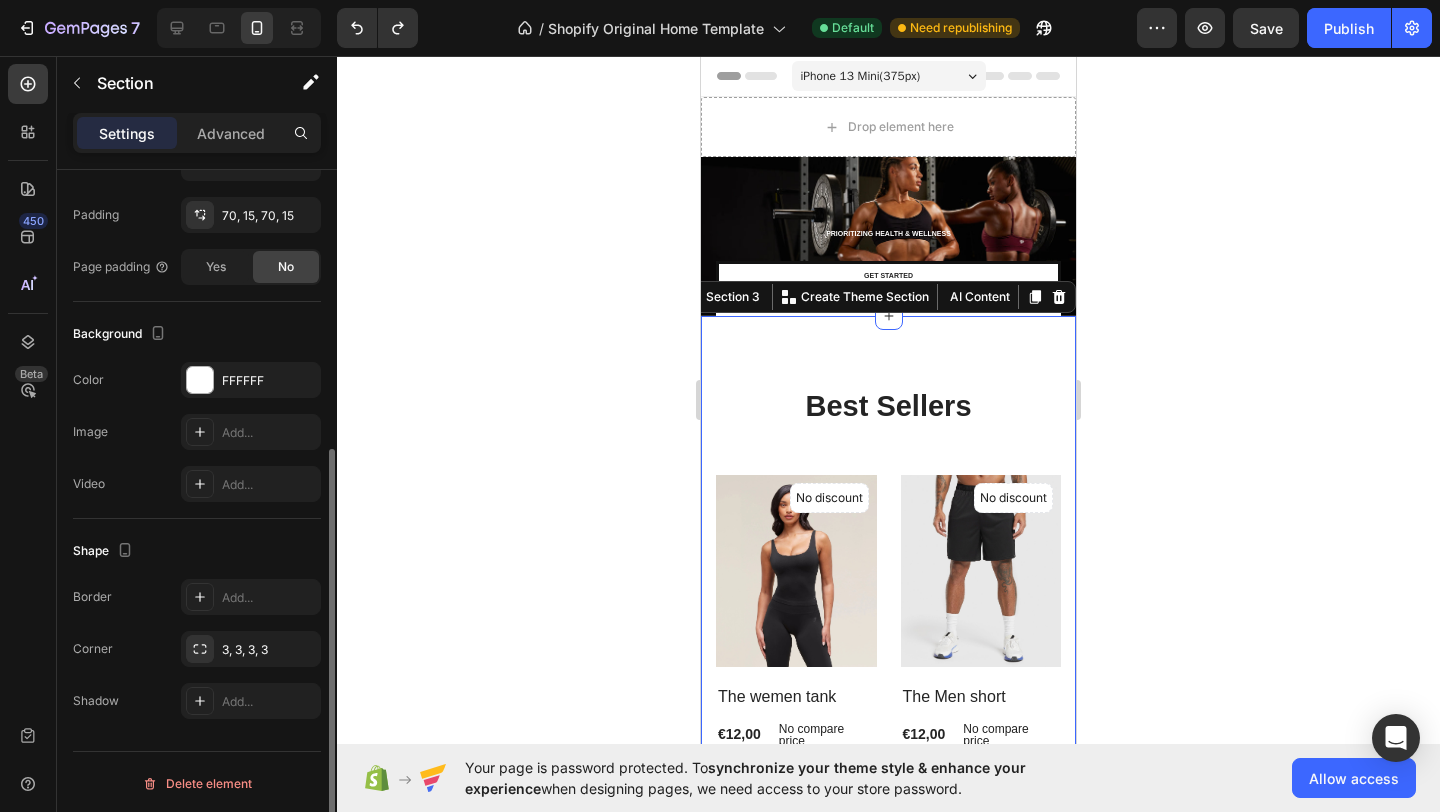 scroll, scrollTop: 469, scrollLeft: 0, axis: vertical 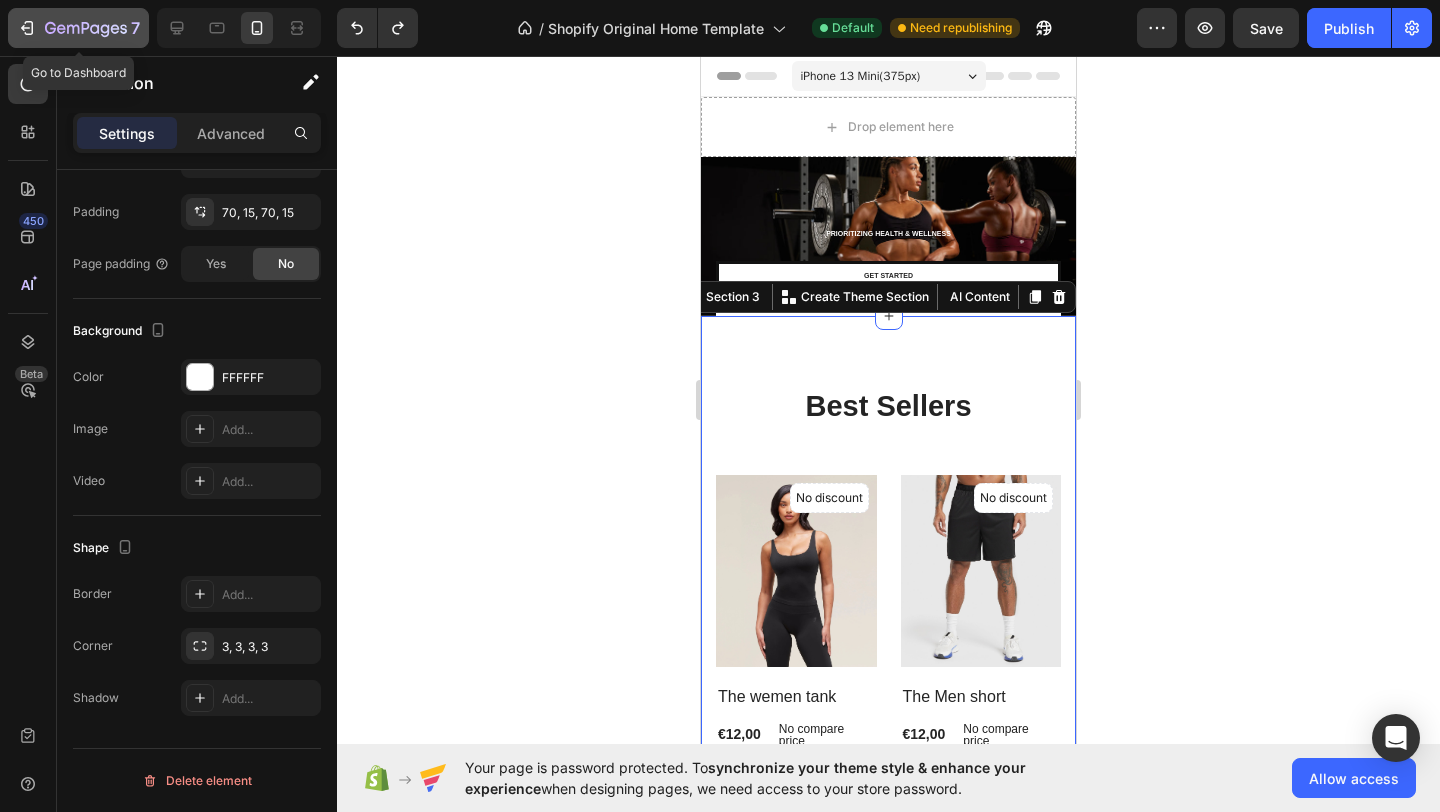 click 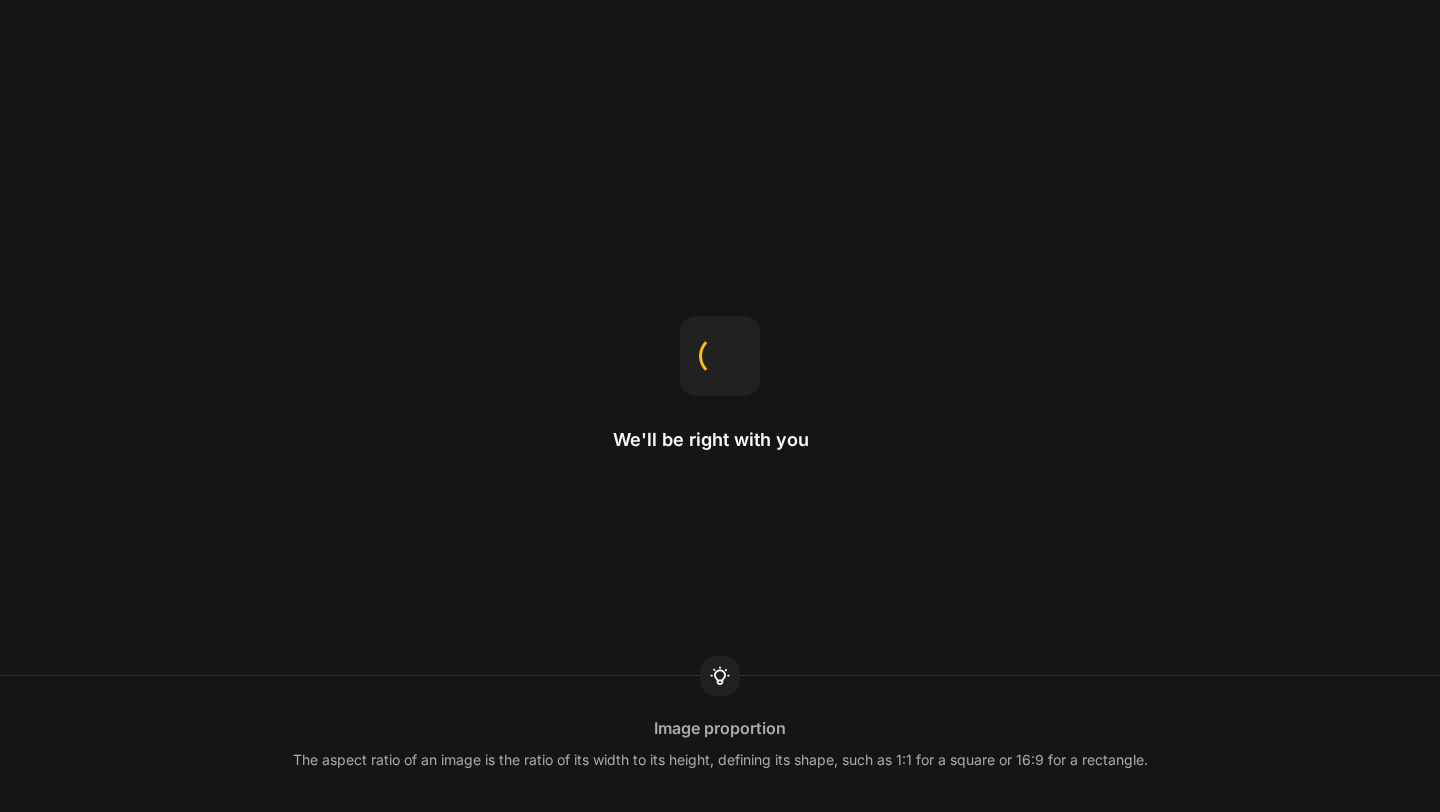 scroll, scrollTop: 0, scrollLeft: 0, axis: both 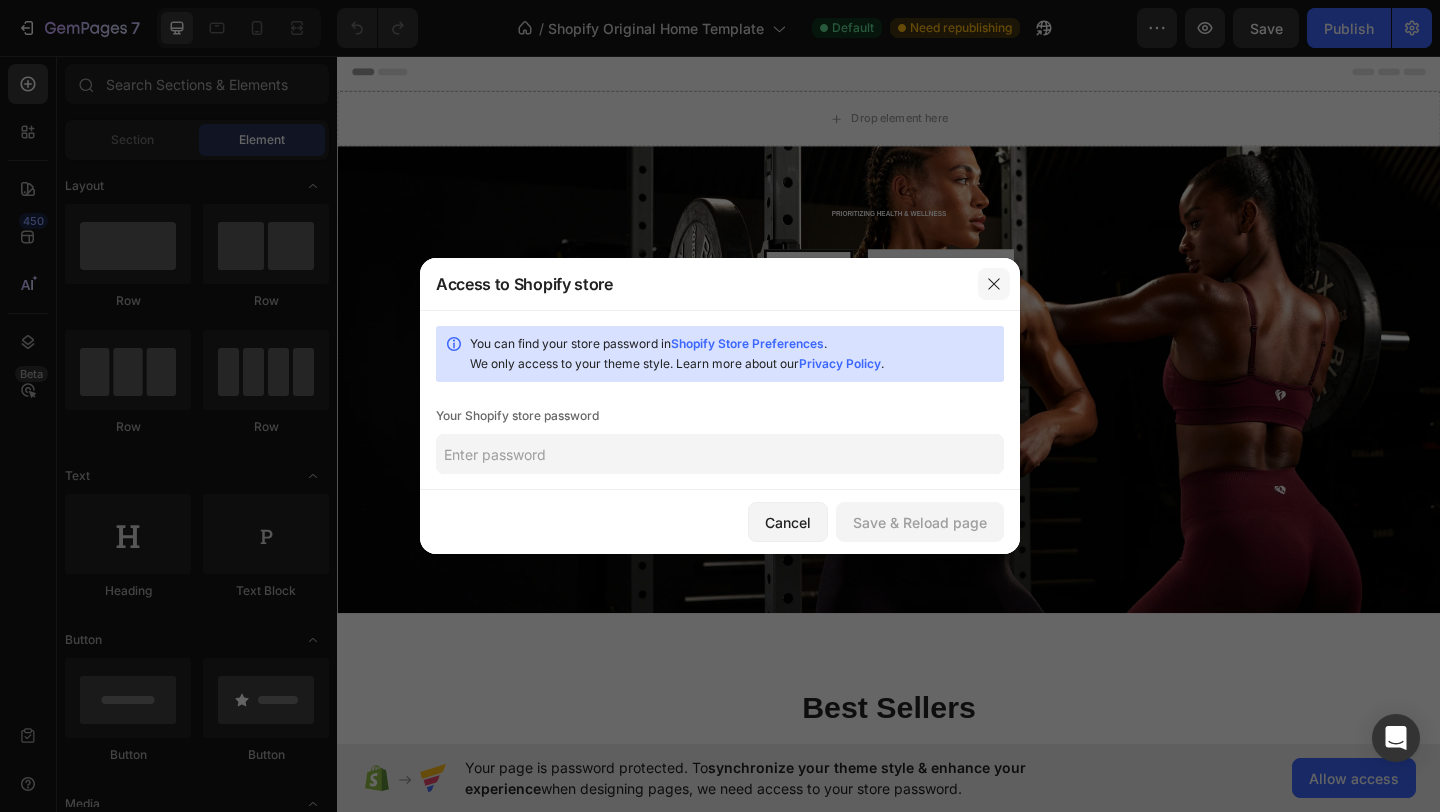 click 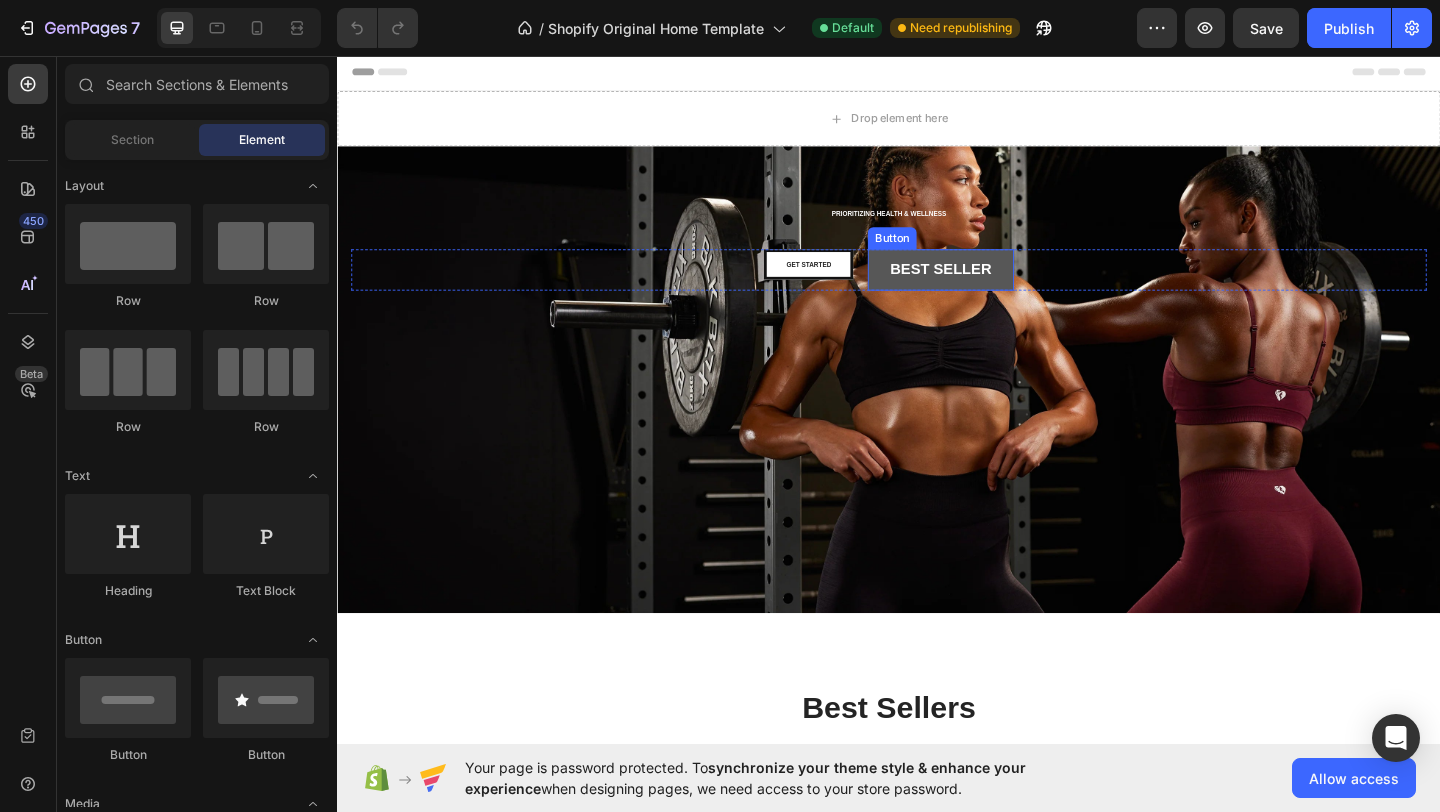 click on "Best Seller" at bounding box center (993, 288) 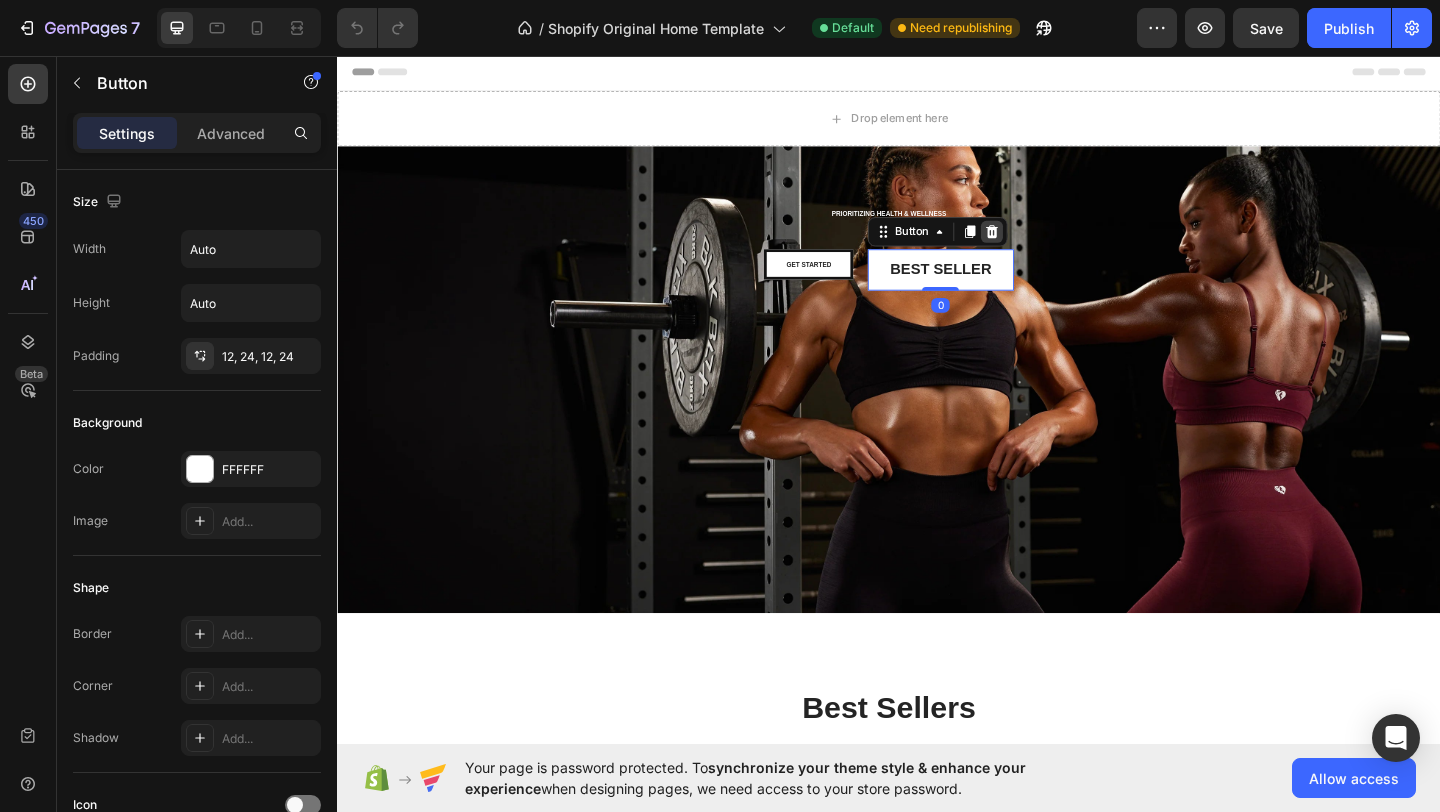 click 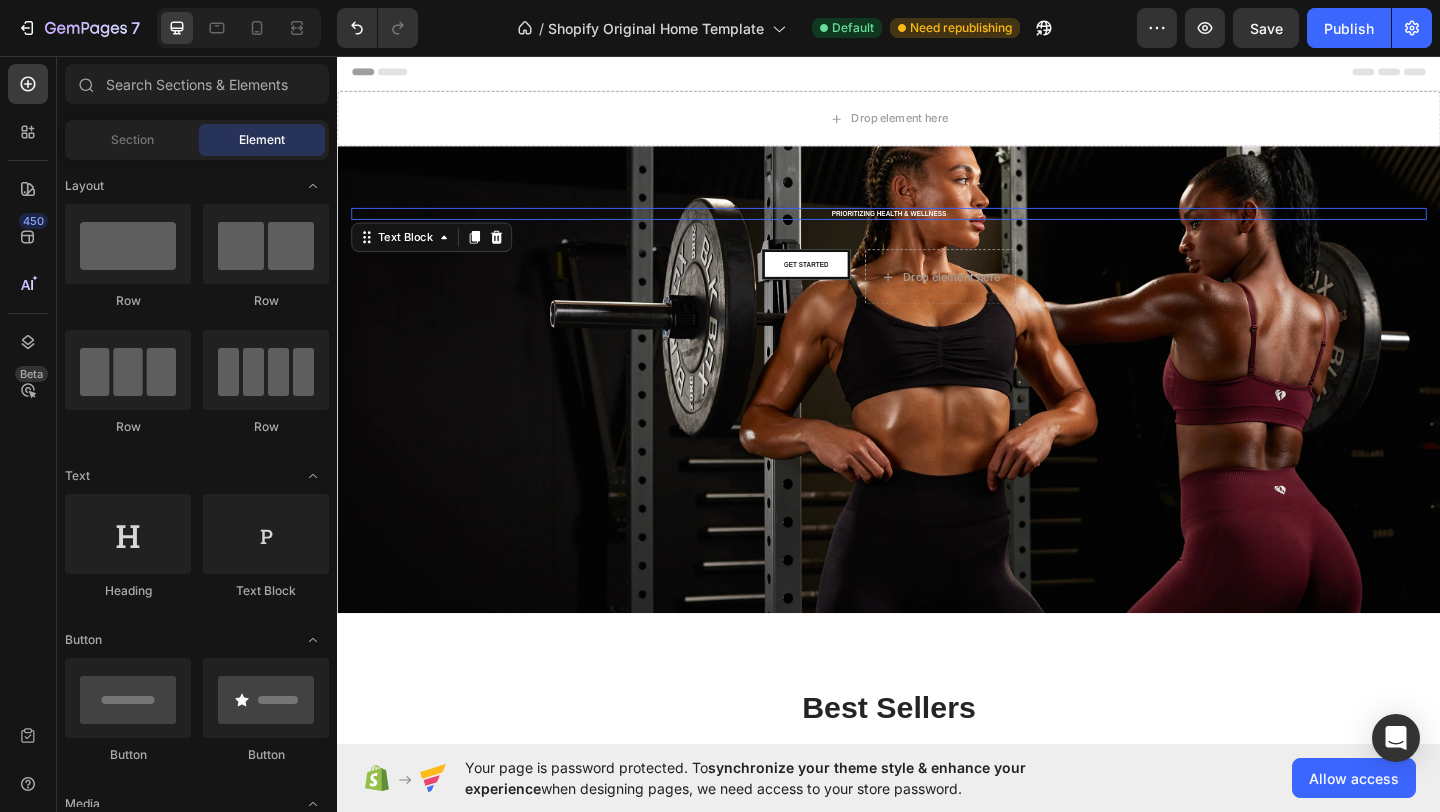 click on "PriorITIzing Health & Wellness" at bounding box center (937, 227) 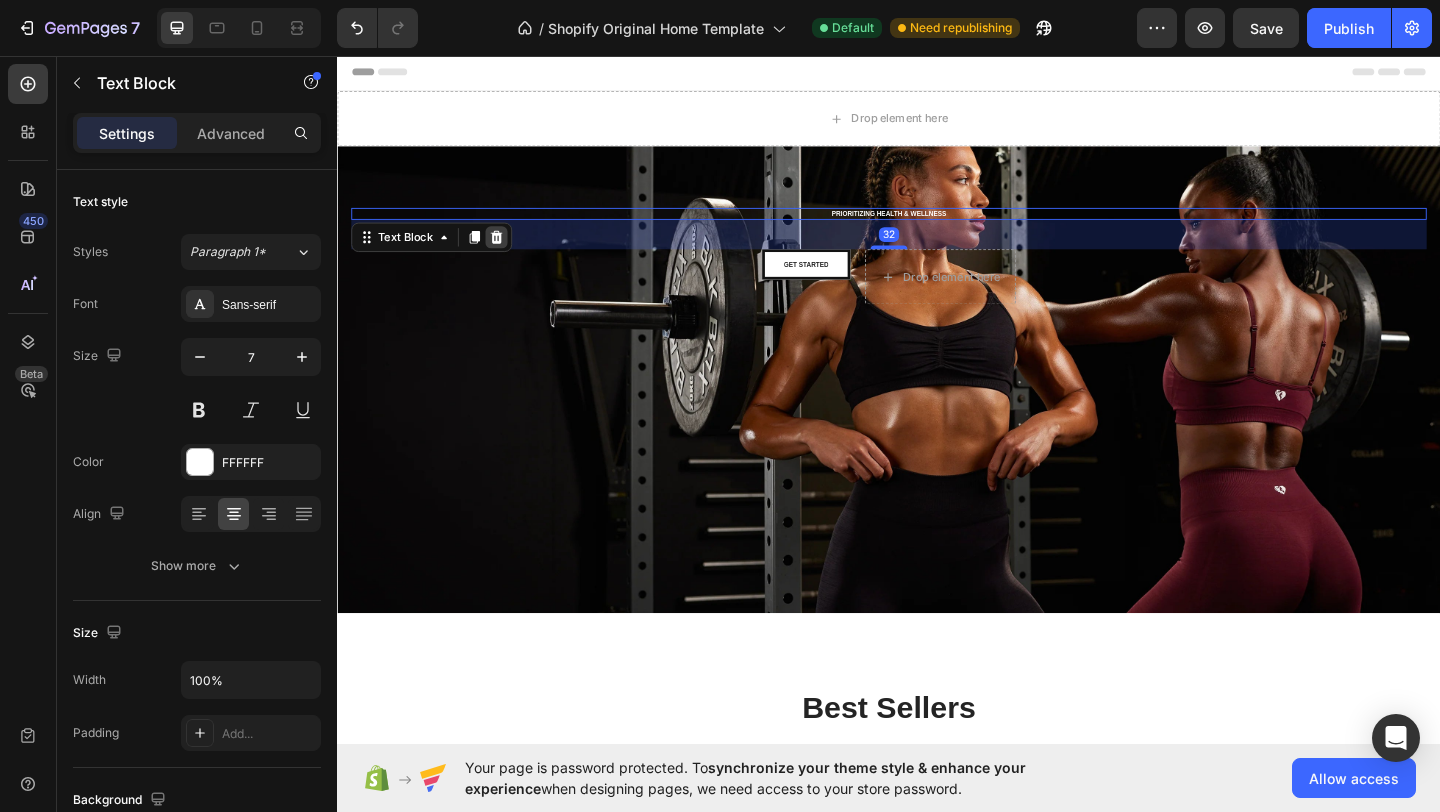 click 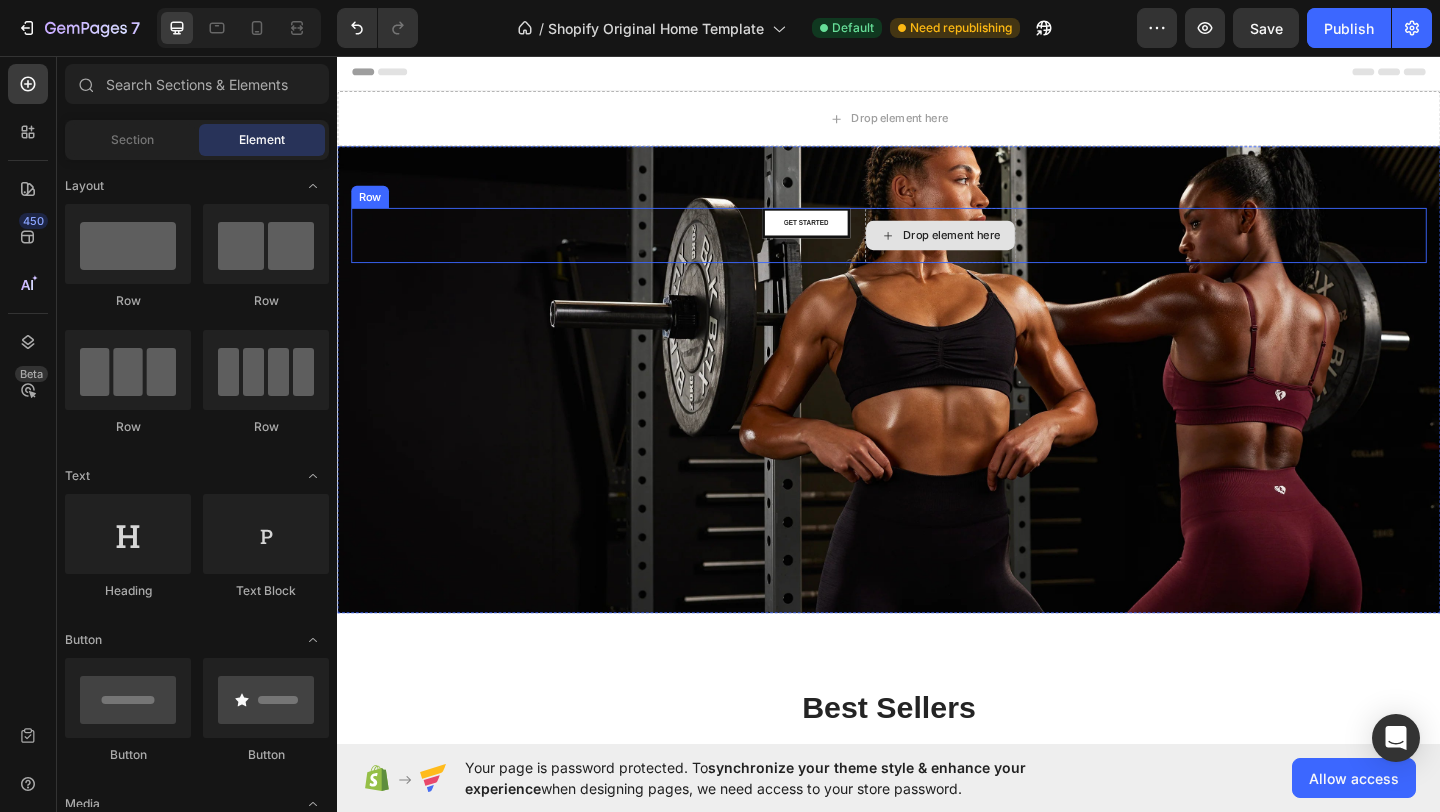 click on "Drop element here" at bounding box center [993, 251] 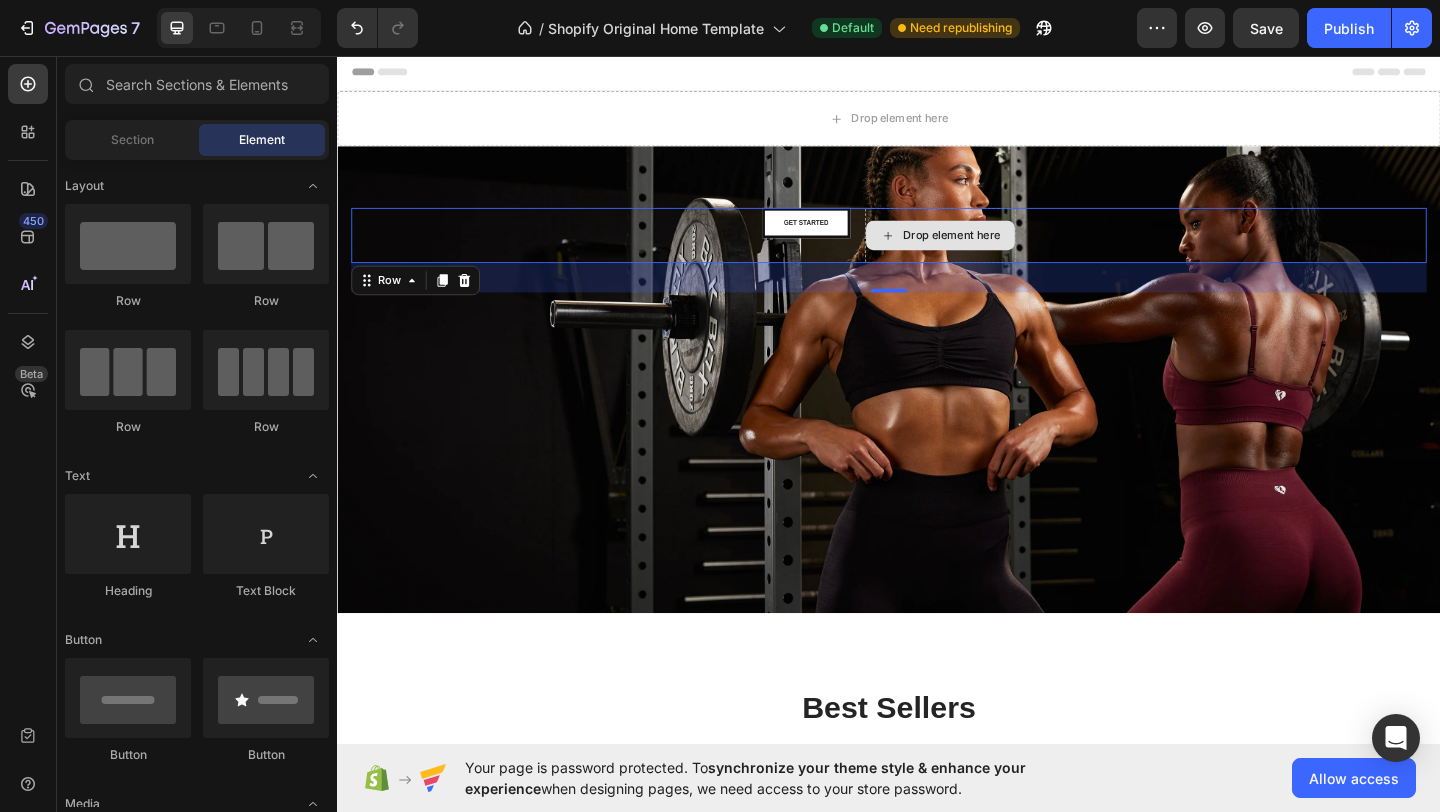 click on "Drop element here" at bounding box center [993, 251] 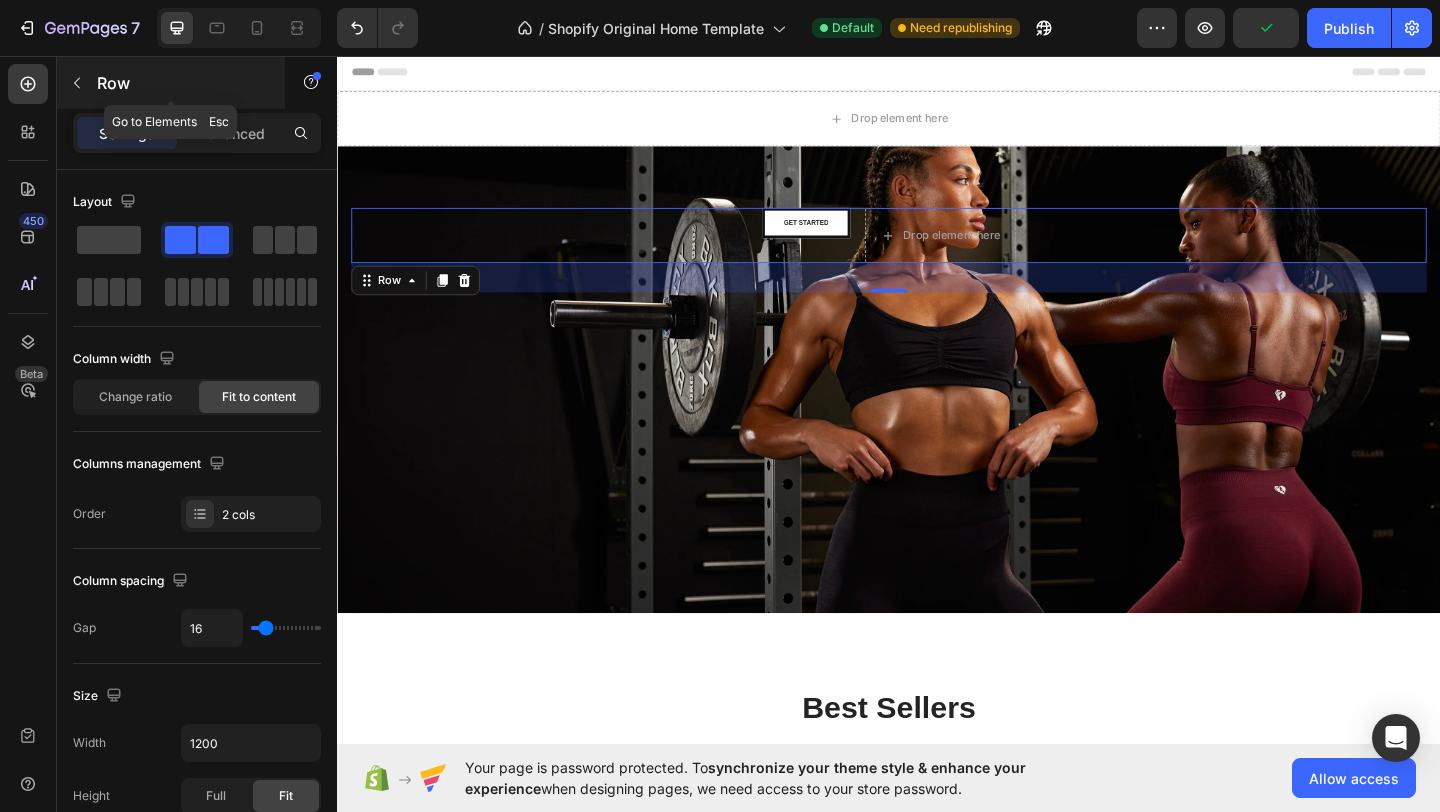 click 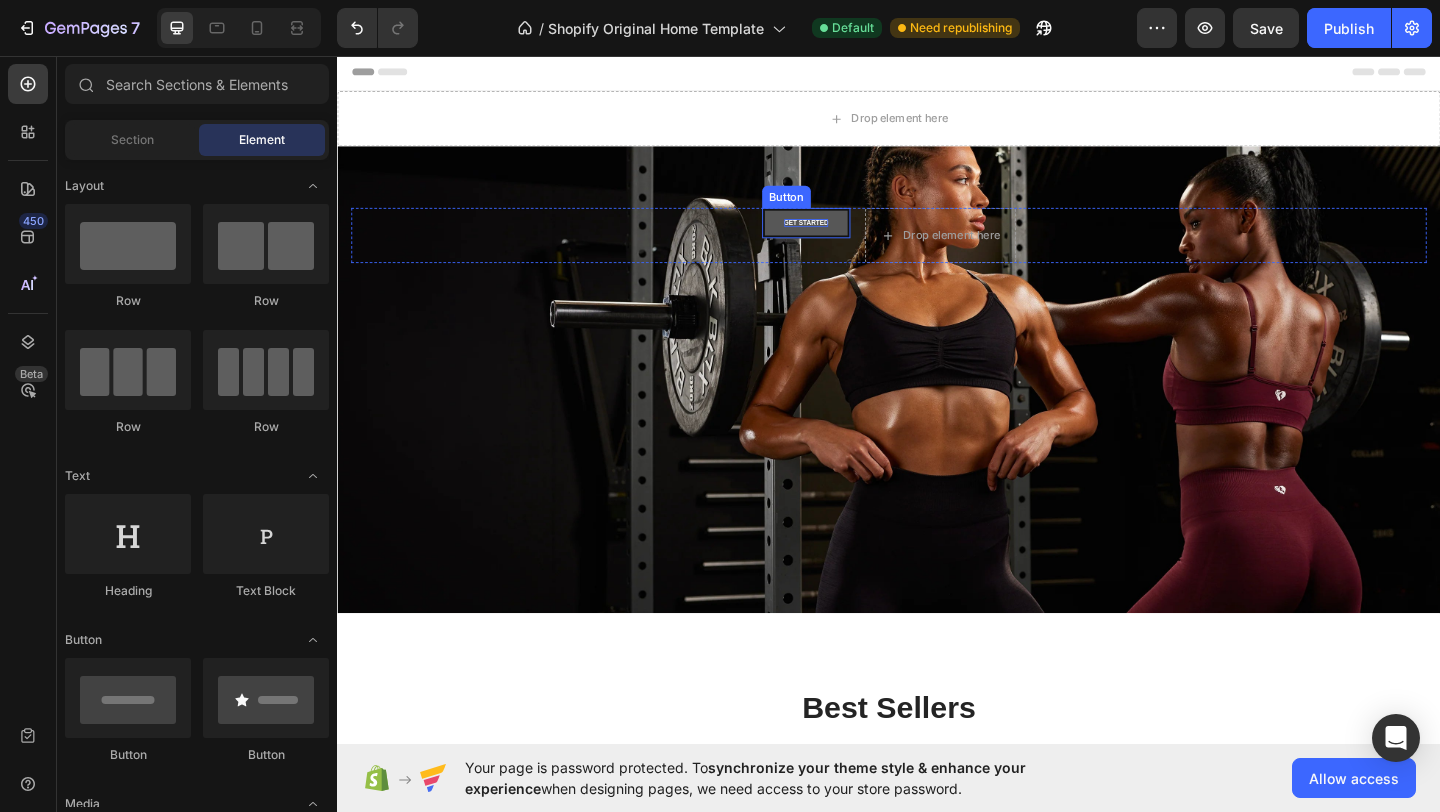 click on "Get started" at bounding box center [847, 237] 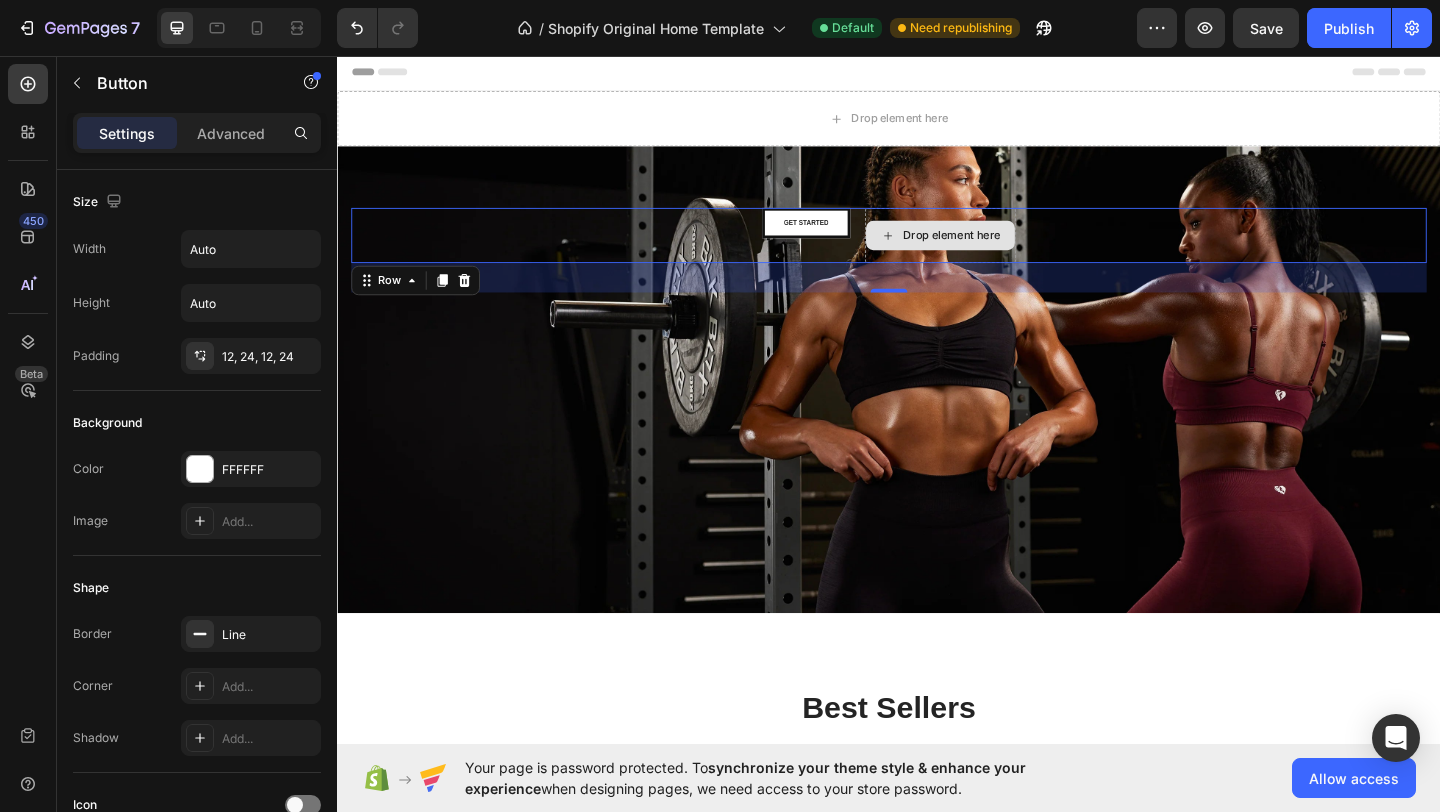 click on "Drop element here" at bounding box center [993, 251] 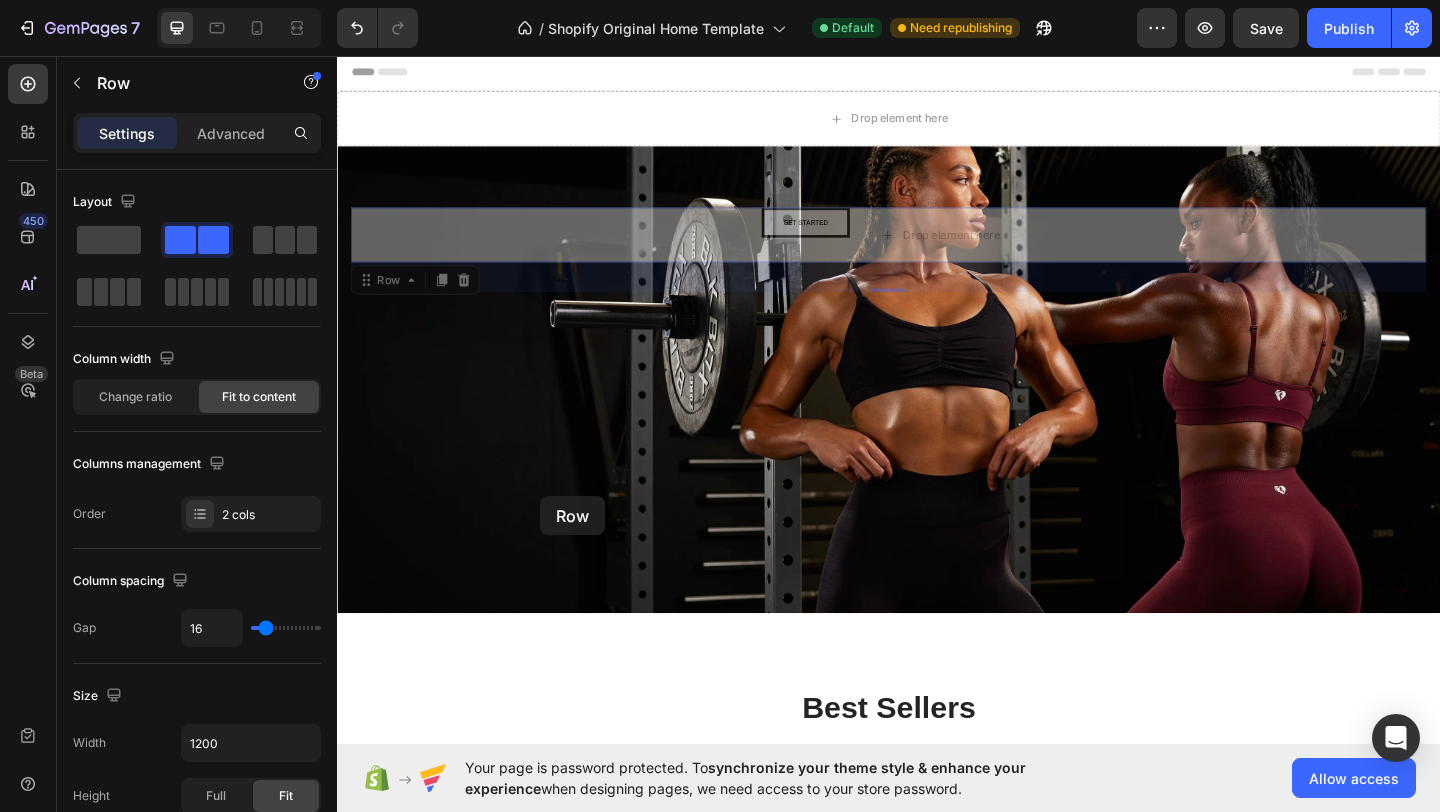 drag, startPoint x: 547, startPoint y: 245, endPoint x: 502, endPoint y: 446, distance: 205.97572 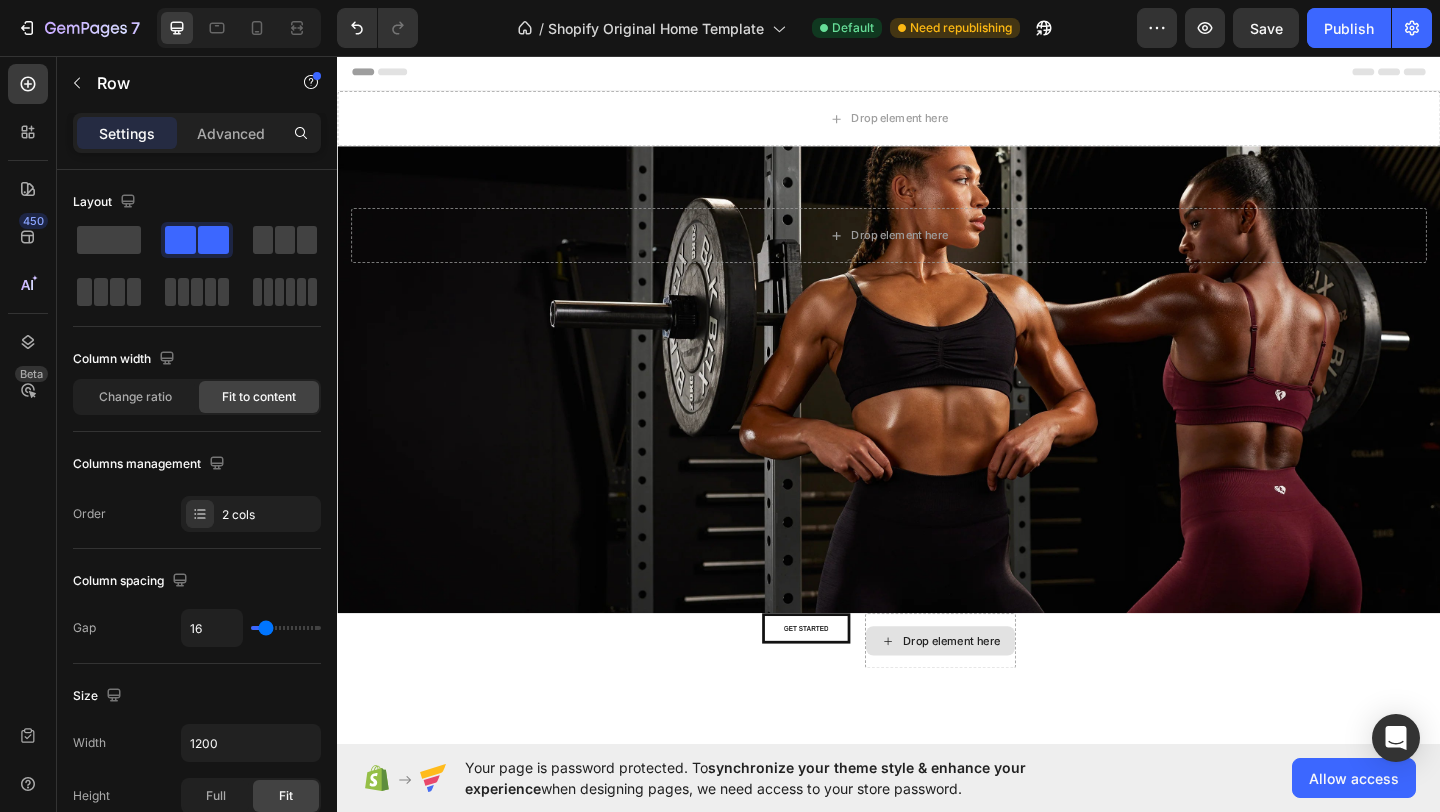 click on "Drop element here" at bounding box center (993, 692) 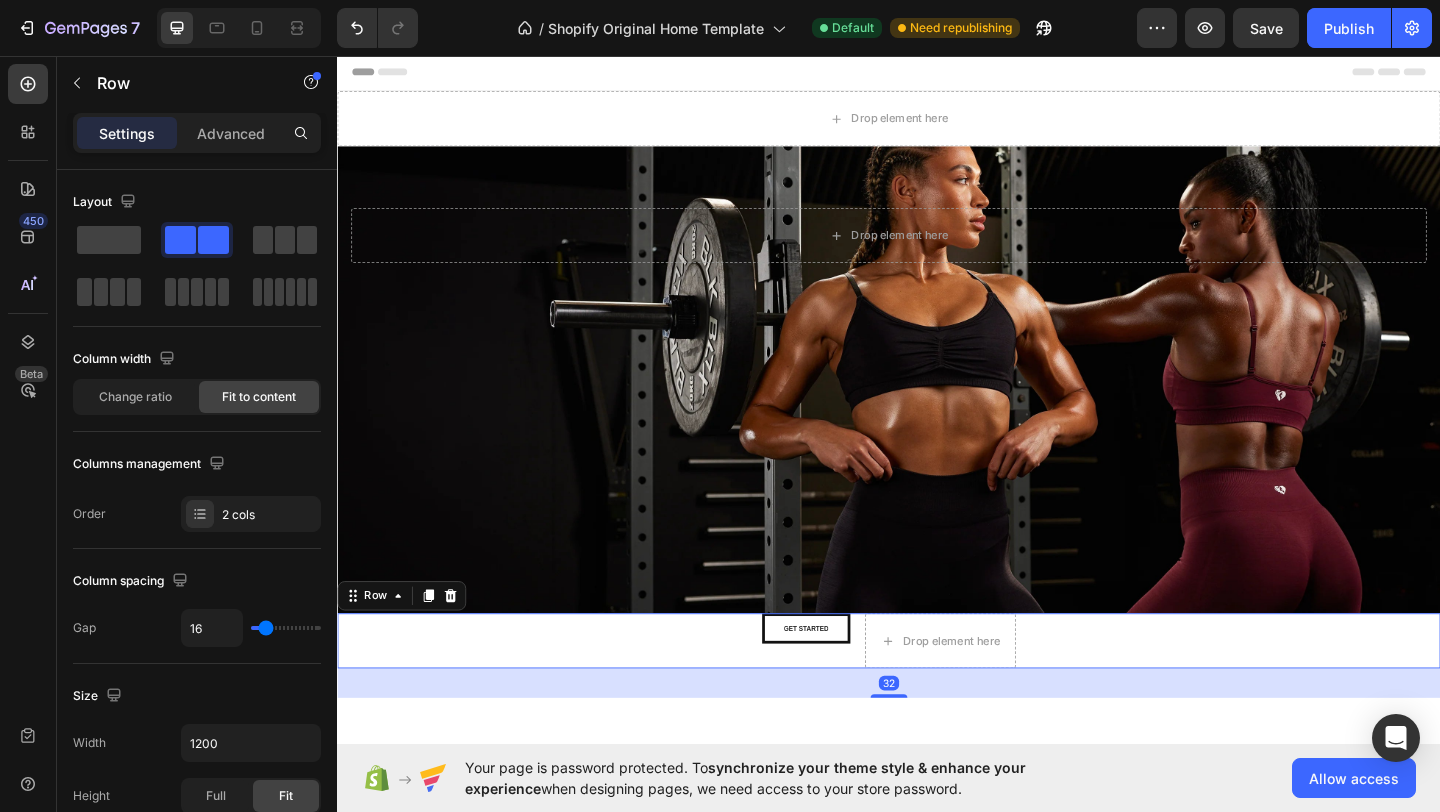 click on "Get started Button
Drop element here Row   32" at bounding box center [937, 692] 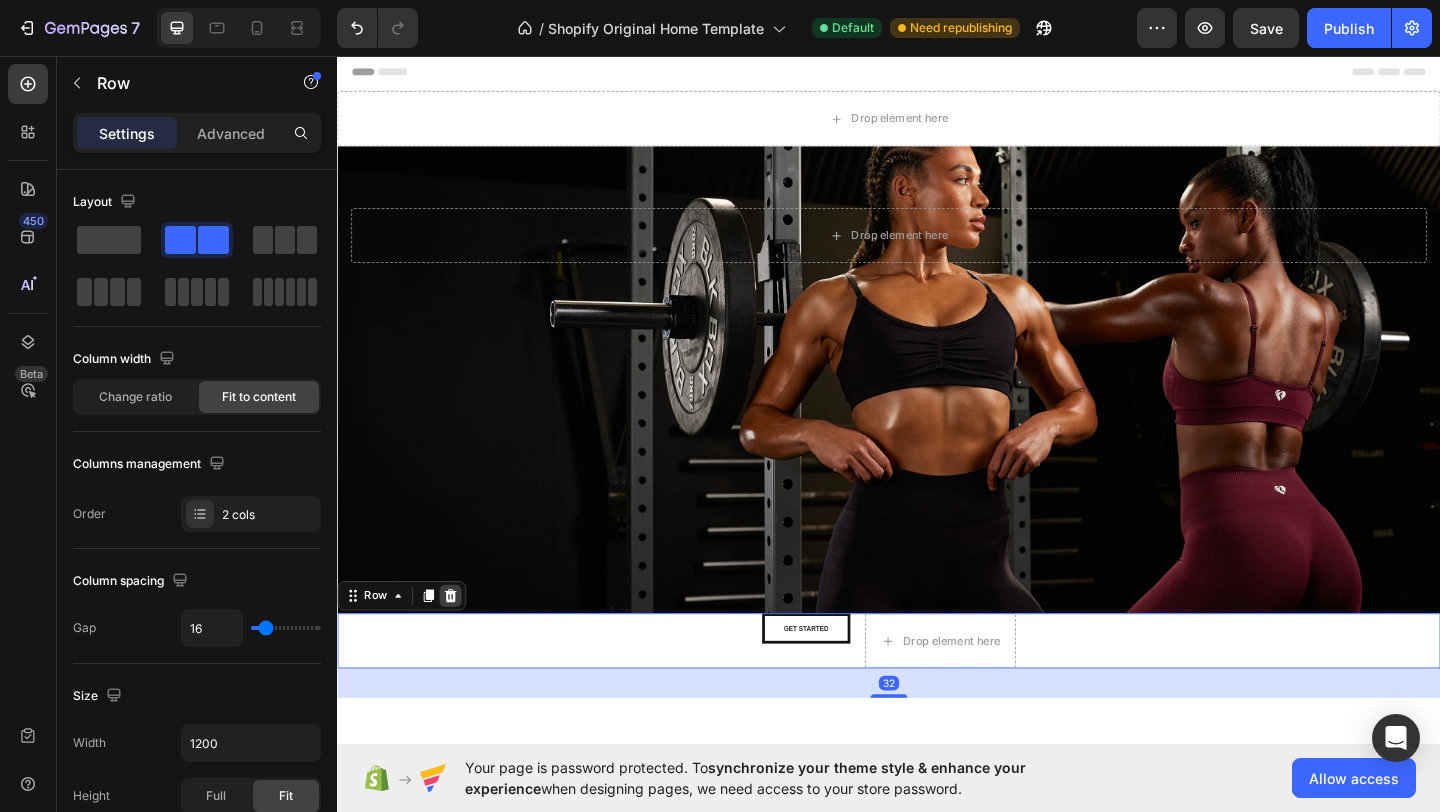 click 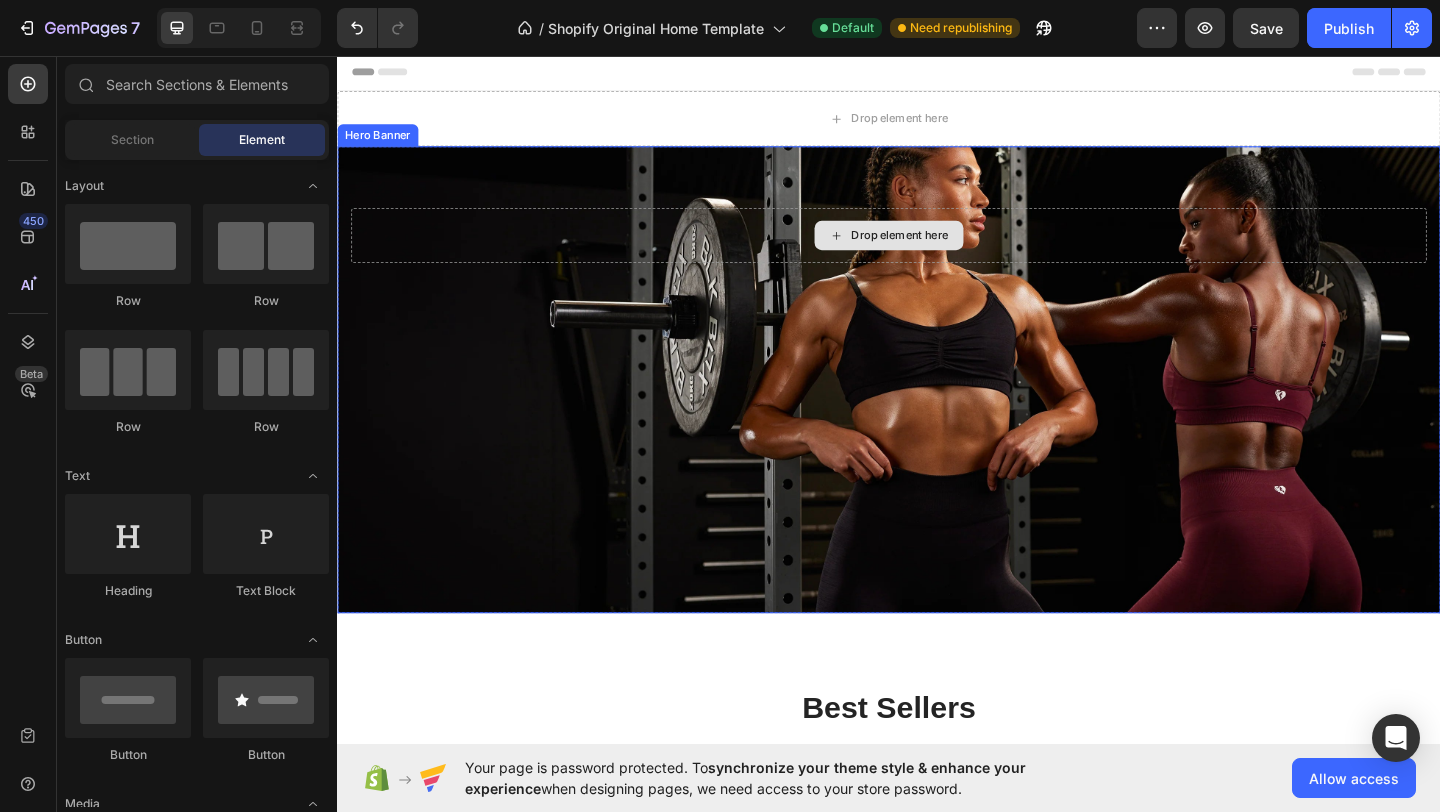 click on "Drop element here" at bounding box center (937, 251) 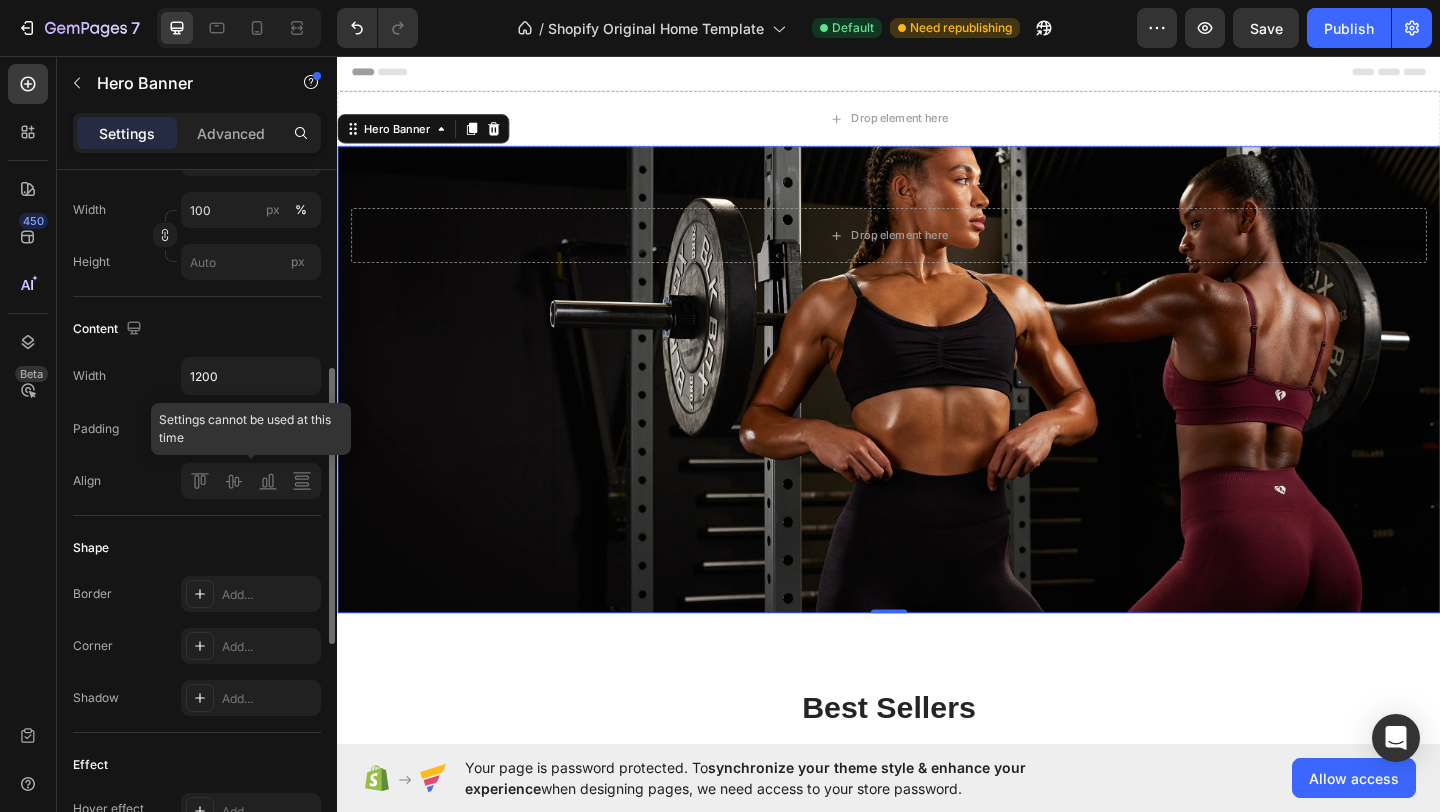 scroll, scrollTop: 497, scrollLeft: 0, axis: vertical 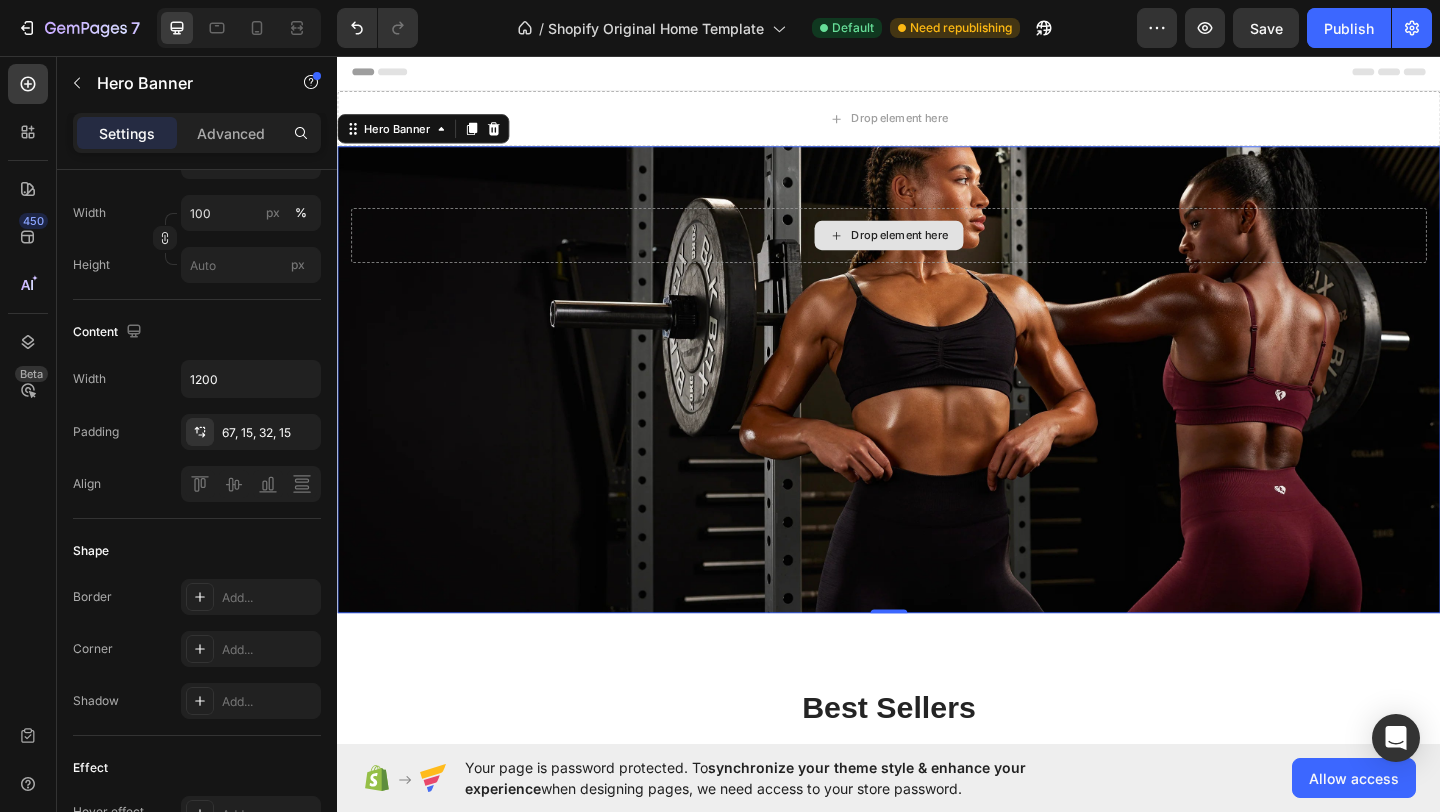 click on "Drop element here" at bounding box center (937, 251) 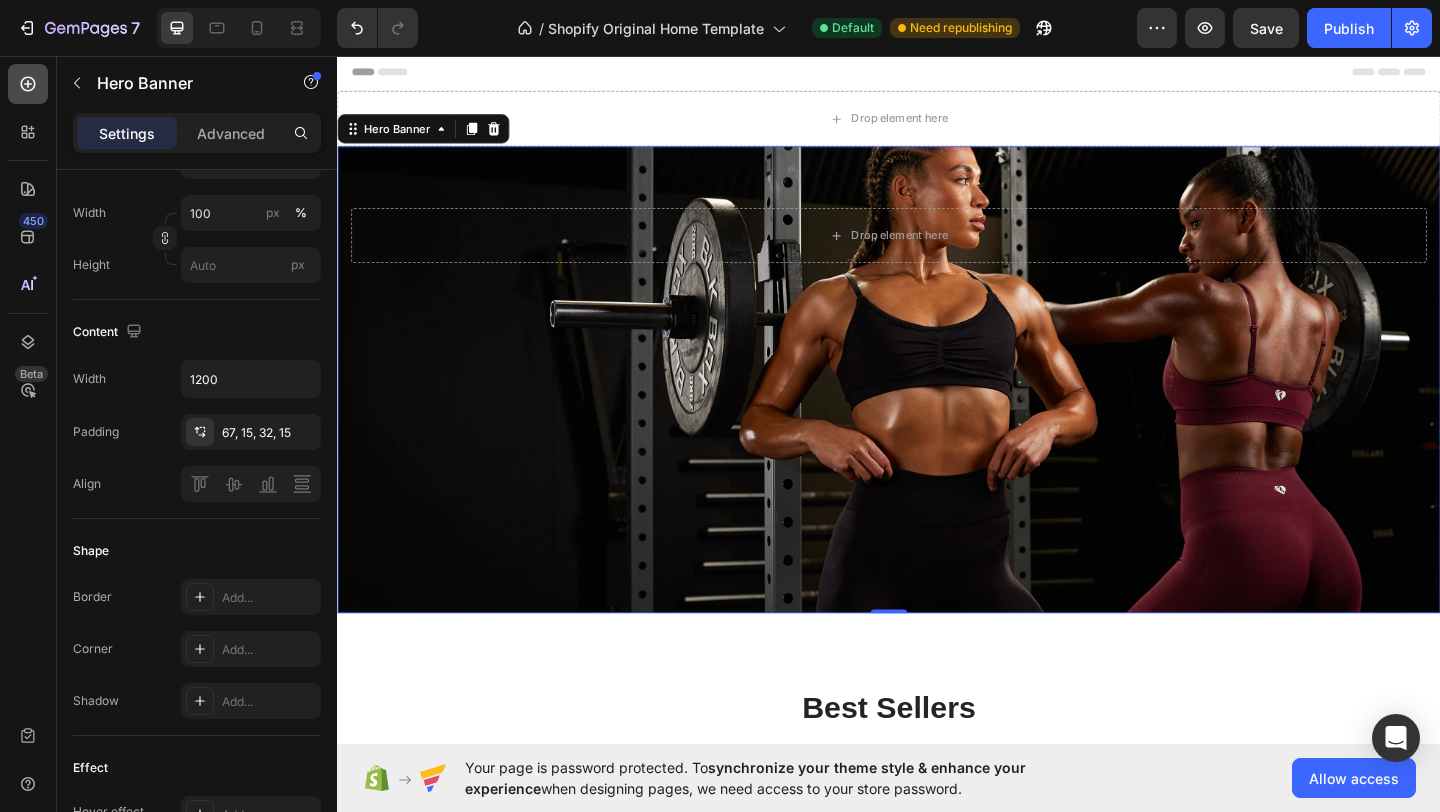 click 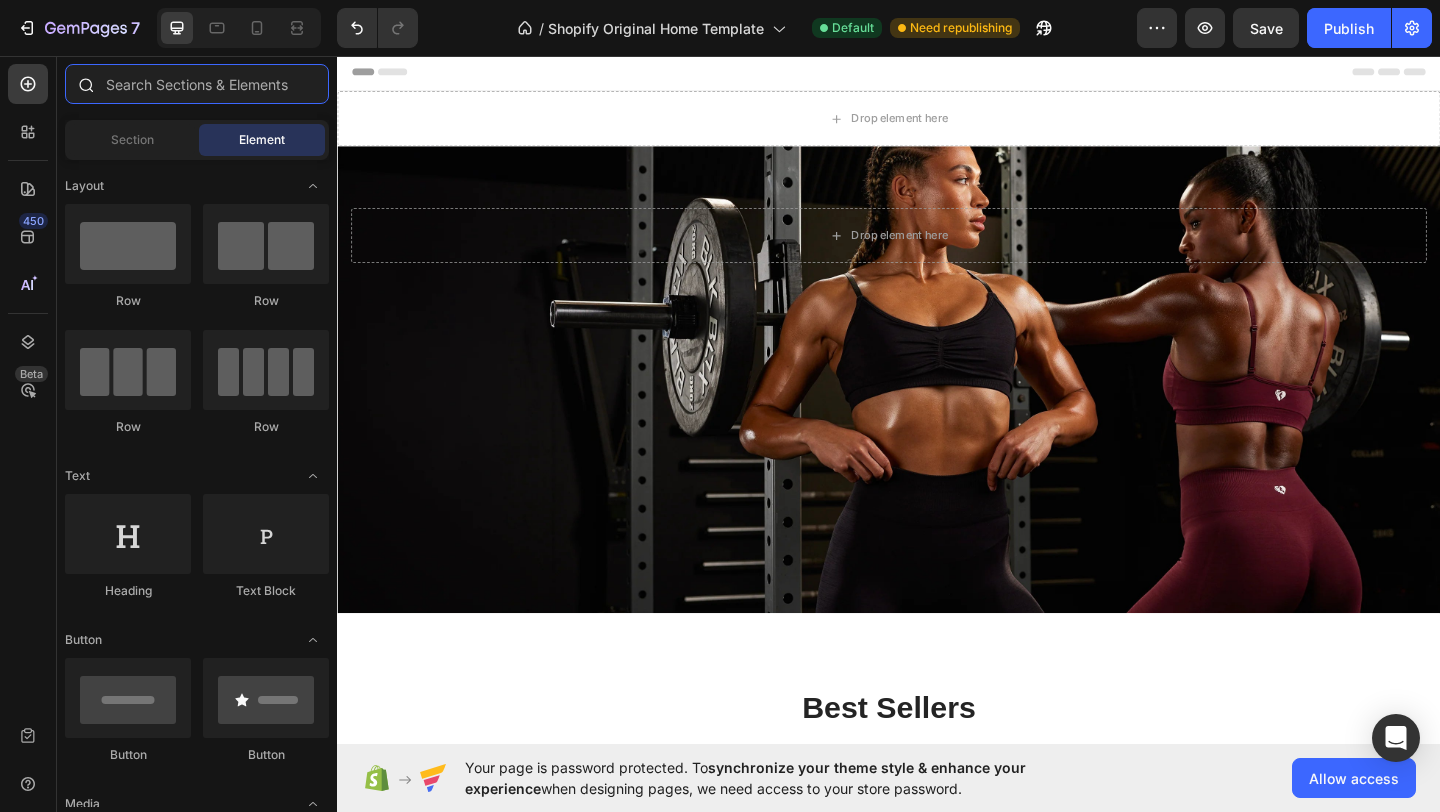 click at bounding box center [197, 84] 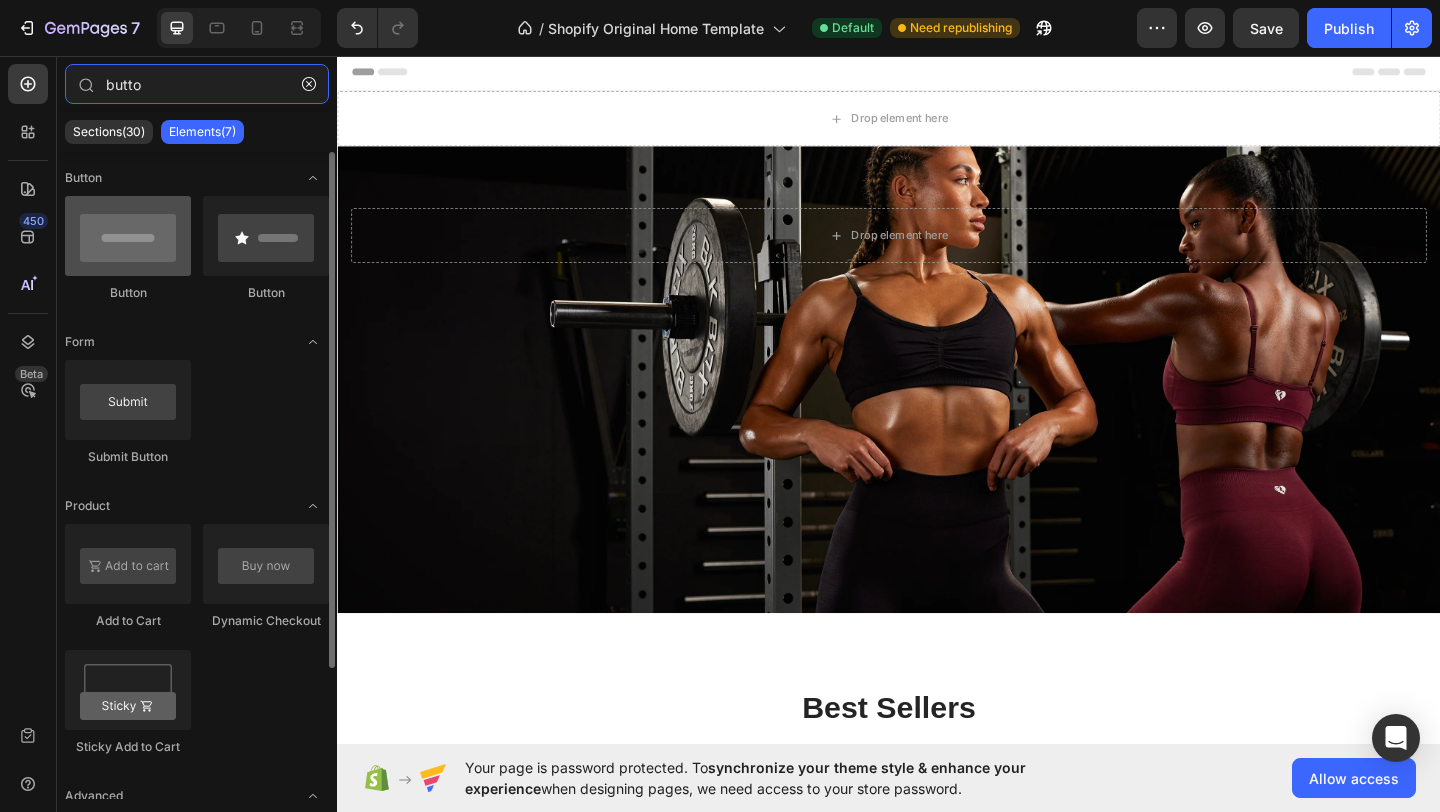 type on "butto" 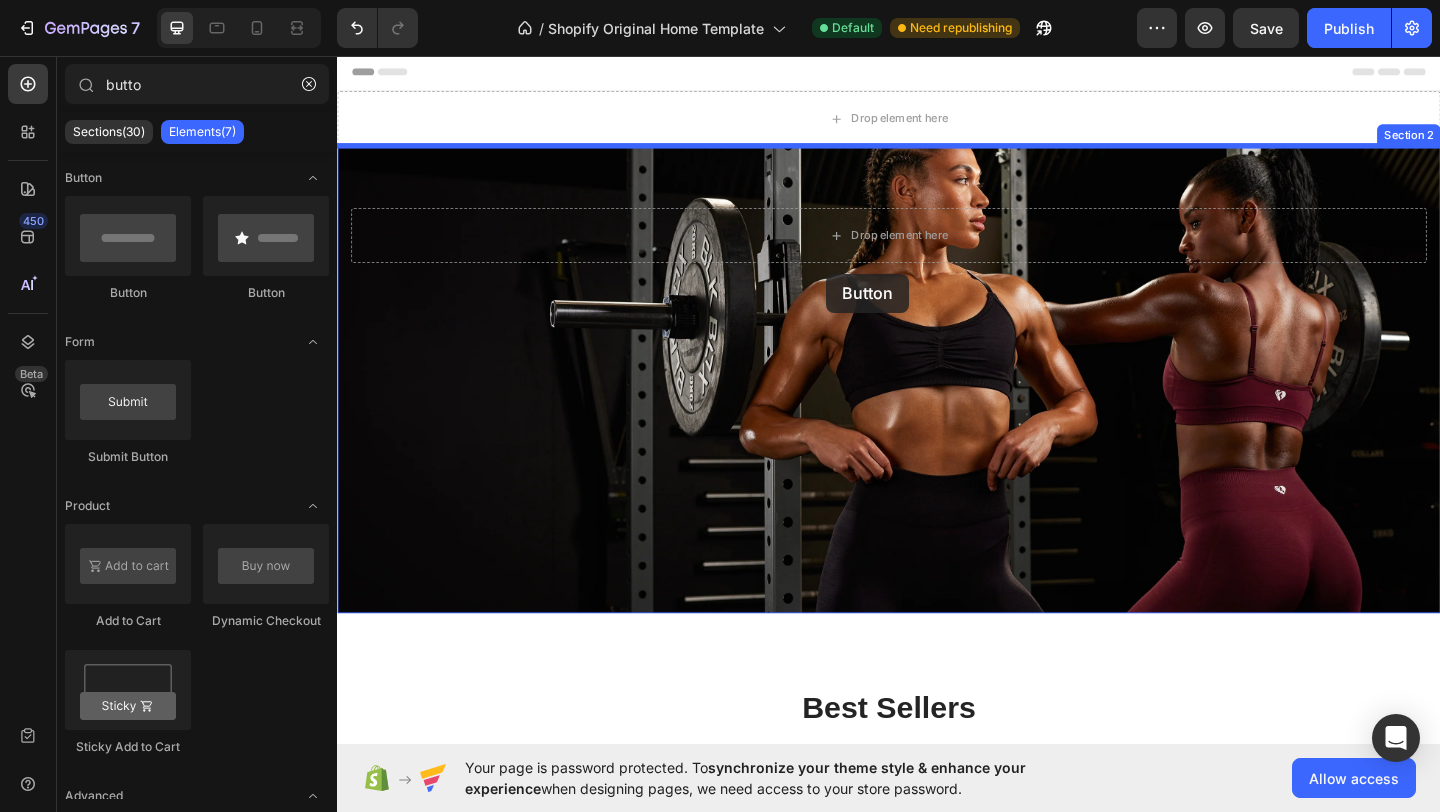 drag, startPoint x: 458, startPoint y: 289, endPoint x: 869, endPoint y: 293, distance: 411.01947 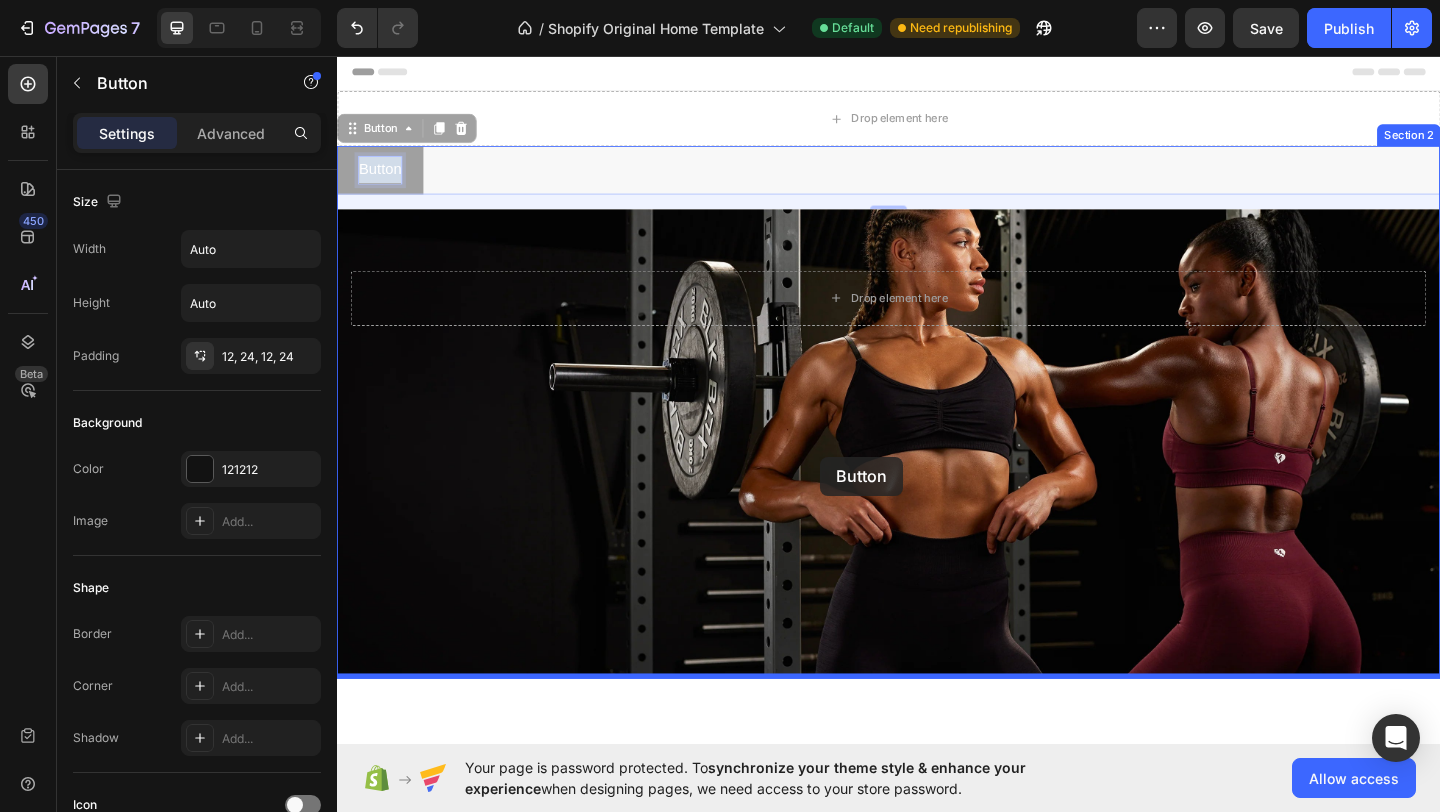 drag, startPoint x: 372, startPoint y: 173, endPoint x: 864, endPoint y: 492, distance: 586.3659 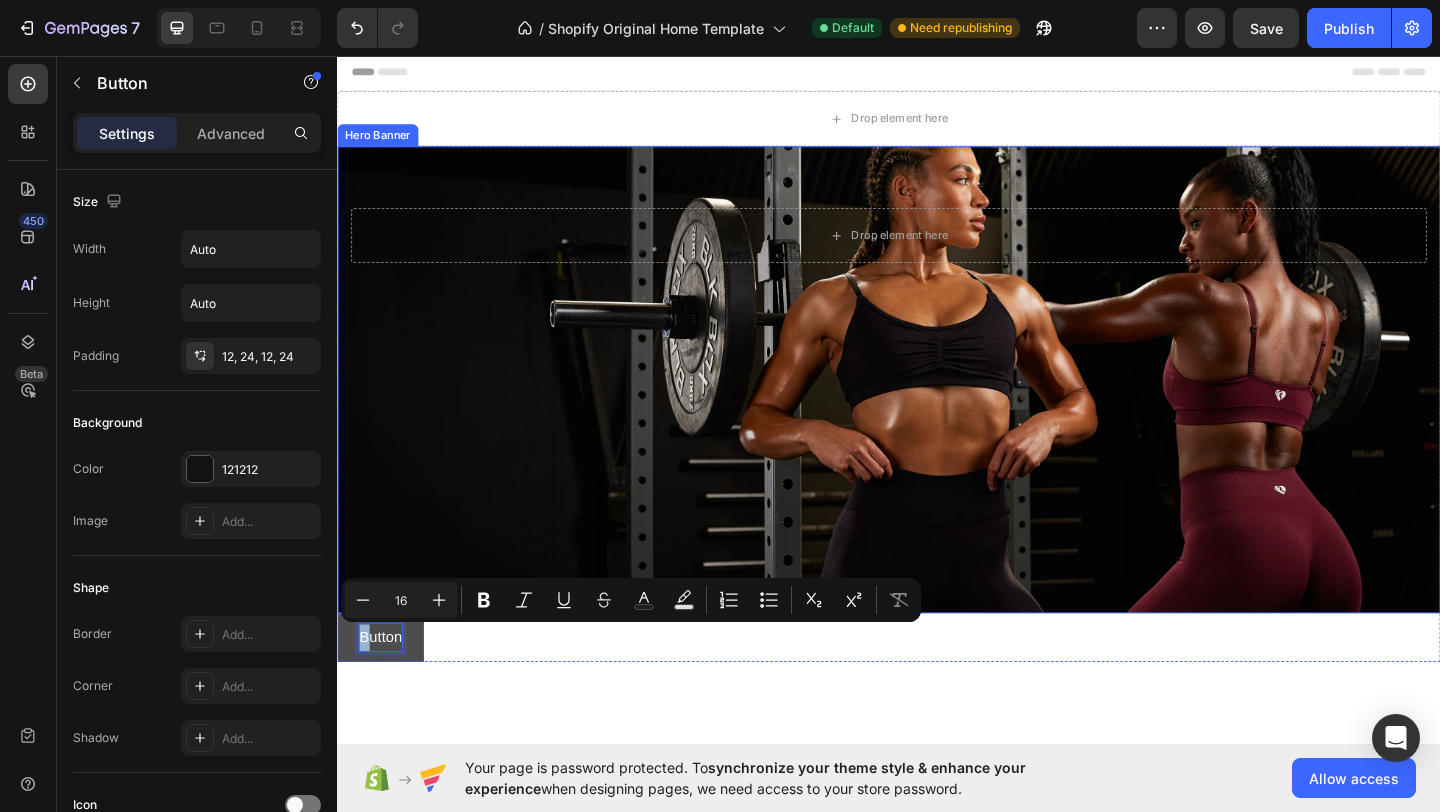 drag, startPoint x: 375, startPoint y: 679, endPoint x: 892, endPoint y: 300, distance: 641.0382 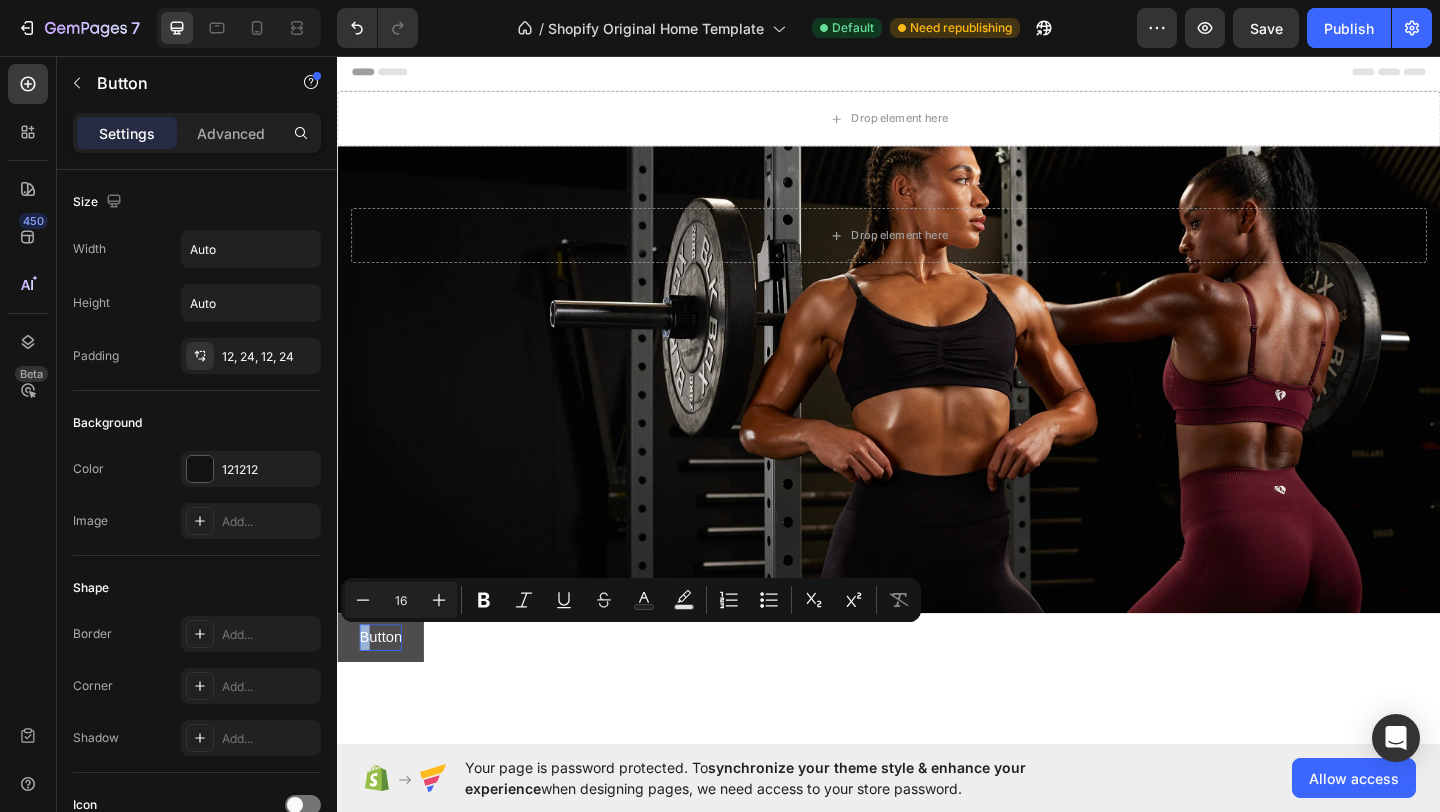 click on "Button" at bounding box center (384, 688) 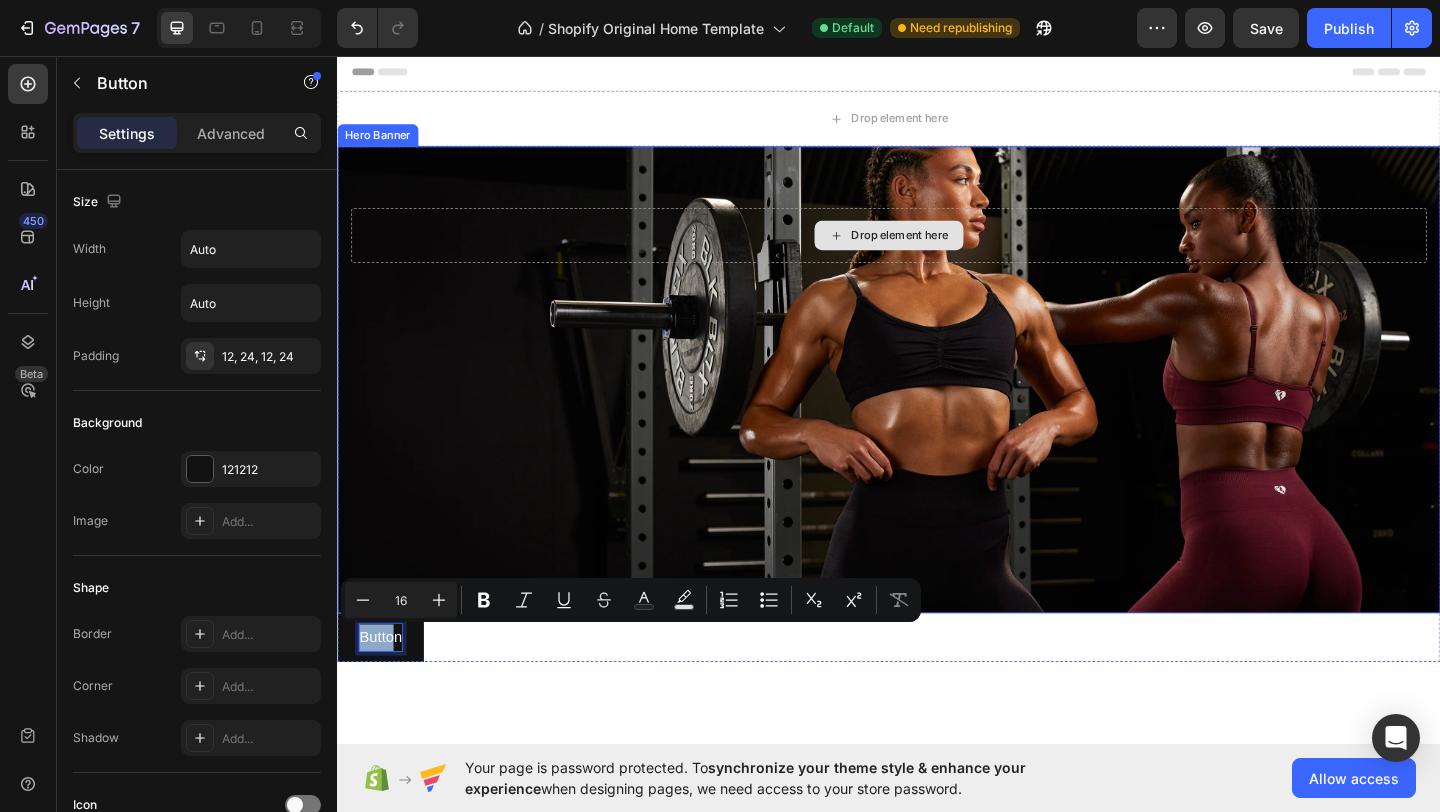 drag, startPoint x: 395, startPoint y: 701, endPoint x: 934, endPoint y: 246, distance: 705.3694 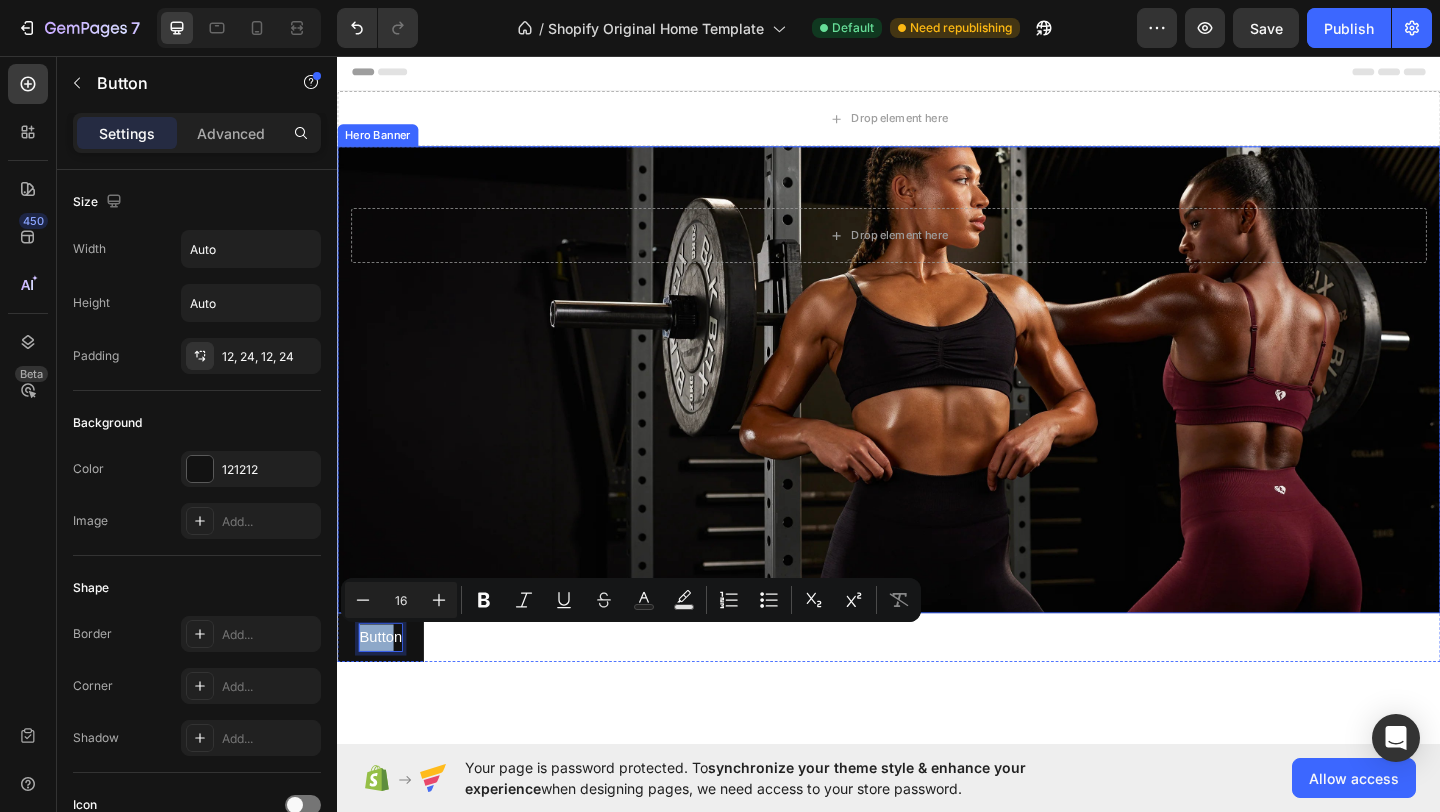 click on "Drop element here" at bounding box center [937, 233] 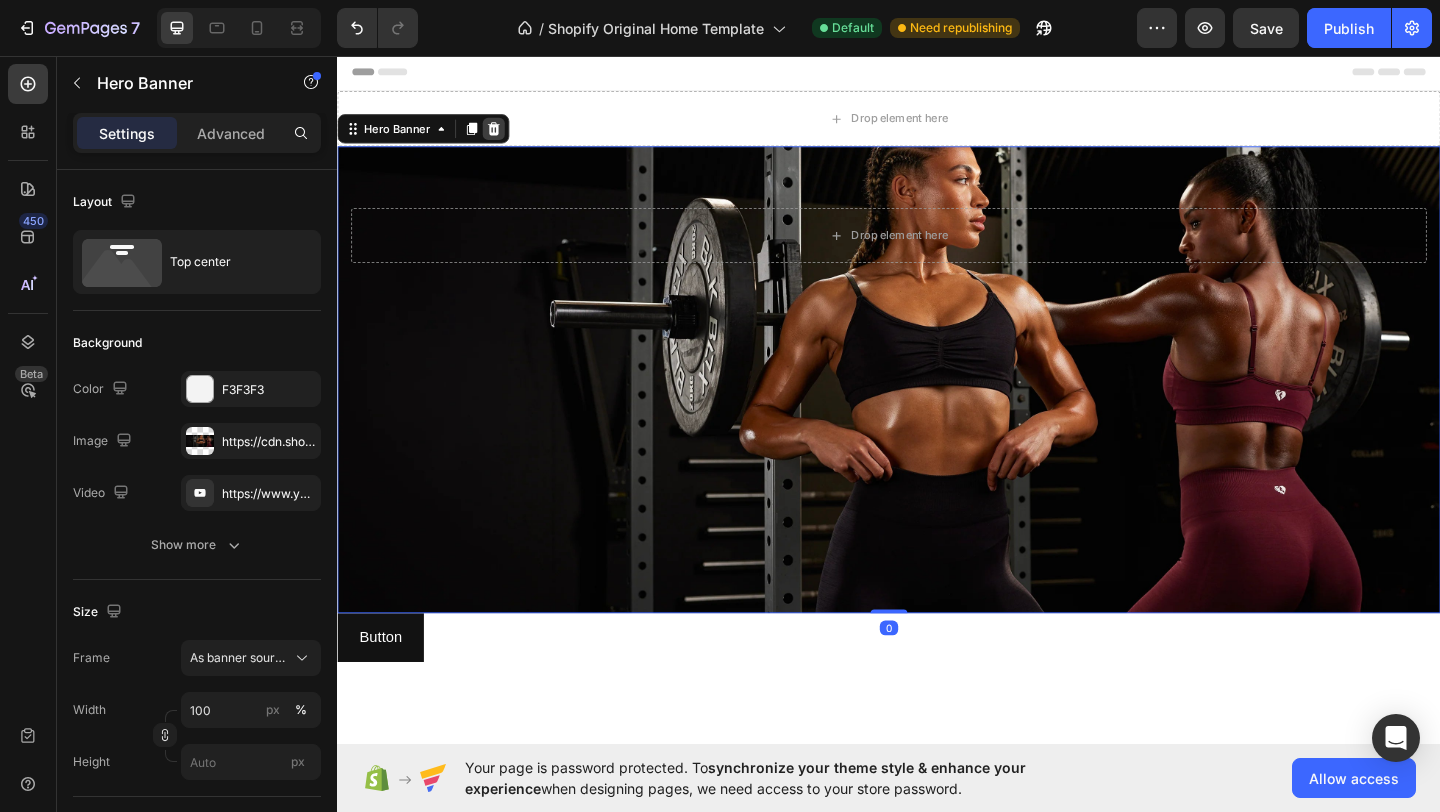 click 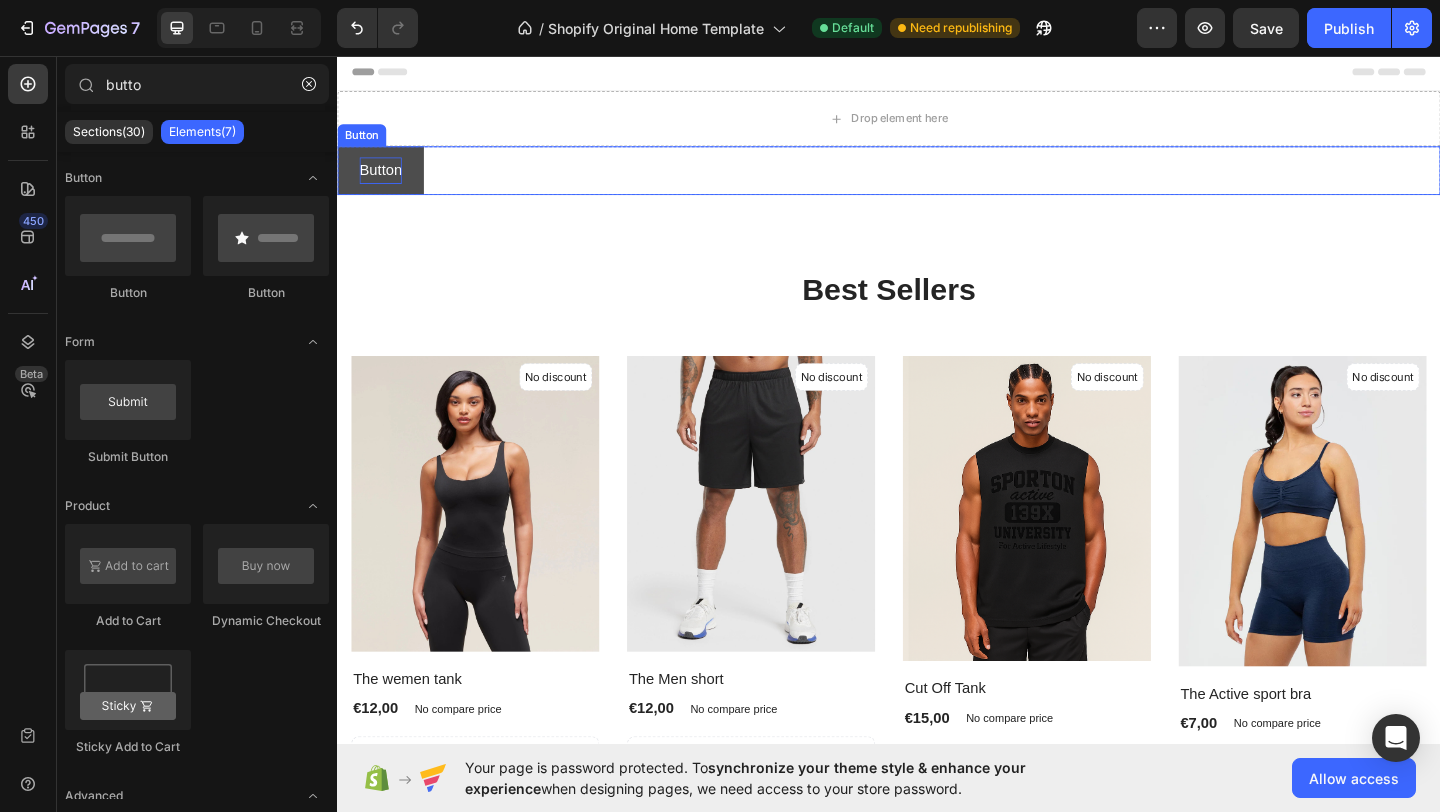click on "Button" at bounding box center (384, 180) 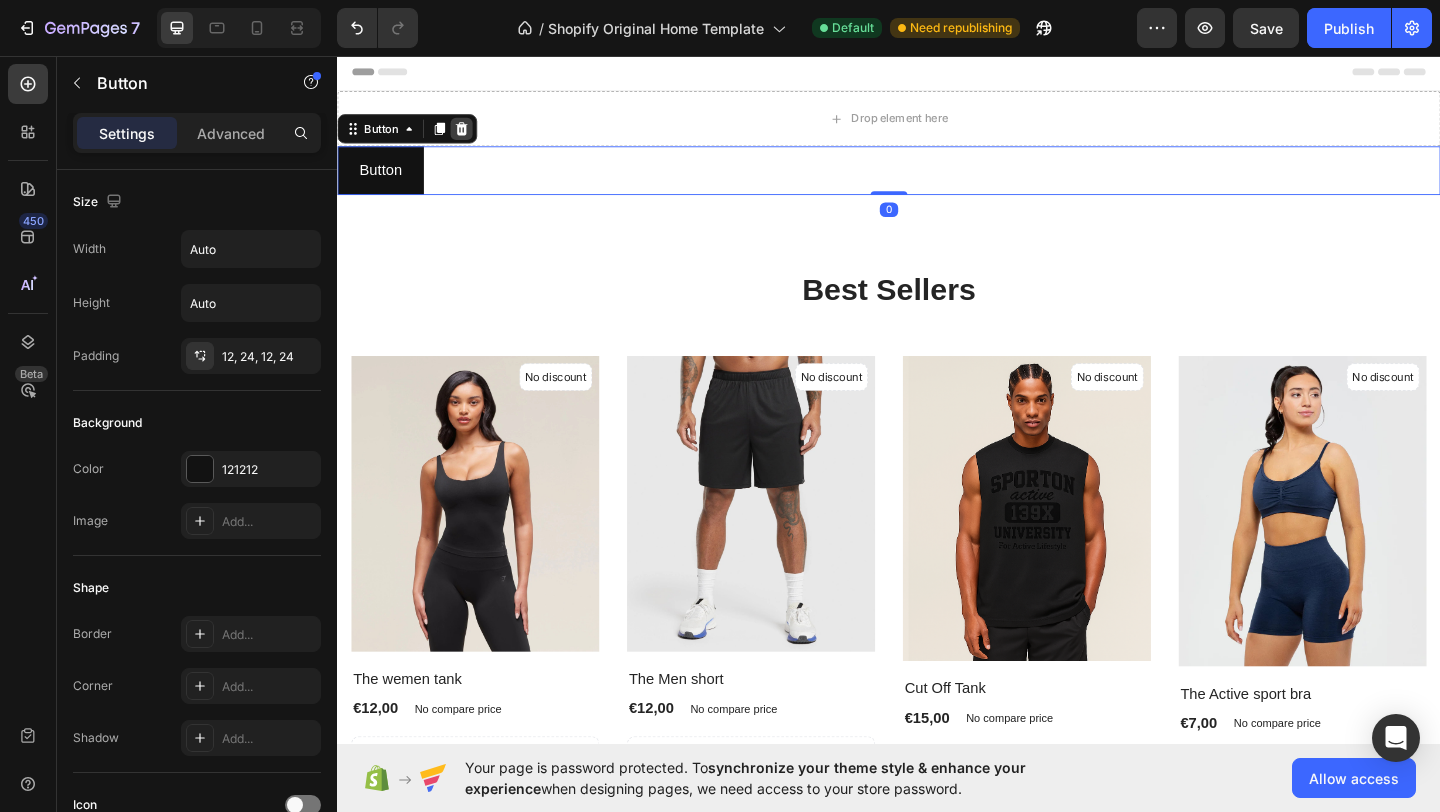 click 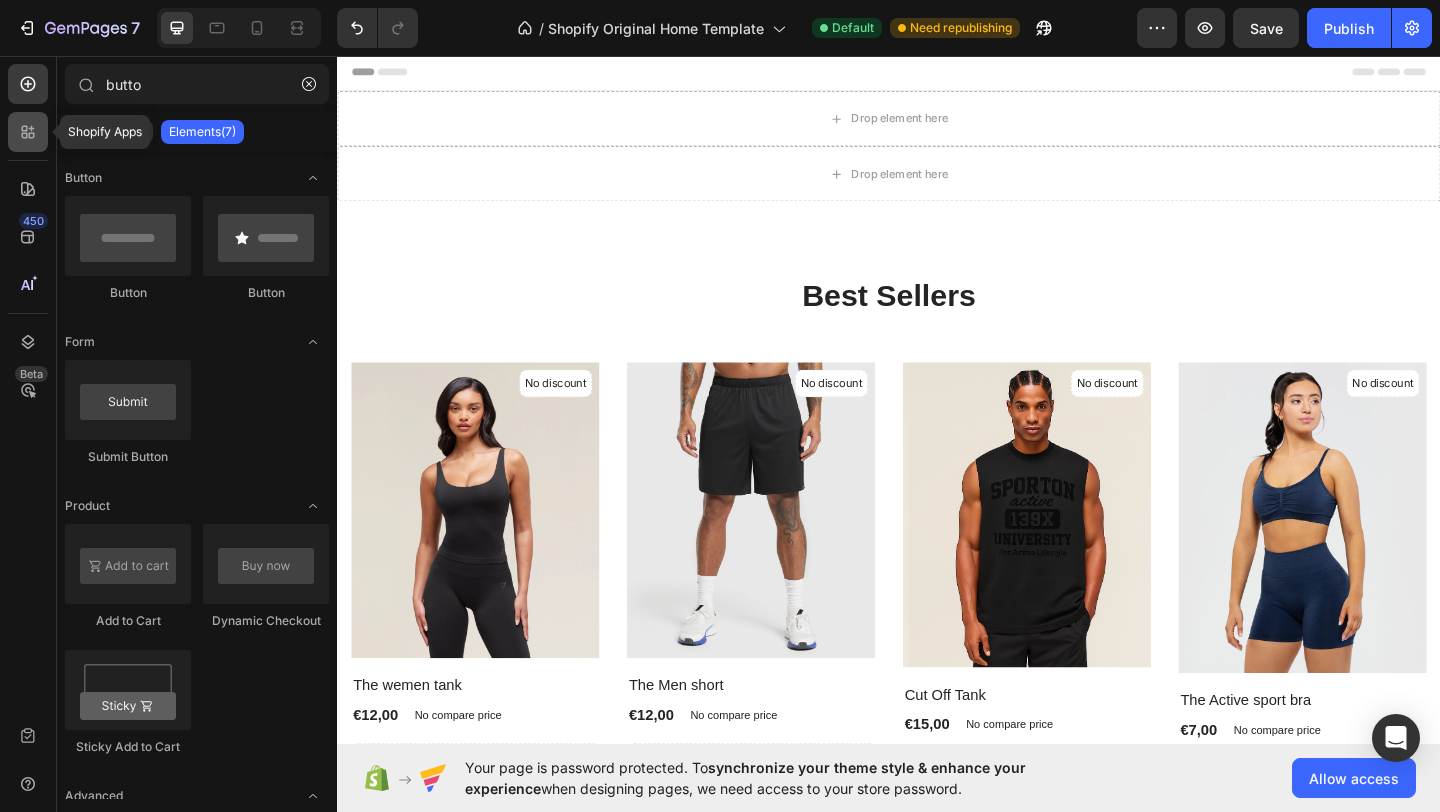 click 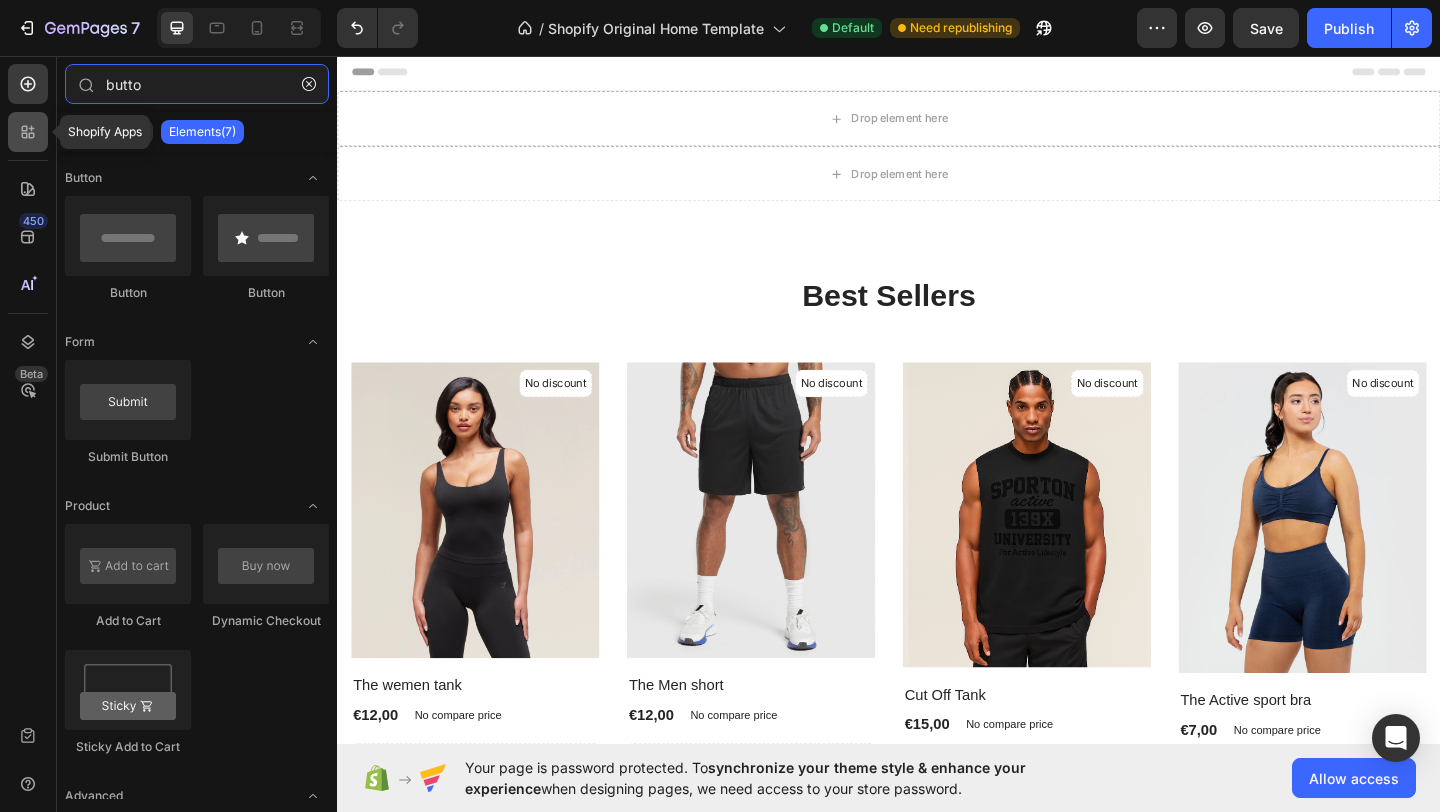 type 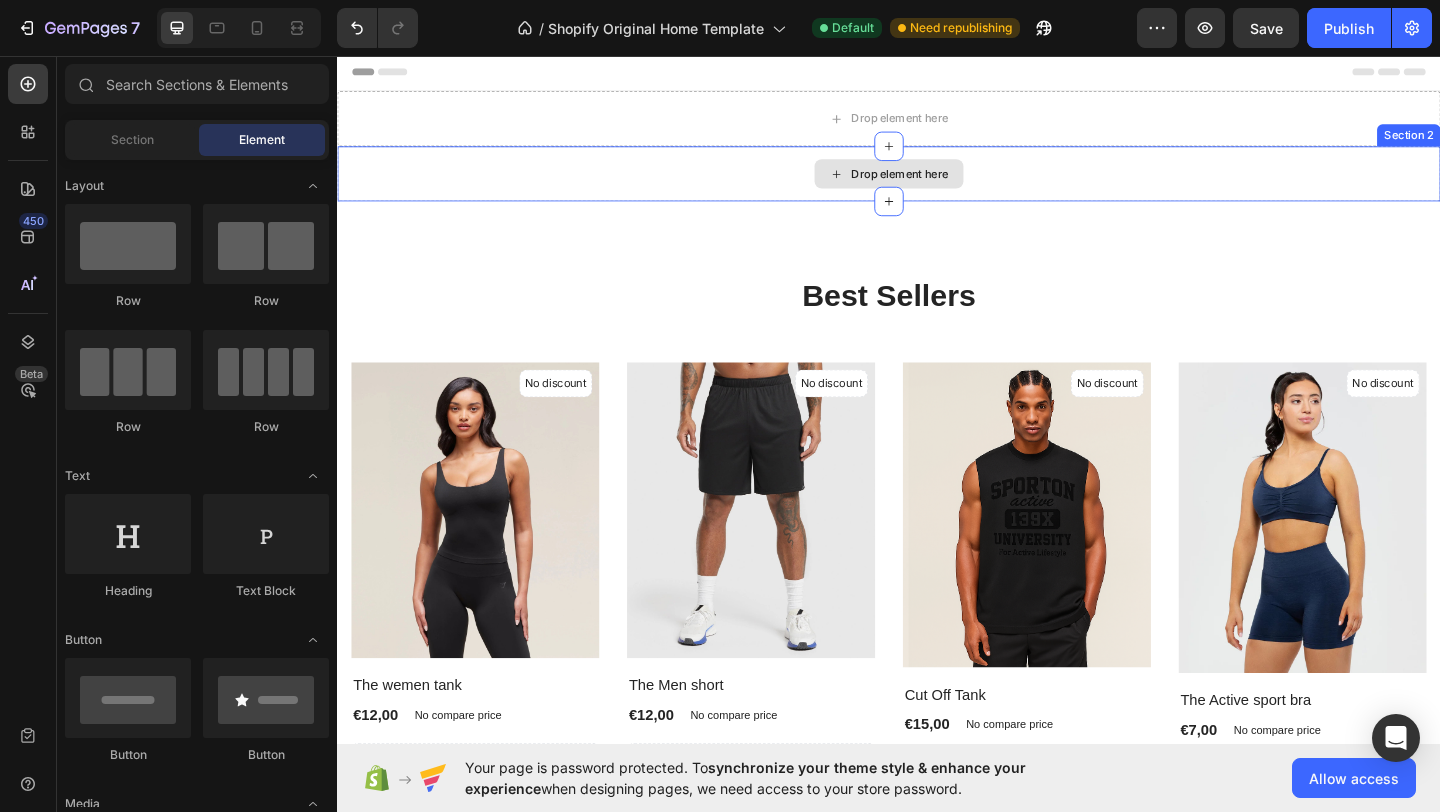 click on "Drop element here" at bounding box center (937, 184) 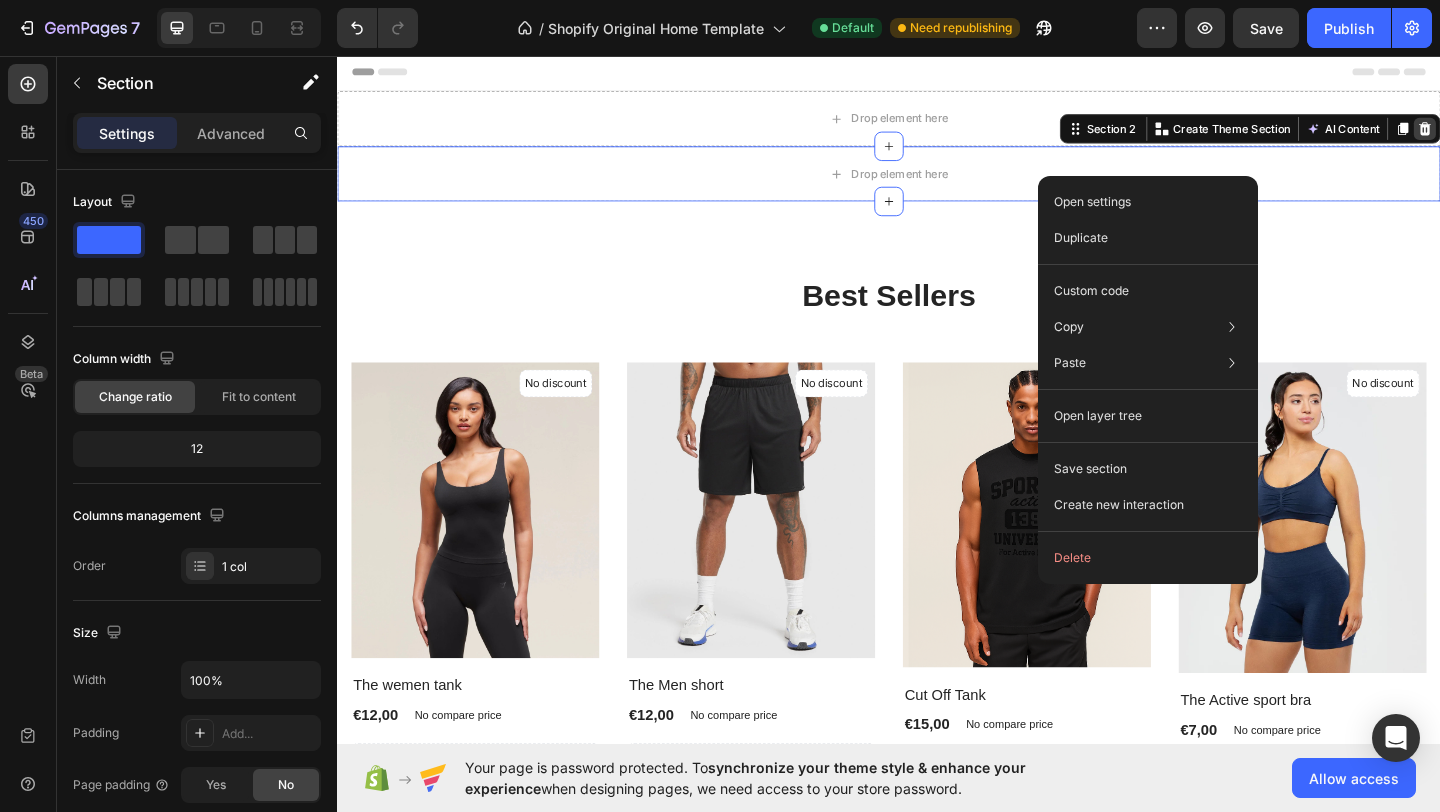 click at bounding box center (1520, 135) 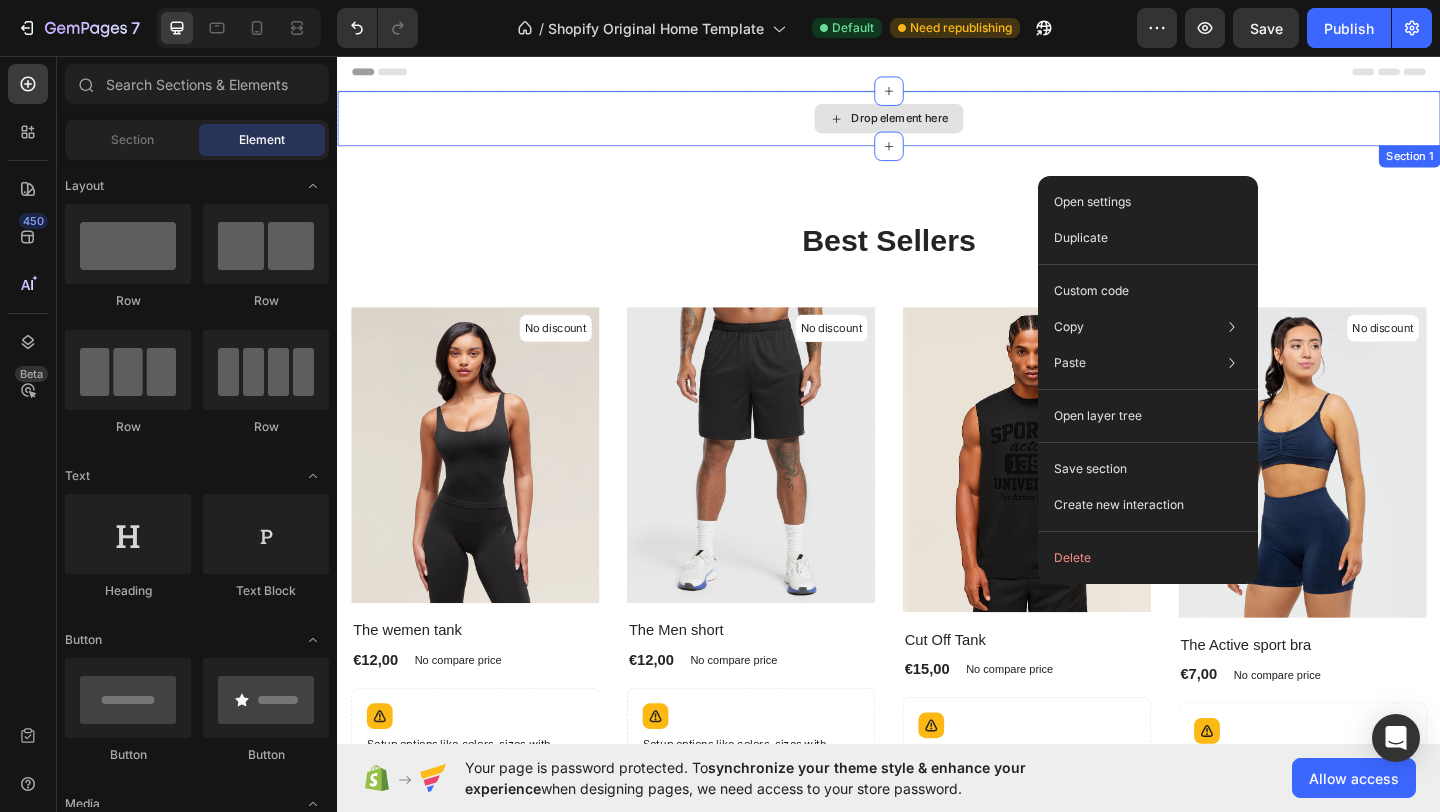 click on "Drop element here" at bounding box center [937, 124] 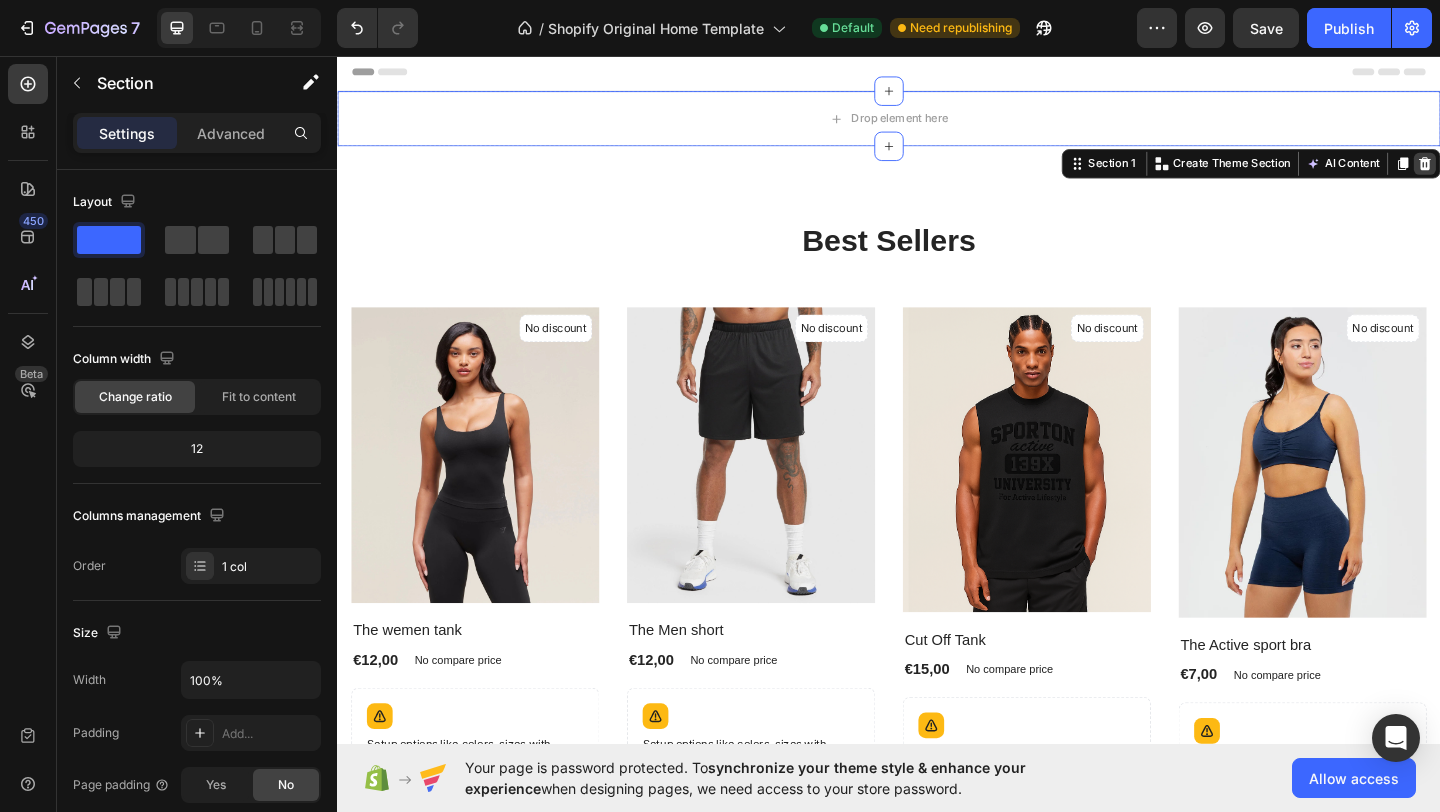 click 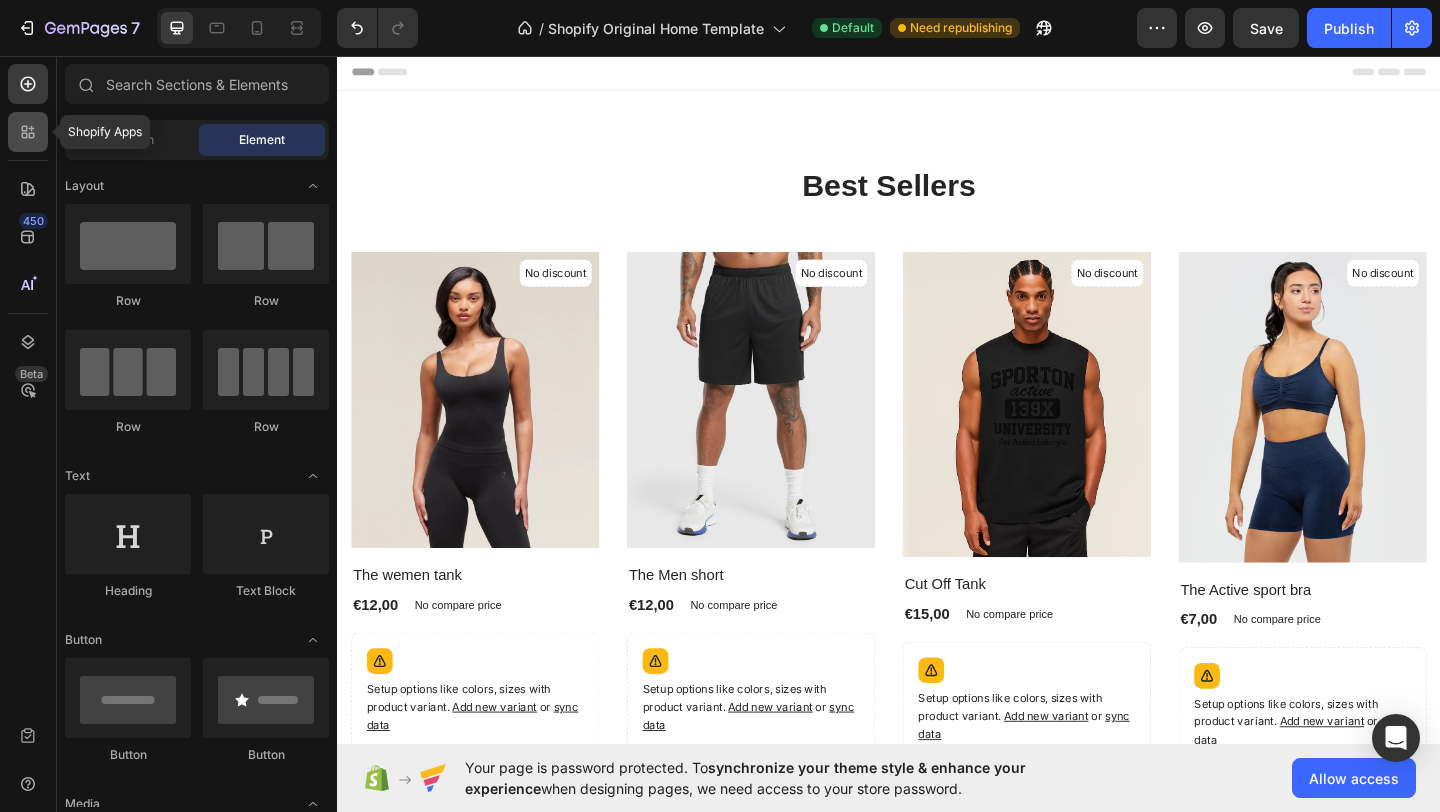 click 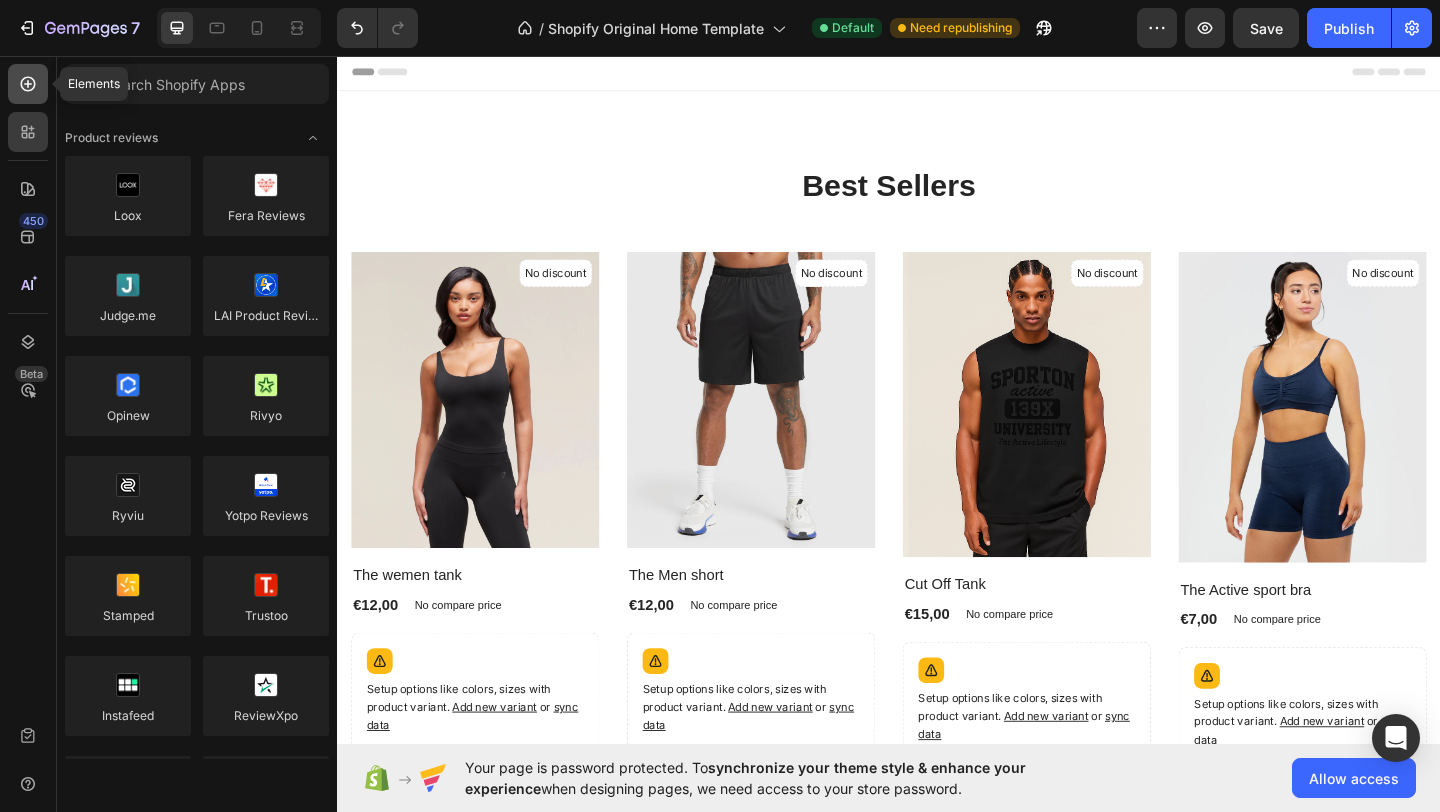 click 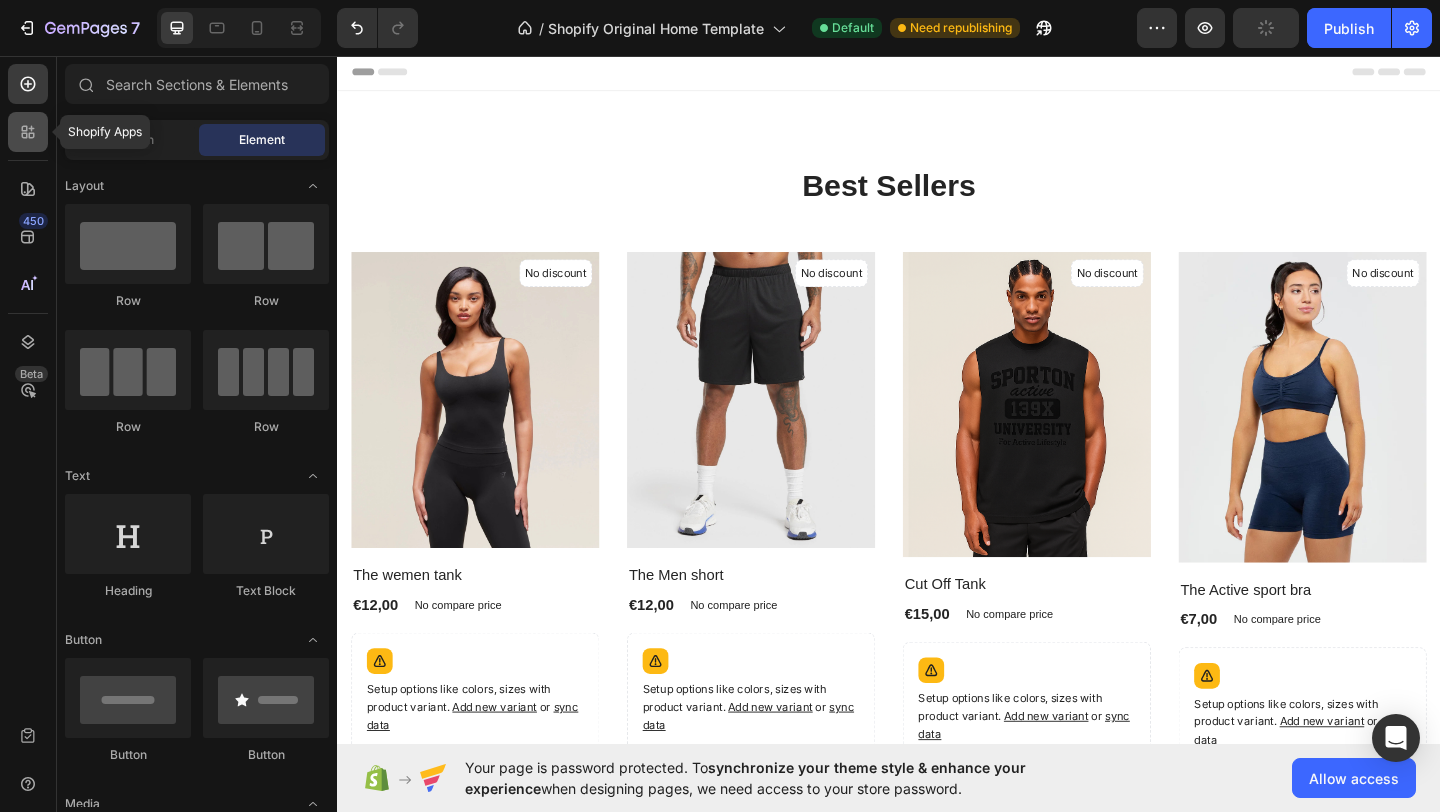 click 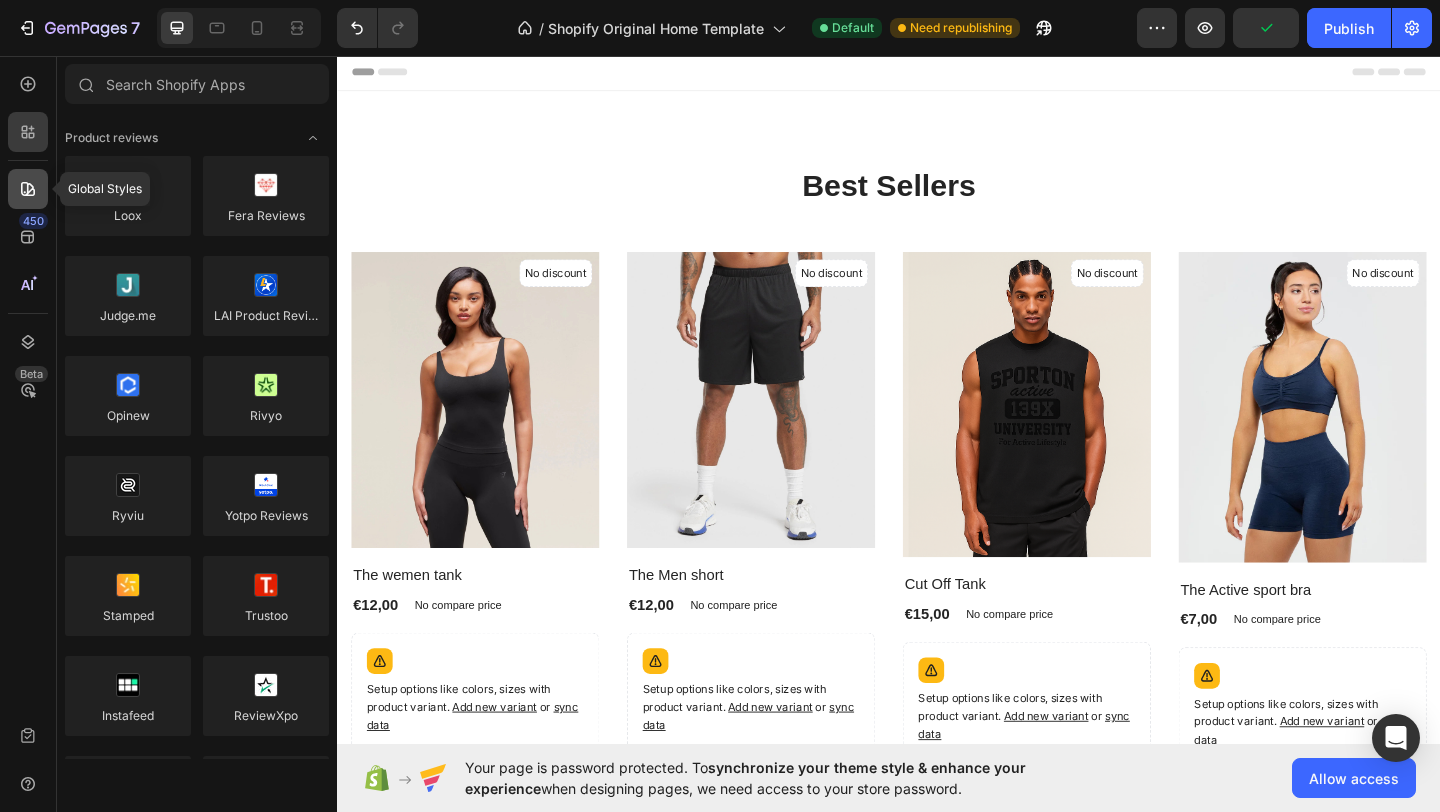 click 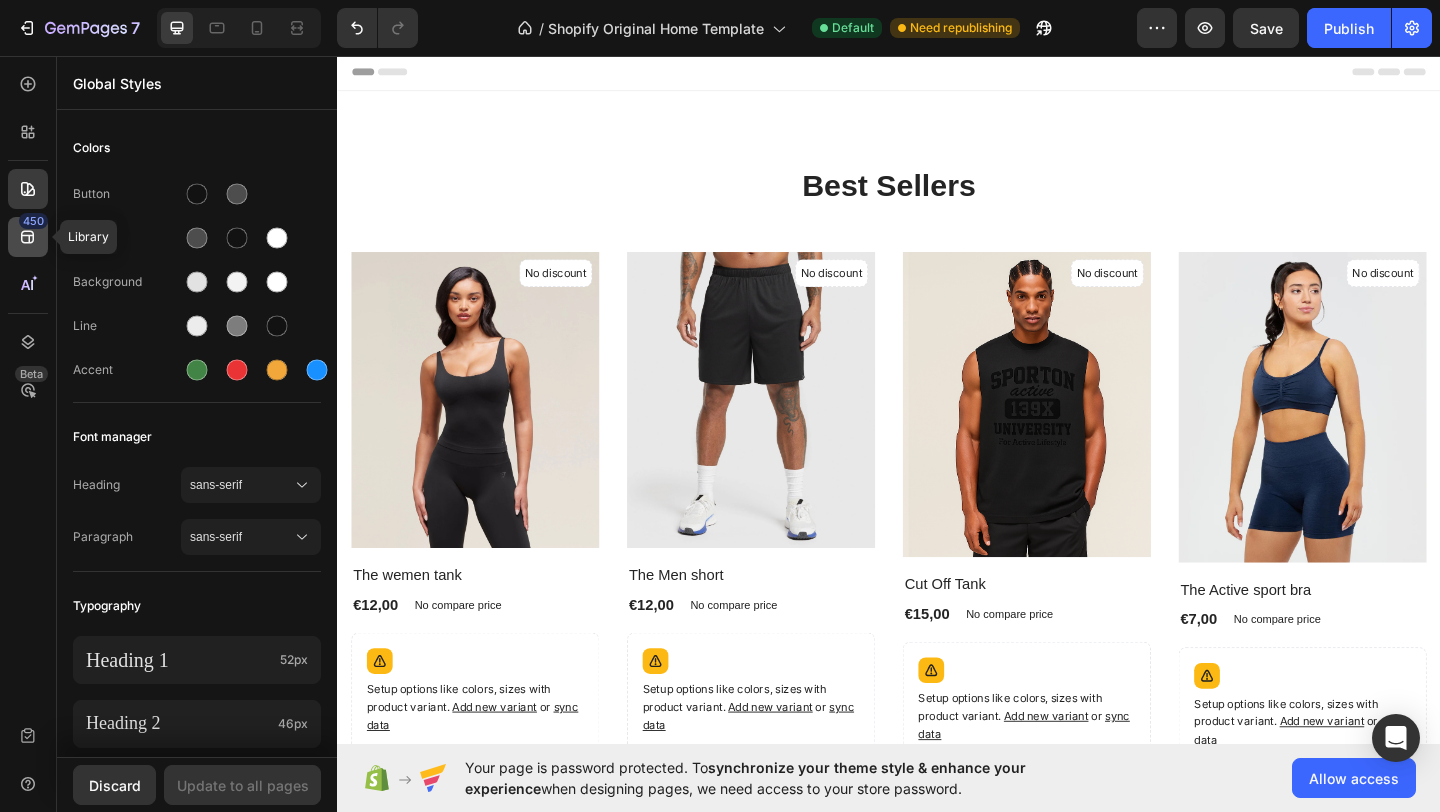 click on "450" at bounding box center [33, 221] 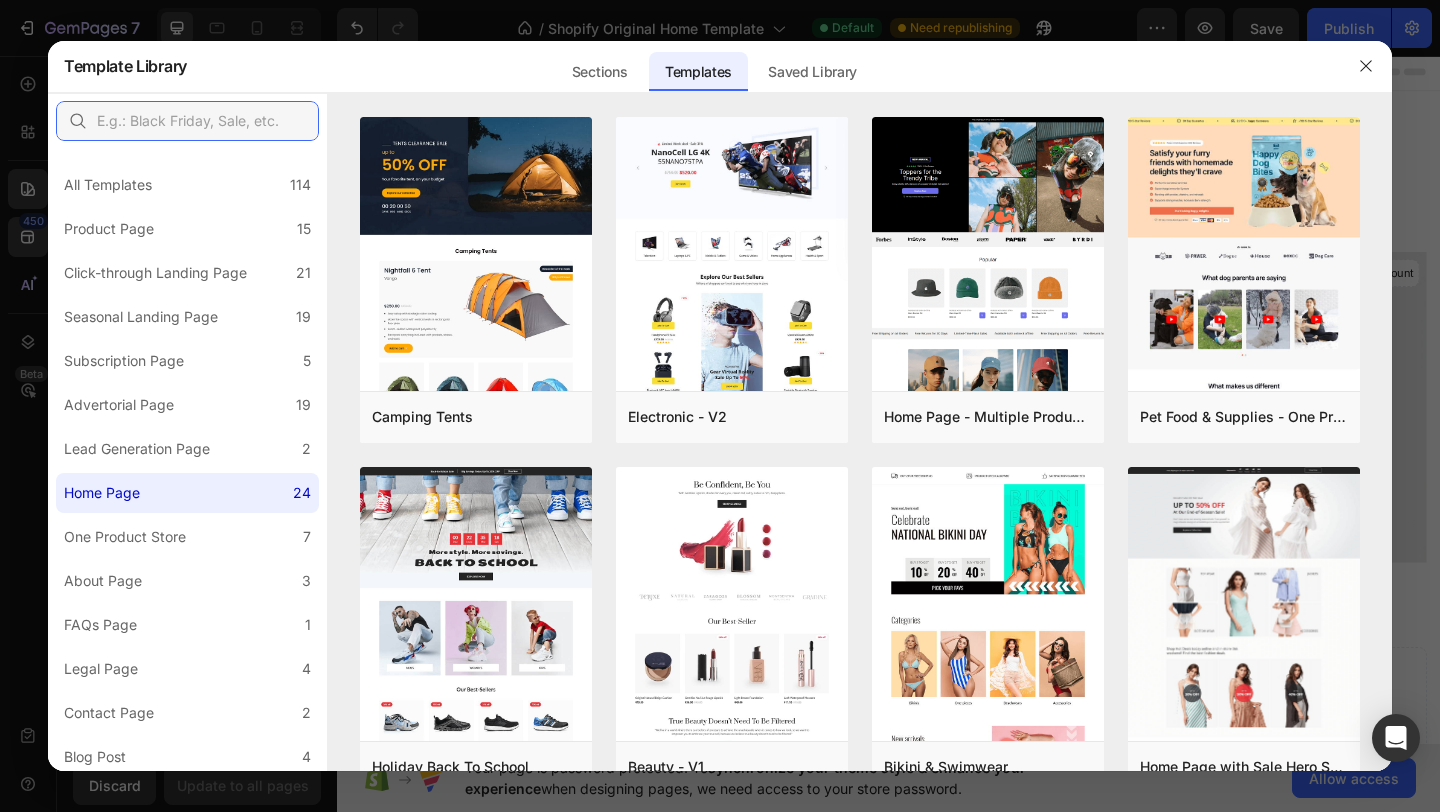 click at bounding box center [187, 121] 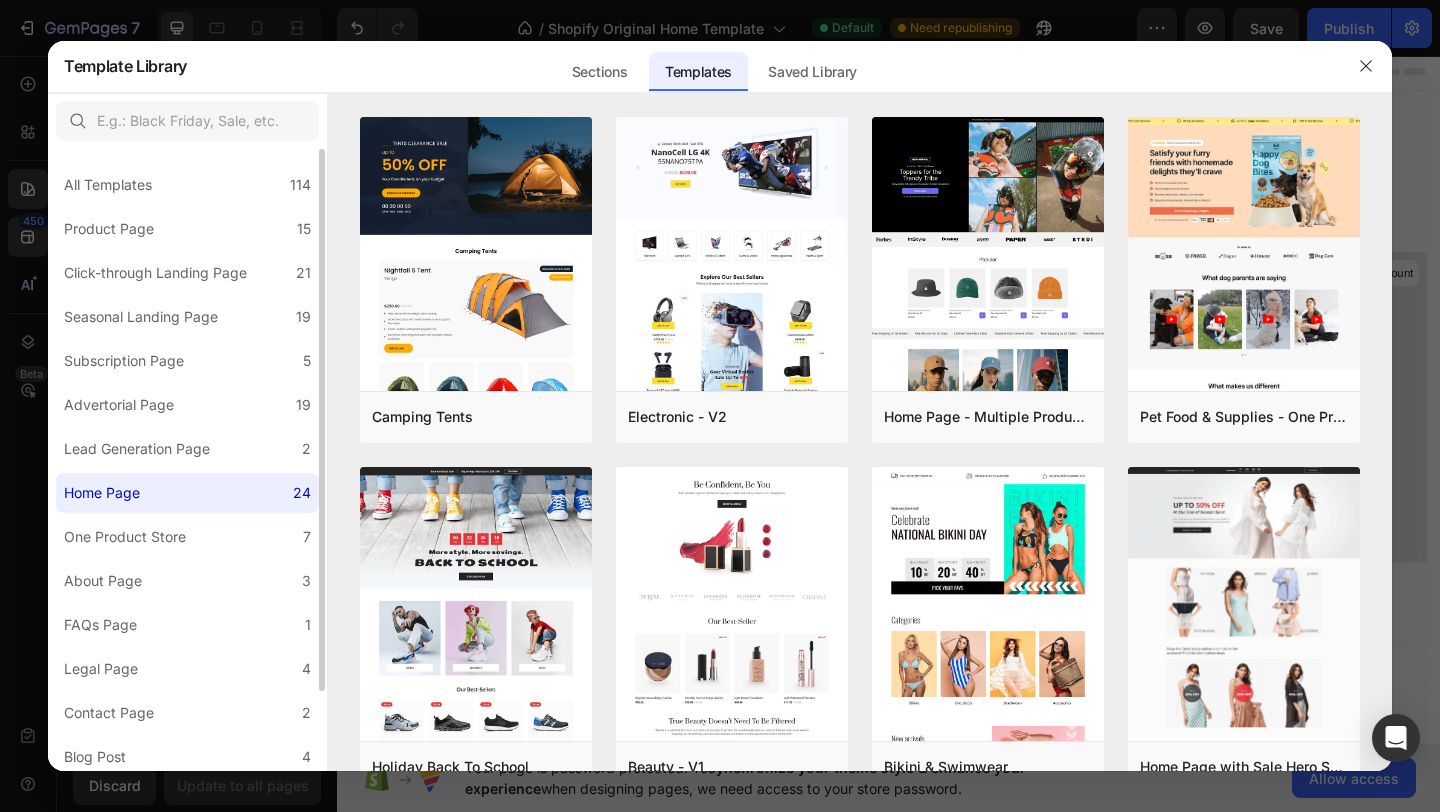 click on "Home Page 24" 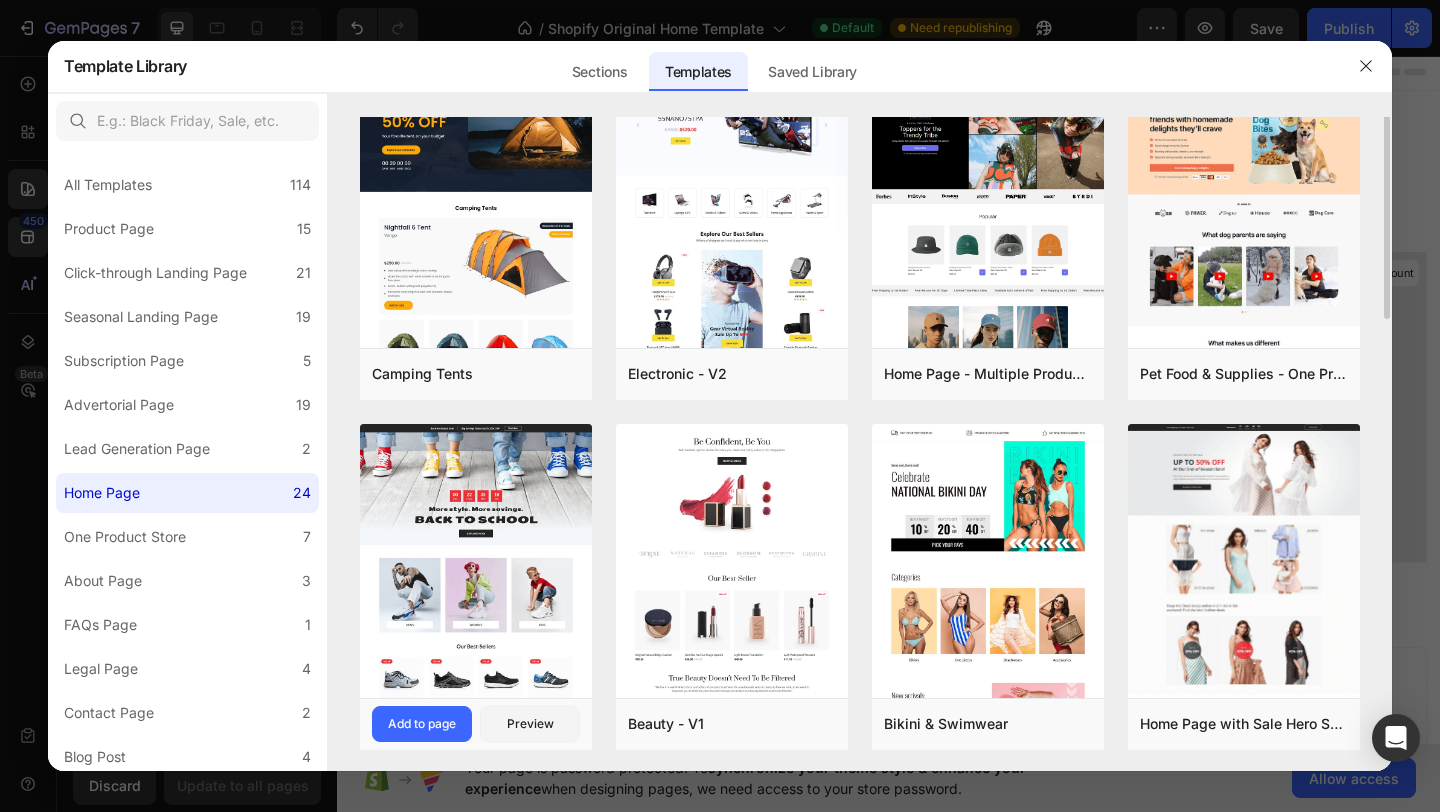 scroll, scrollTop: 0, scrollLeft: 0, axis: both 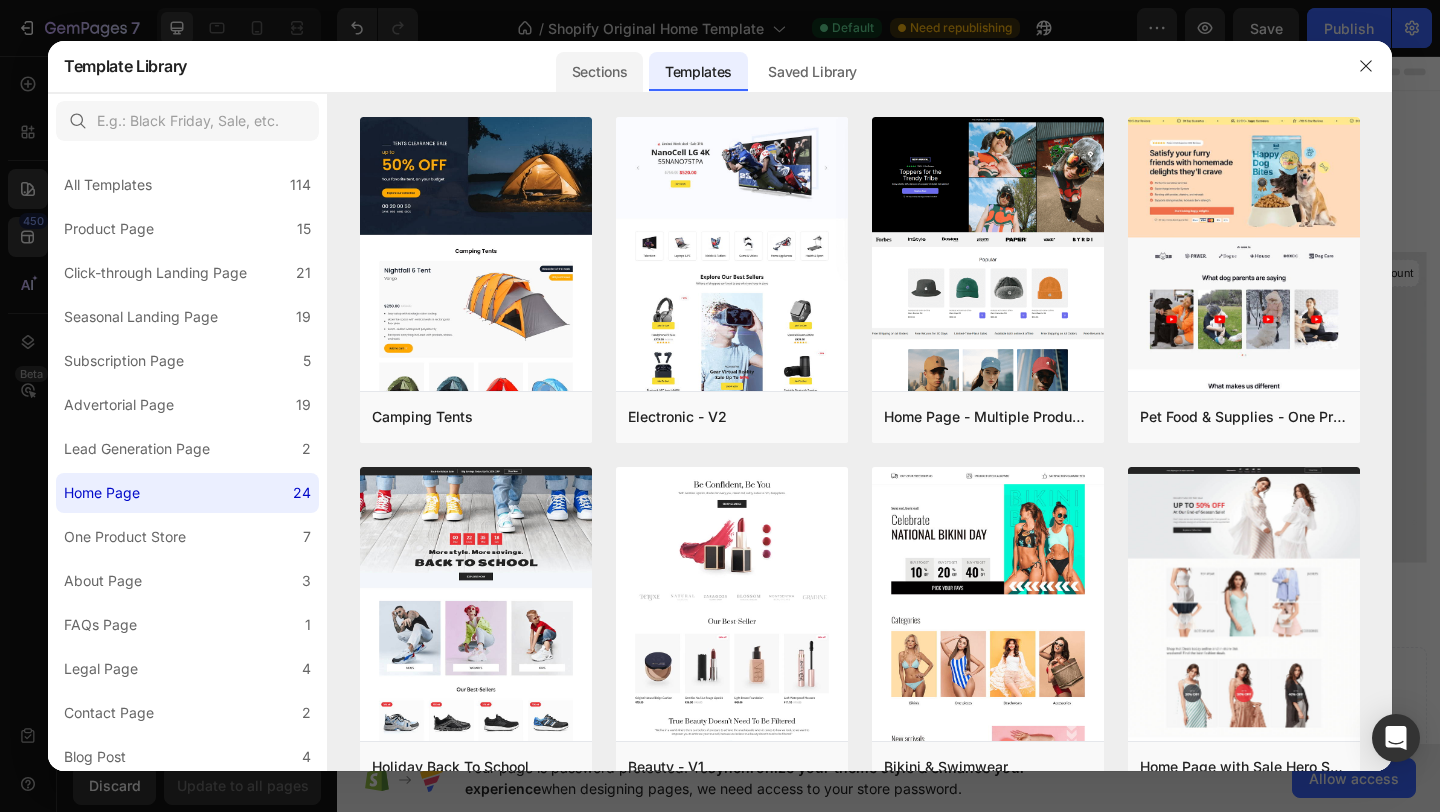 click on "Sections" 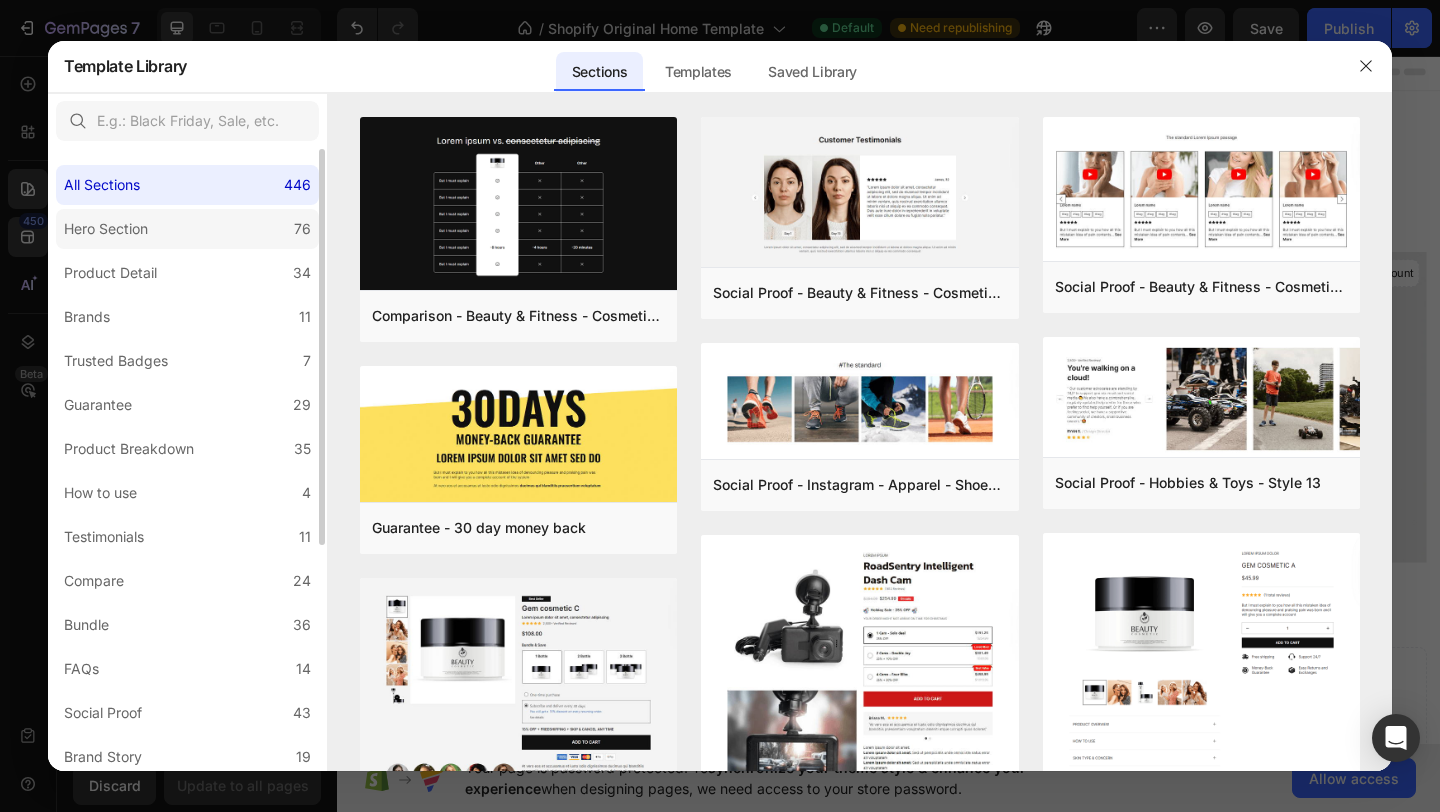 click on "Hero Section 76" 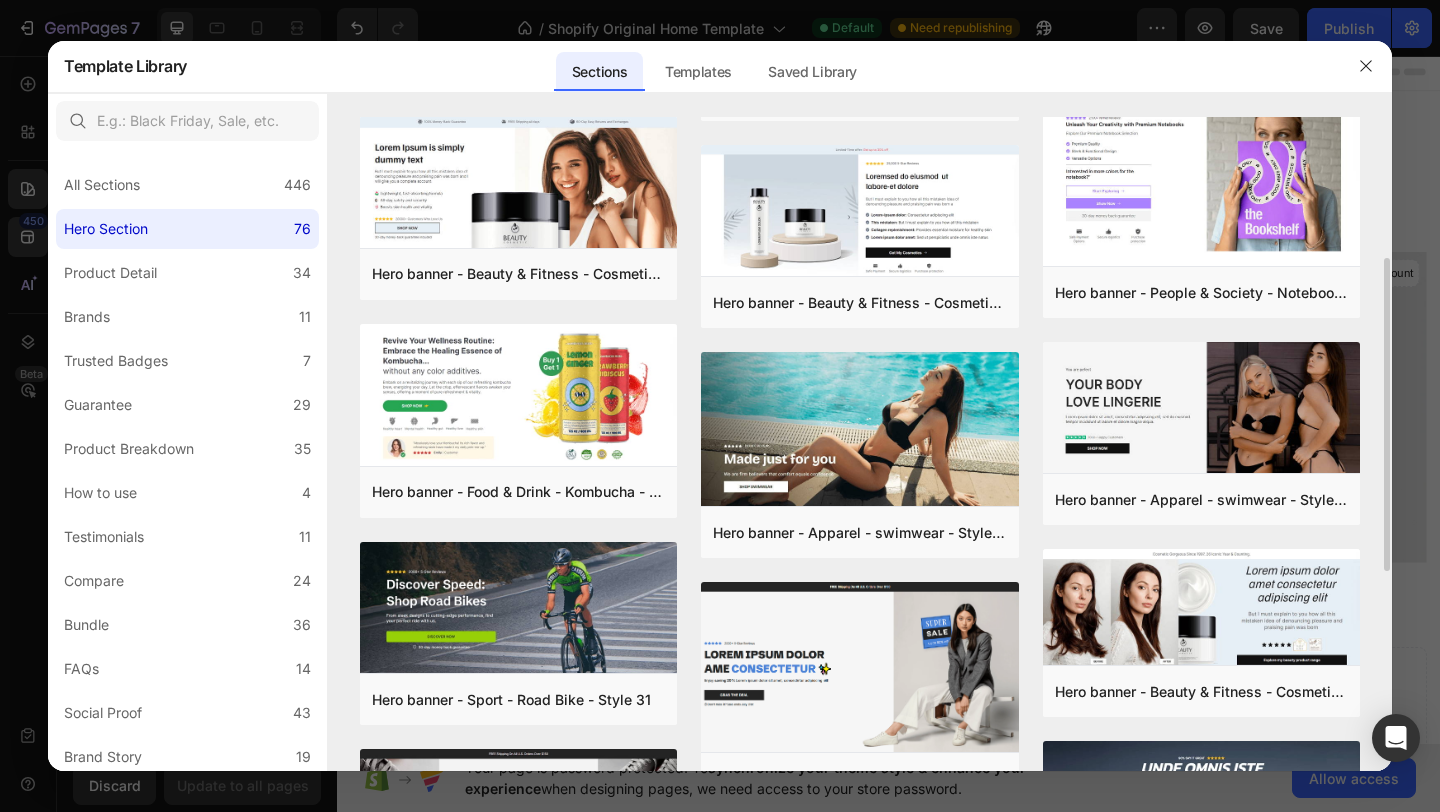 scroll, scrollTop: 467, scrollLeft: 0, axis: vertical 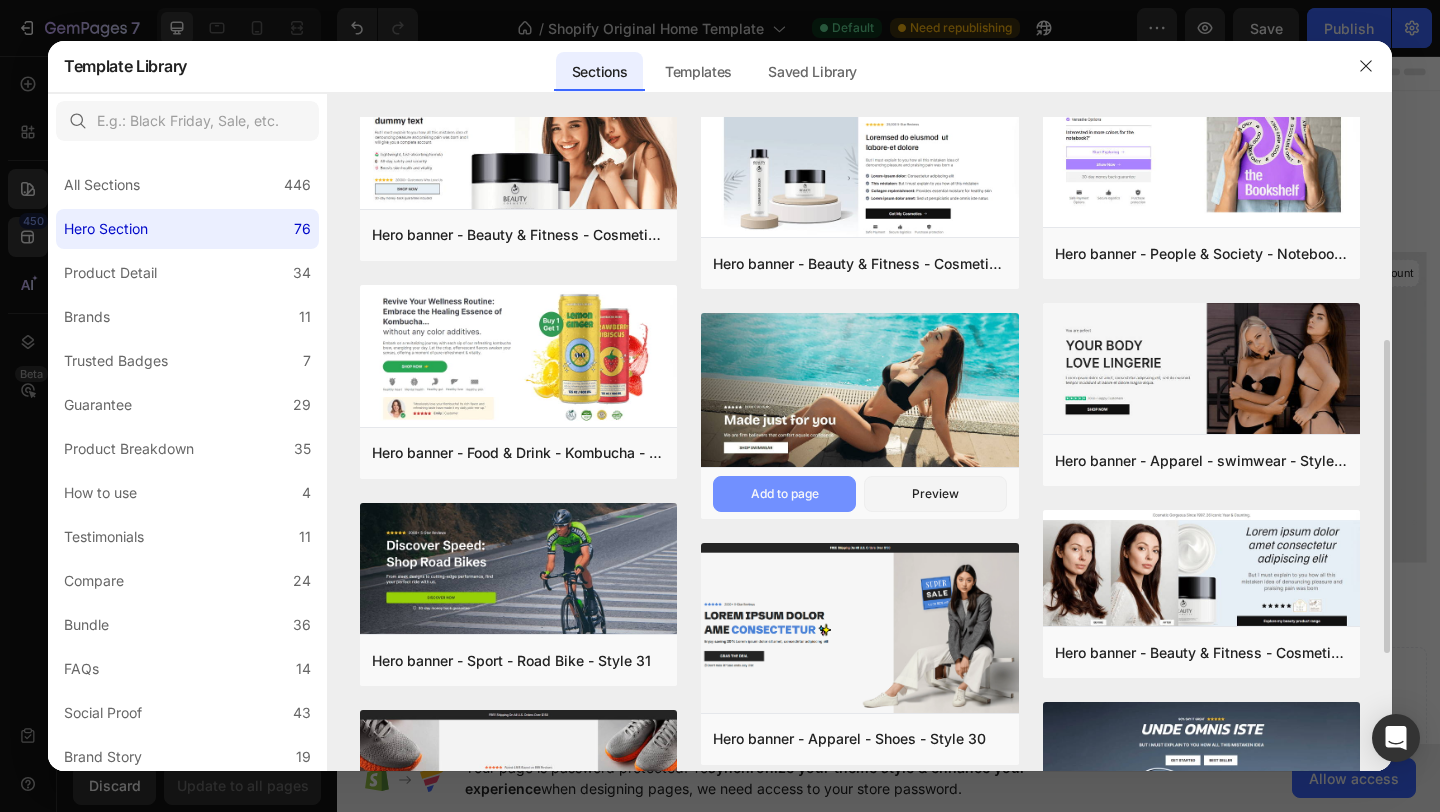 click on "Add to page" at bounding box center (784, 494) 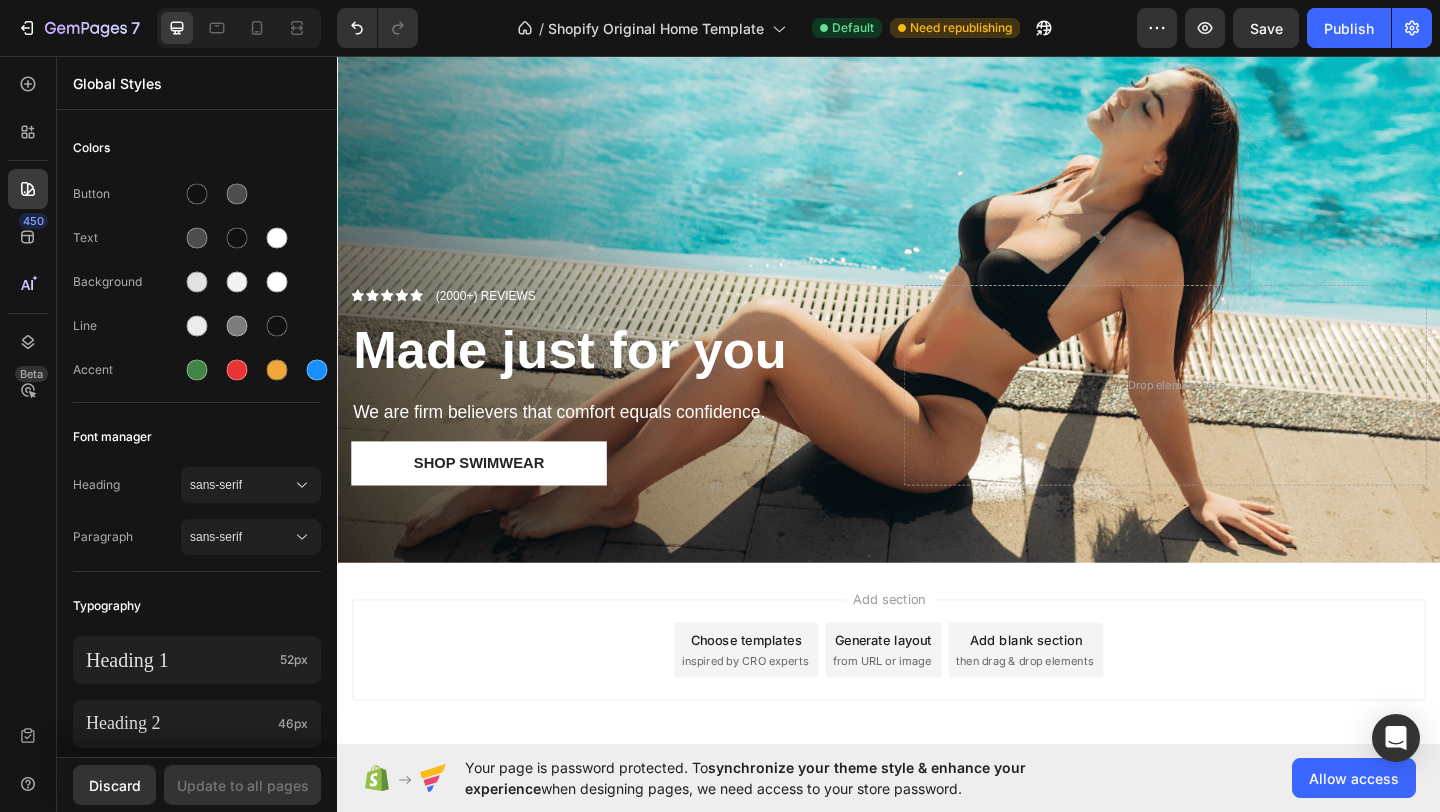 scroll, scrollTop: 4385, scrollLeft: 0, axis: vertical 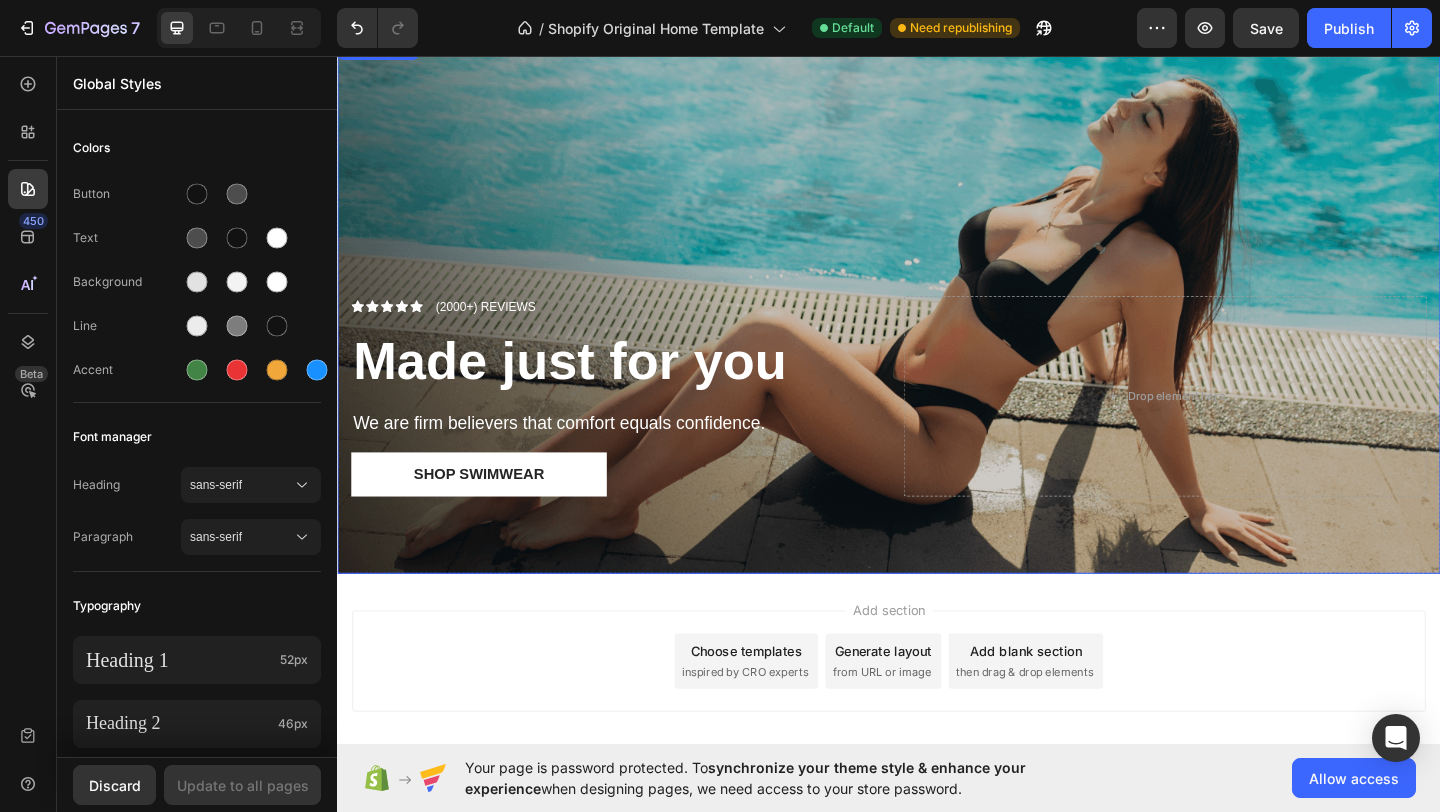 click at bounding box center (937, 327) 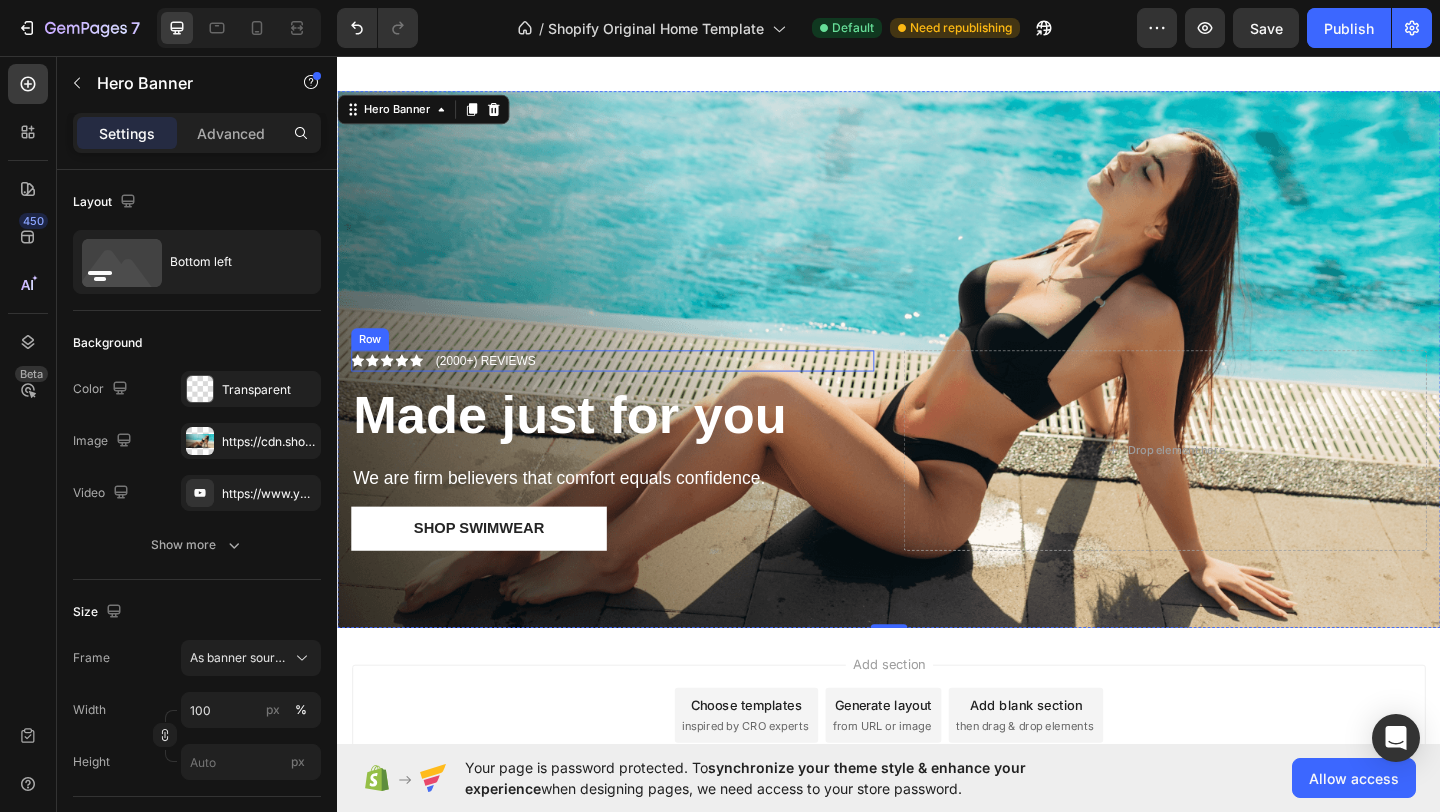 scroll, scrollTop: 3949, scrollLeft: 0, axis: vertical 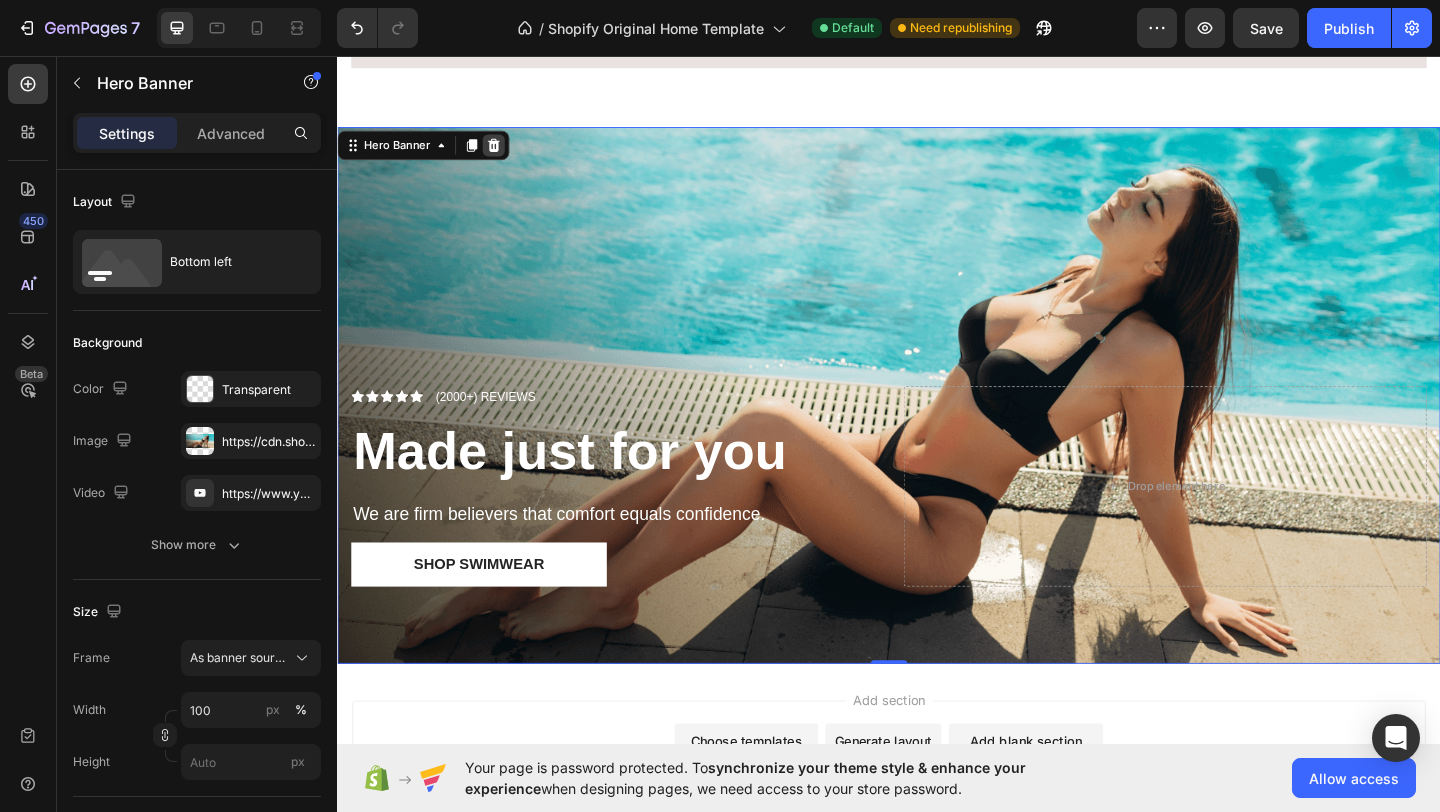 click 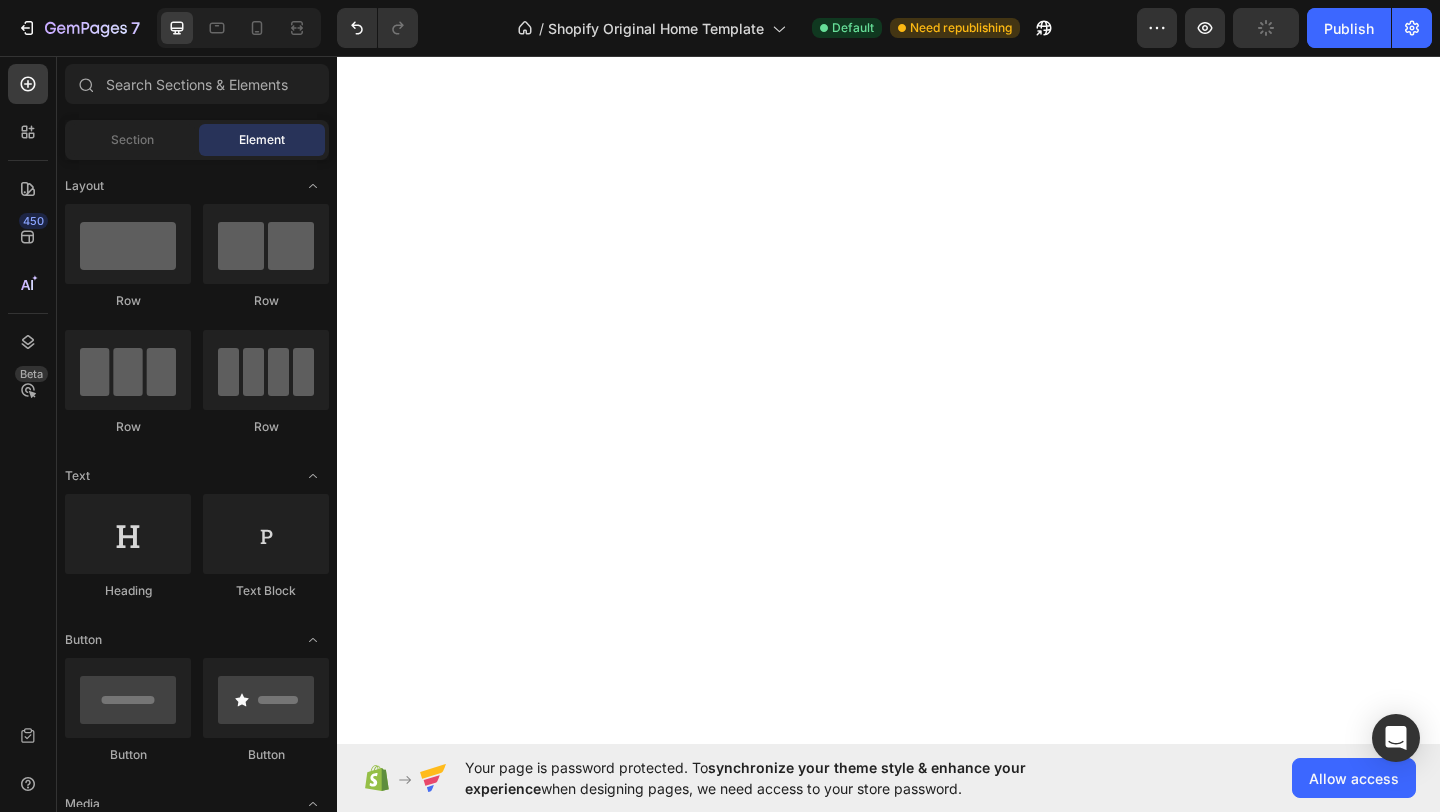 scroll, scrollTop: 458, scrollLeft: 0, axis: vertical 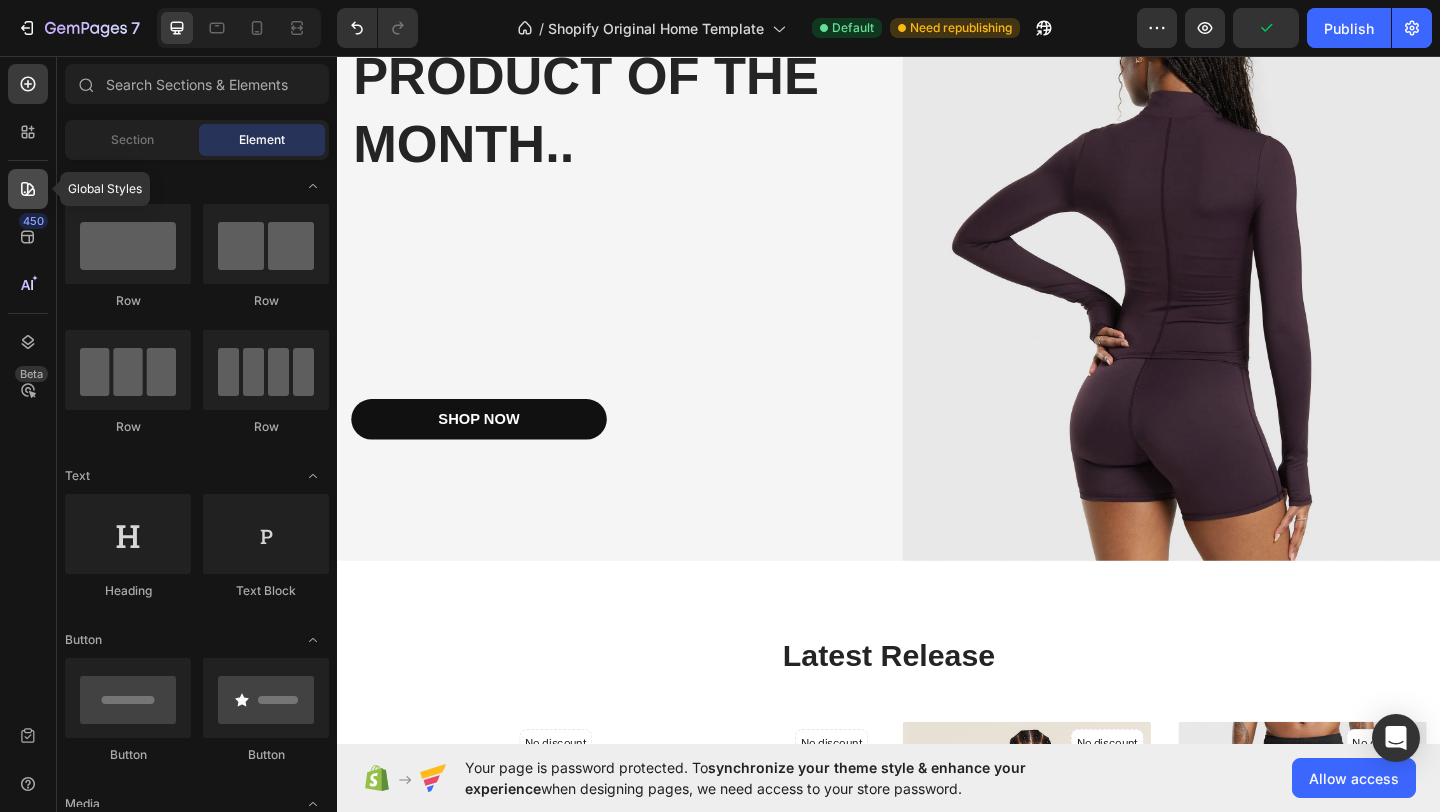 click 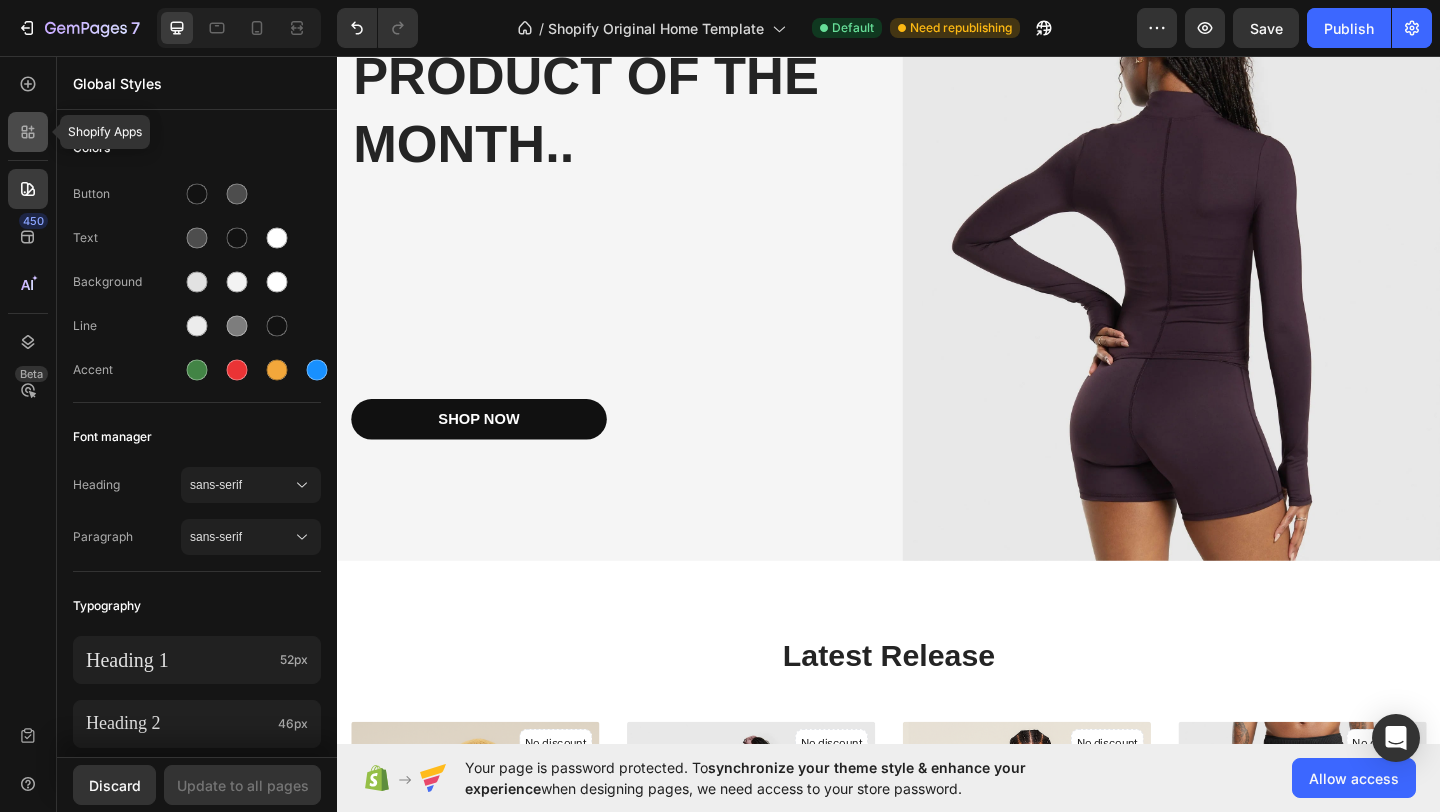 click 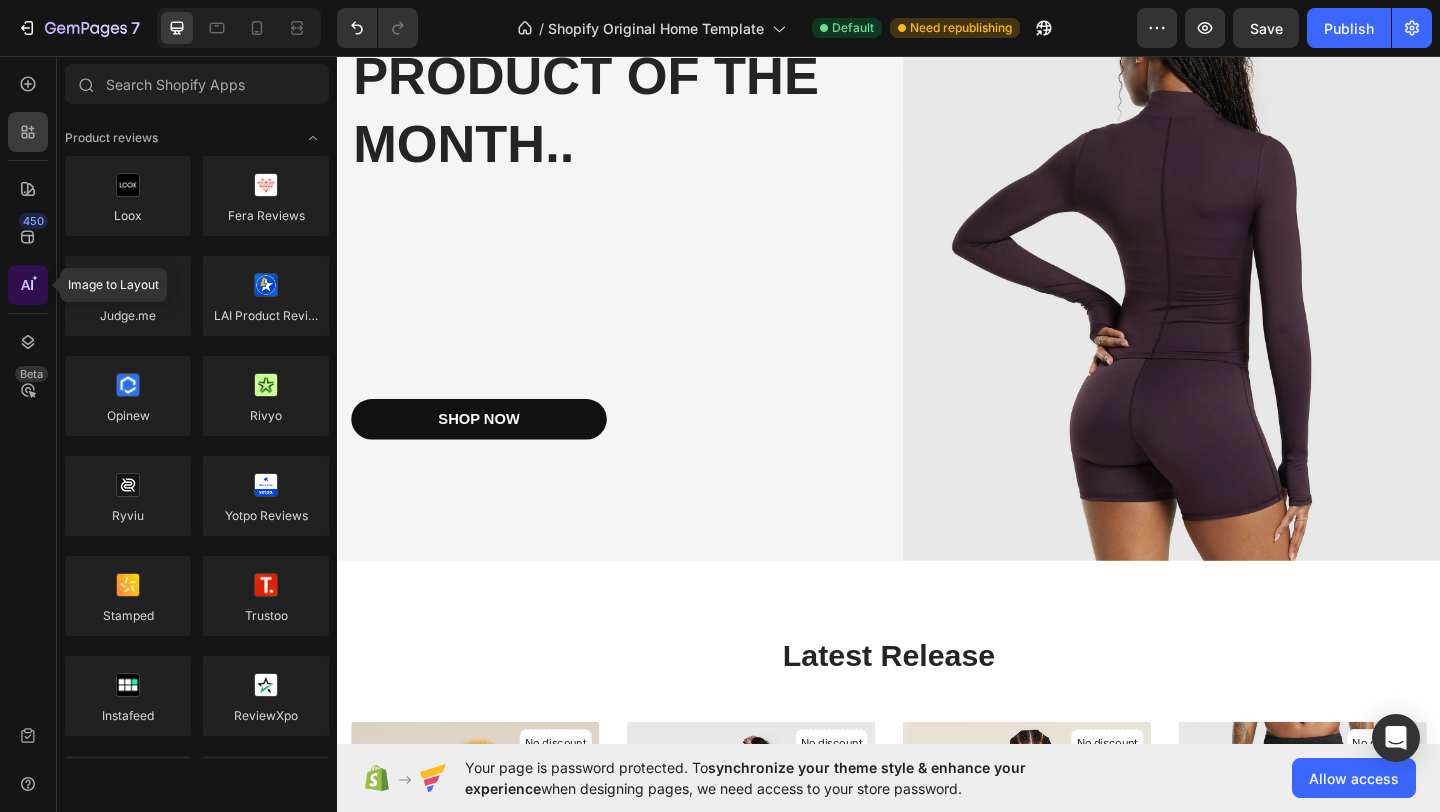 click 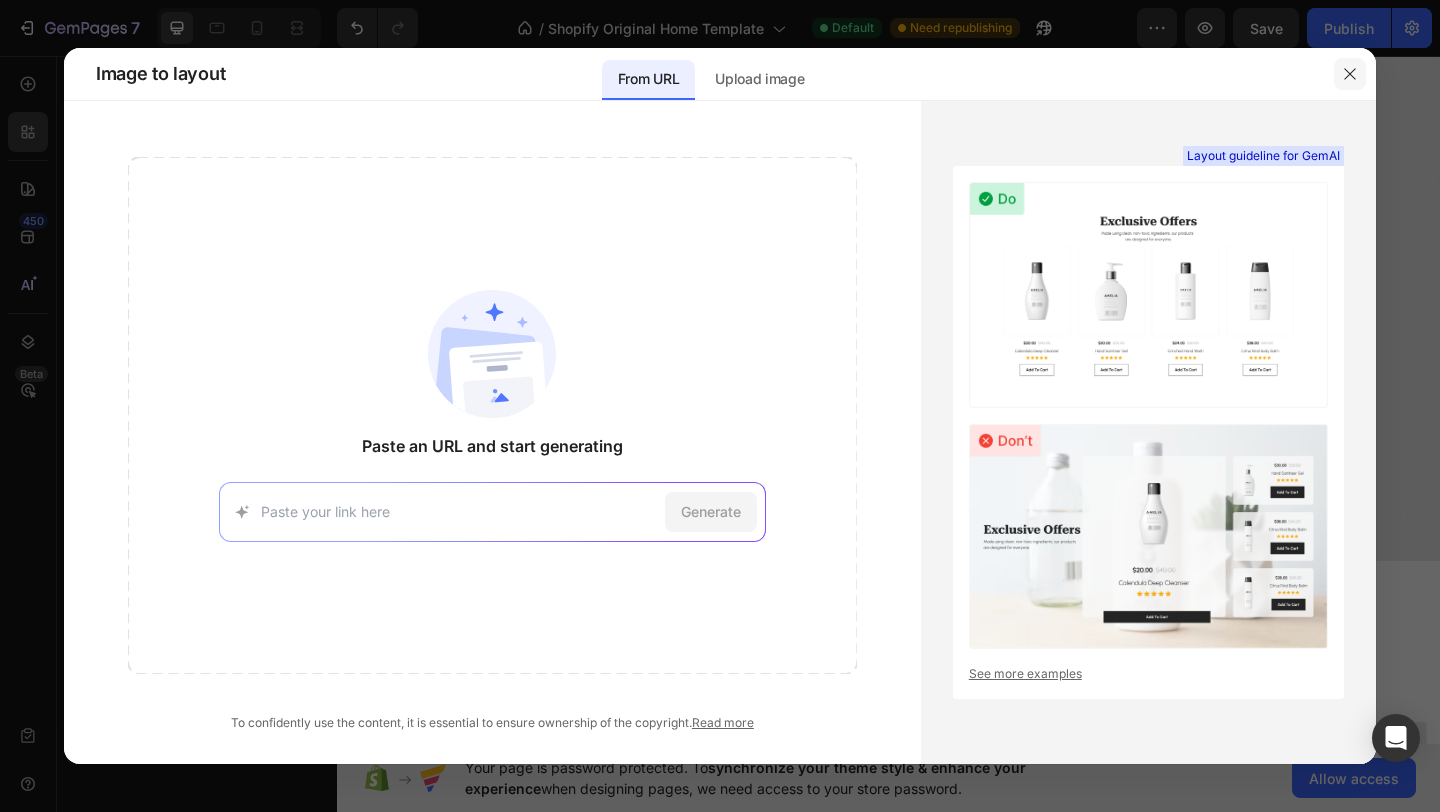 click at bounding box center [1350, 74] 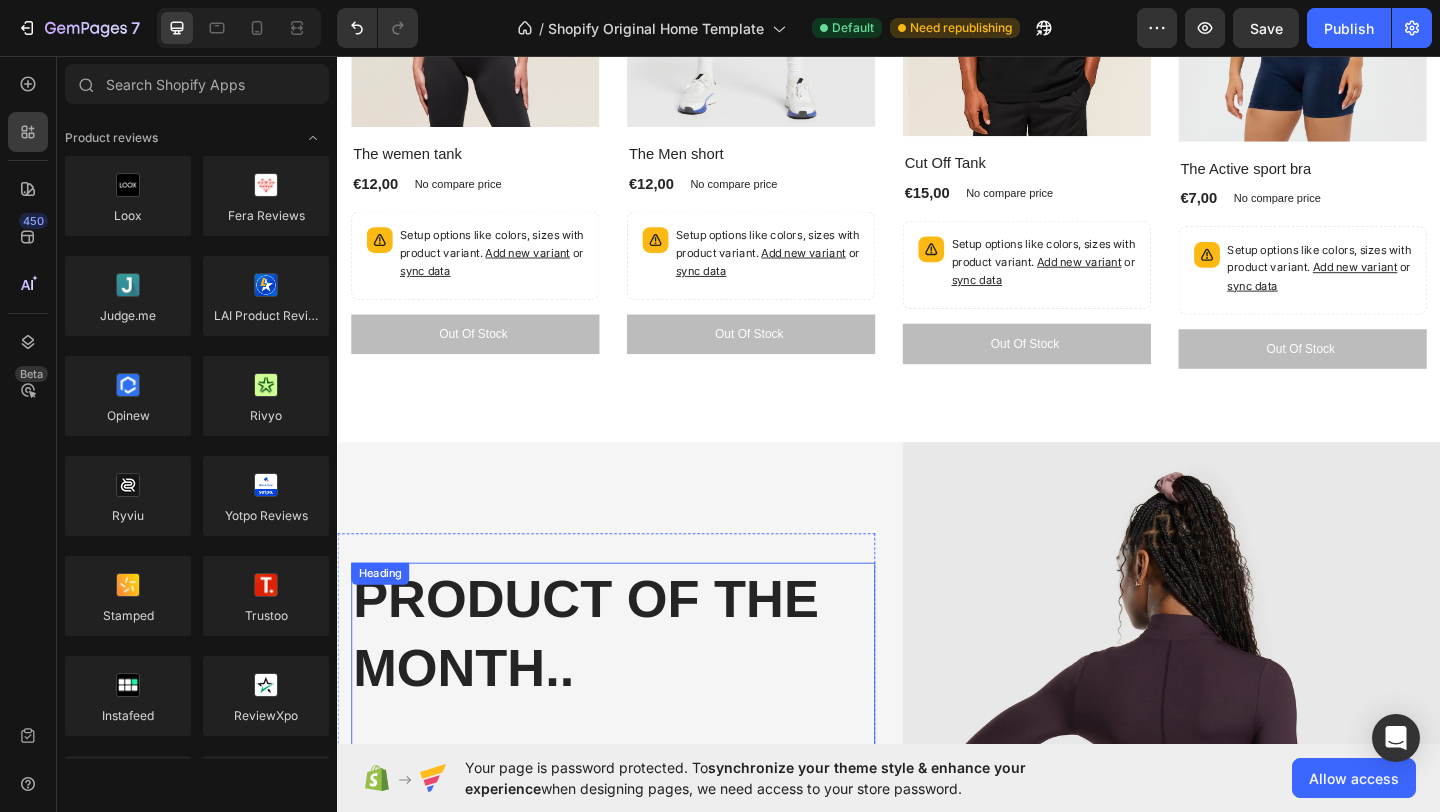 scroll, scrollTop: 0, scrollLeft: 0, axis: both 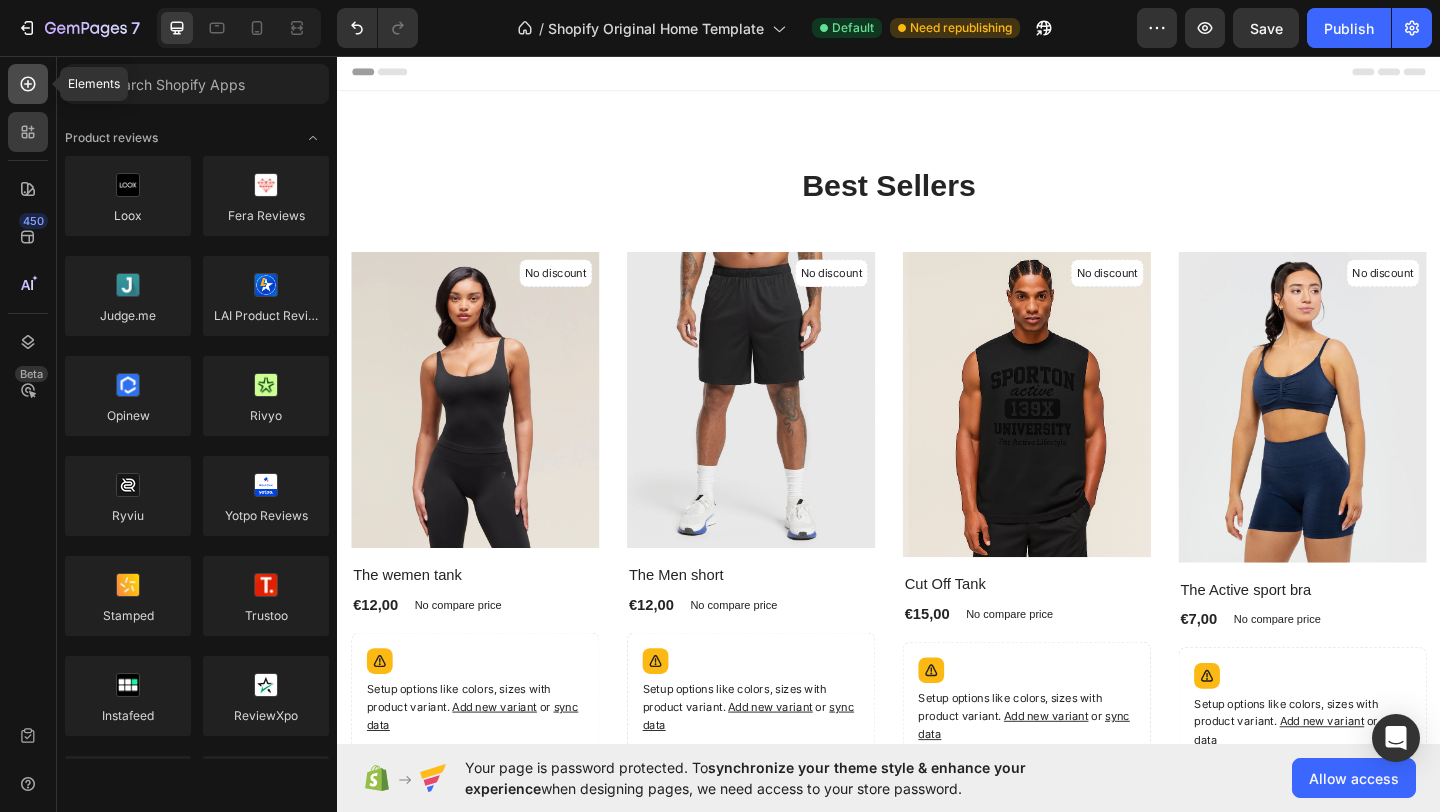 click 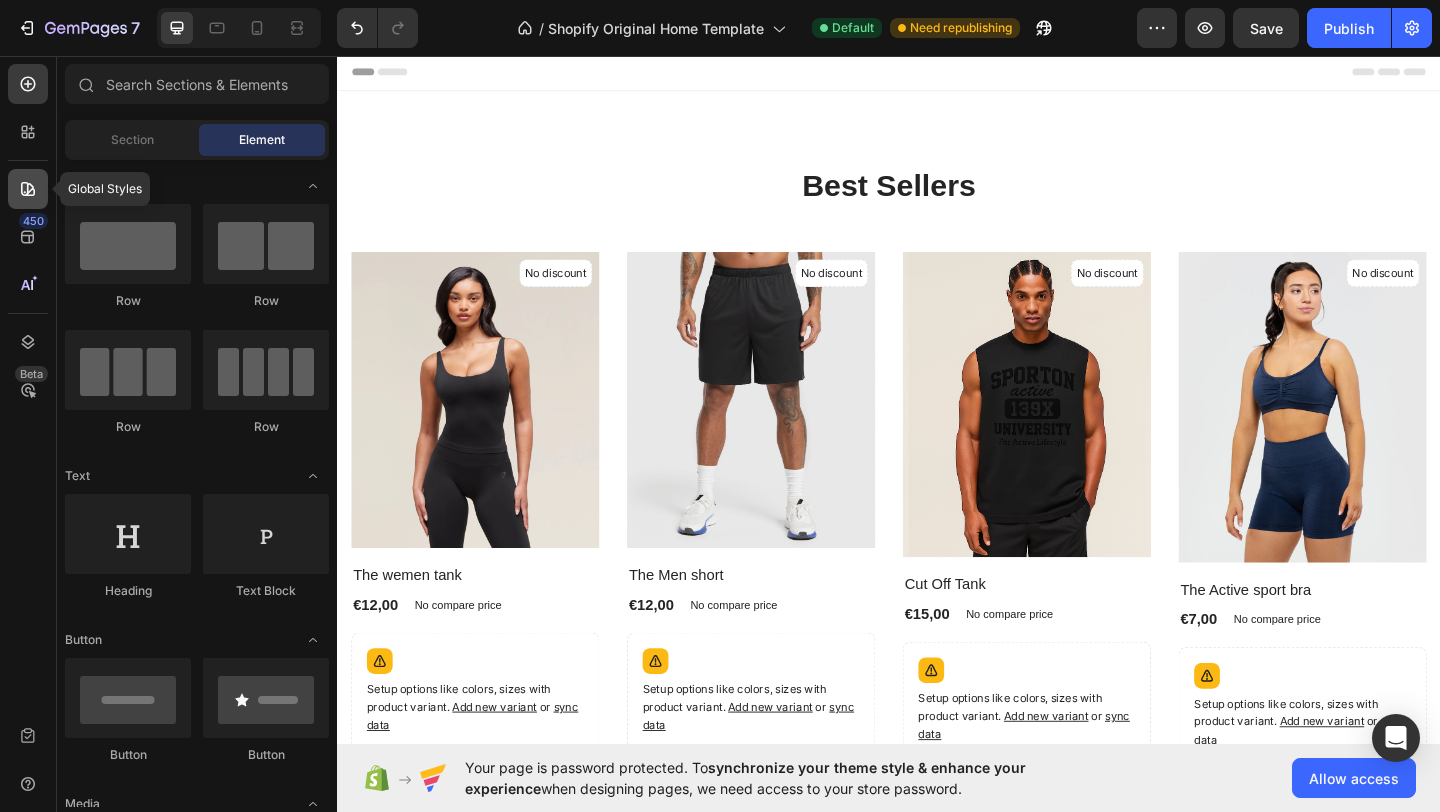 click 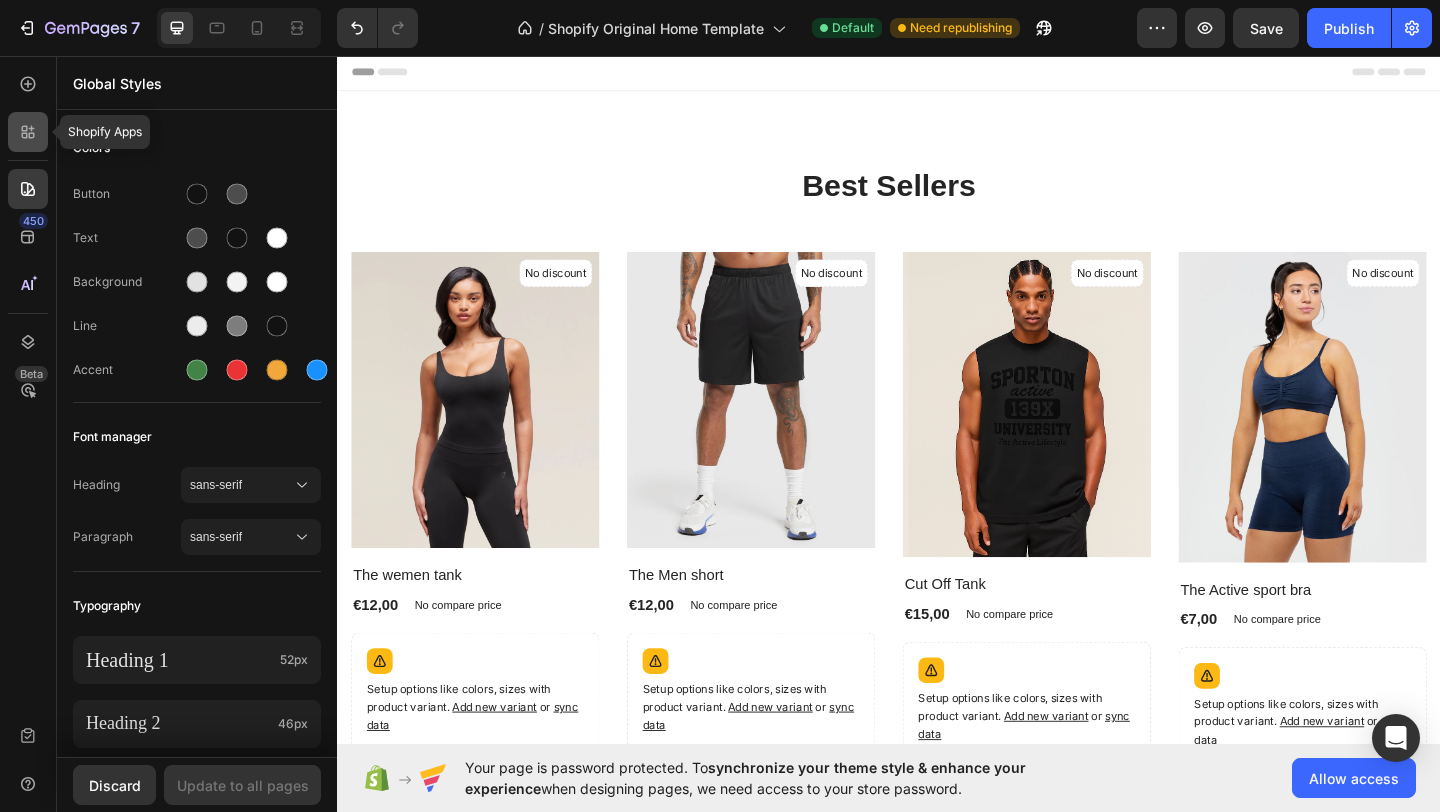 click 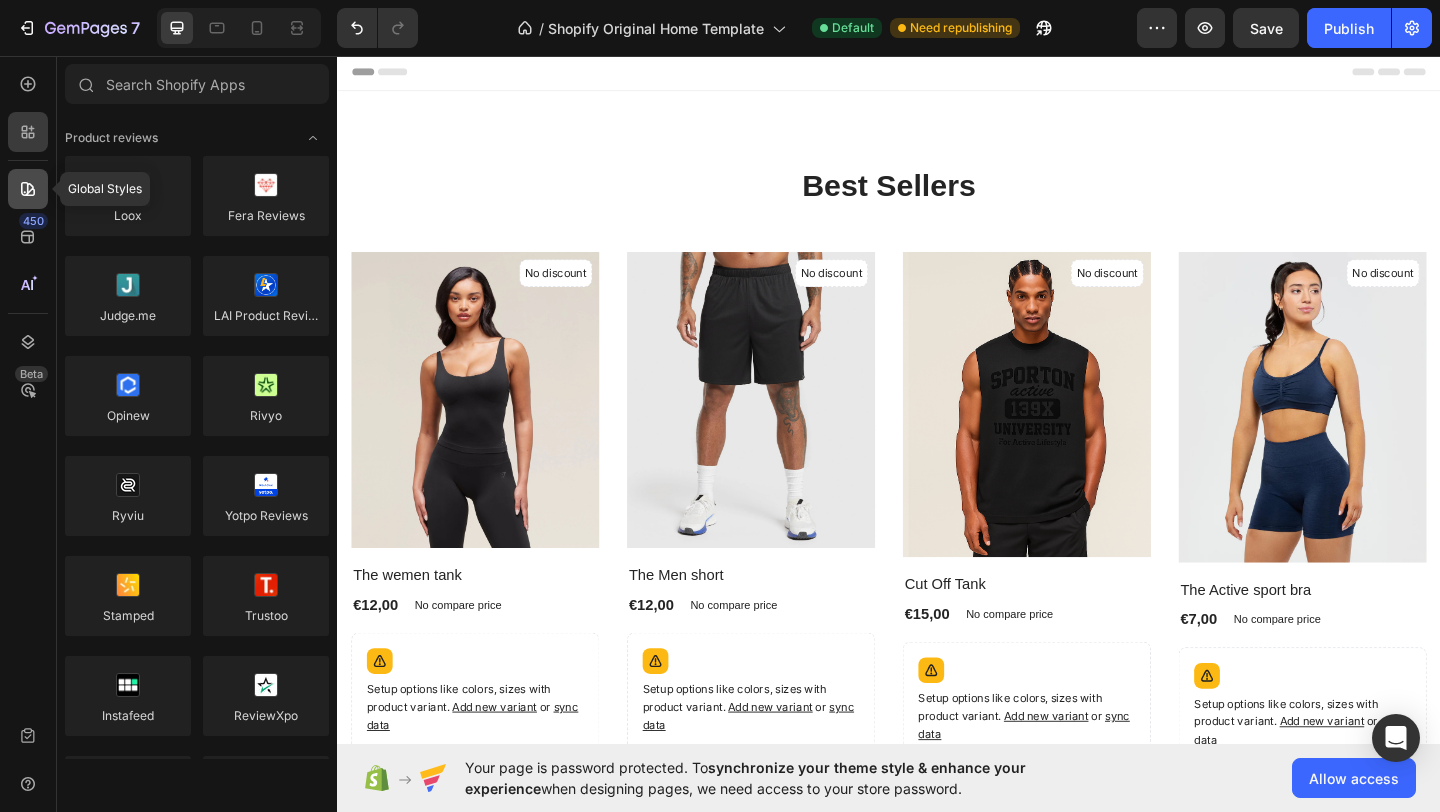 click 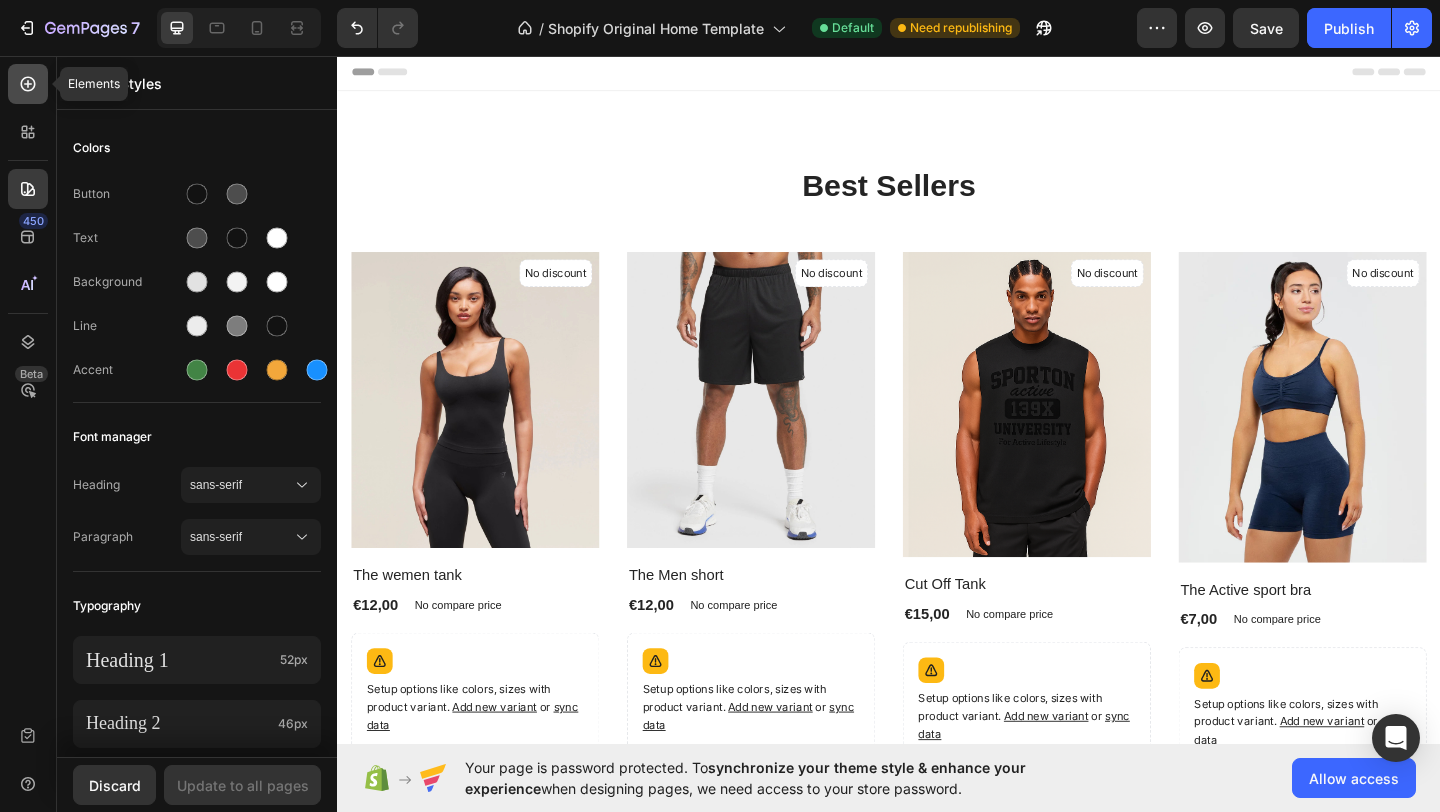 click 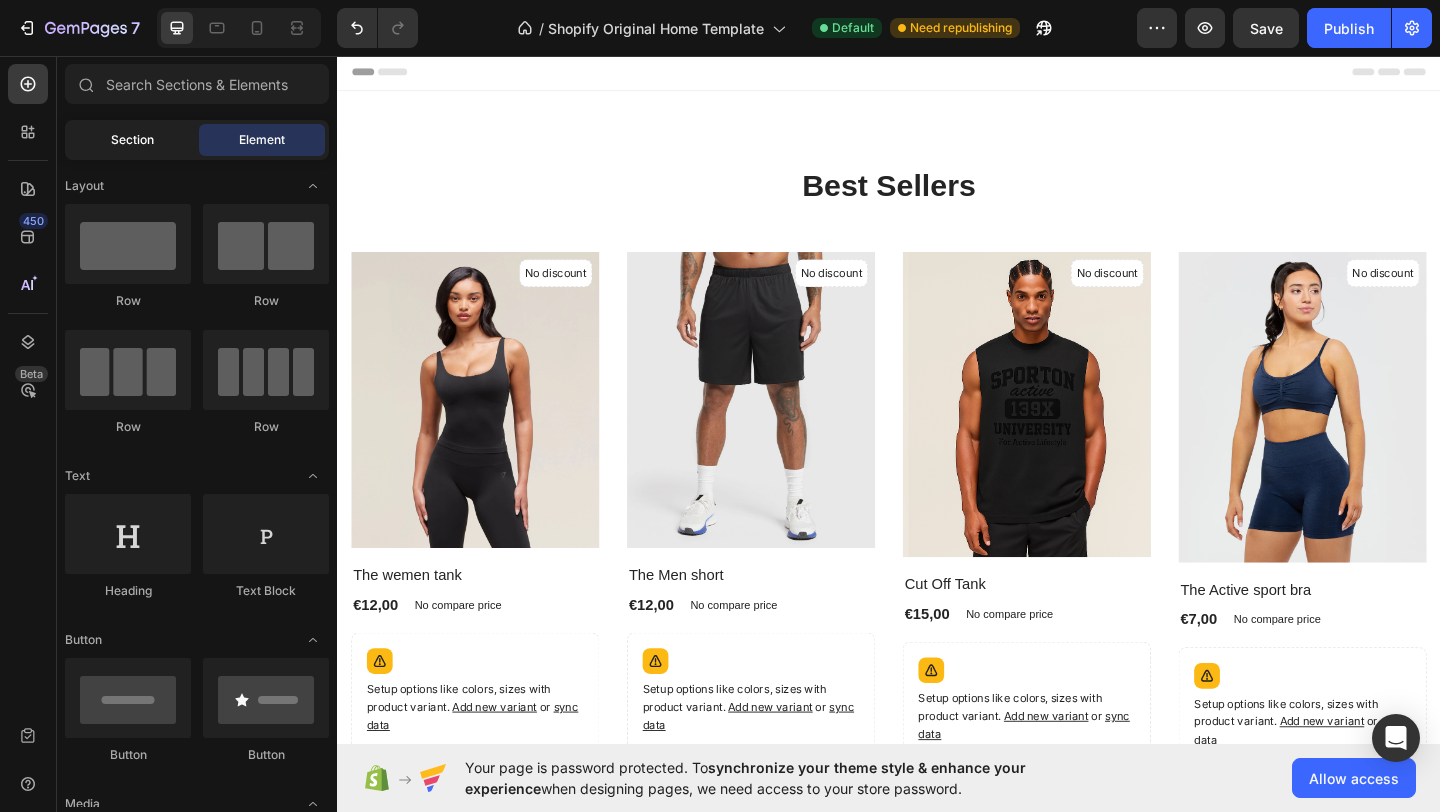 click on "Section" at bounding box center [132, 140] 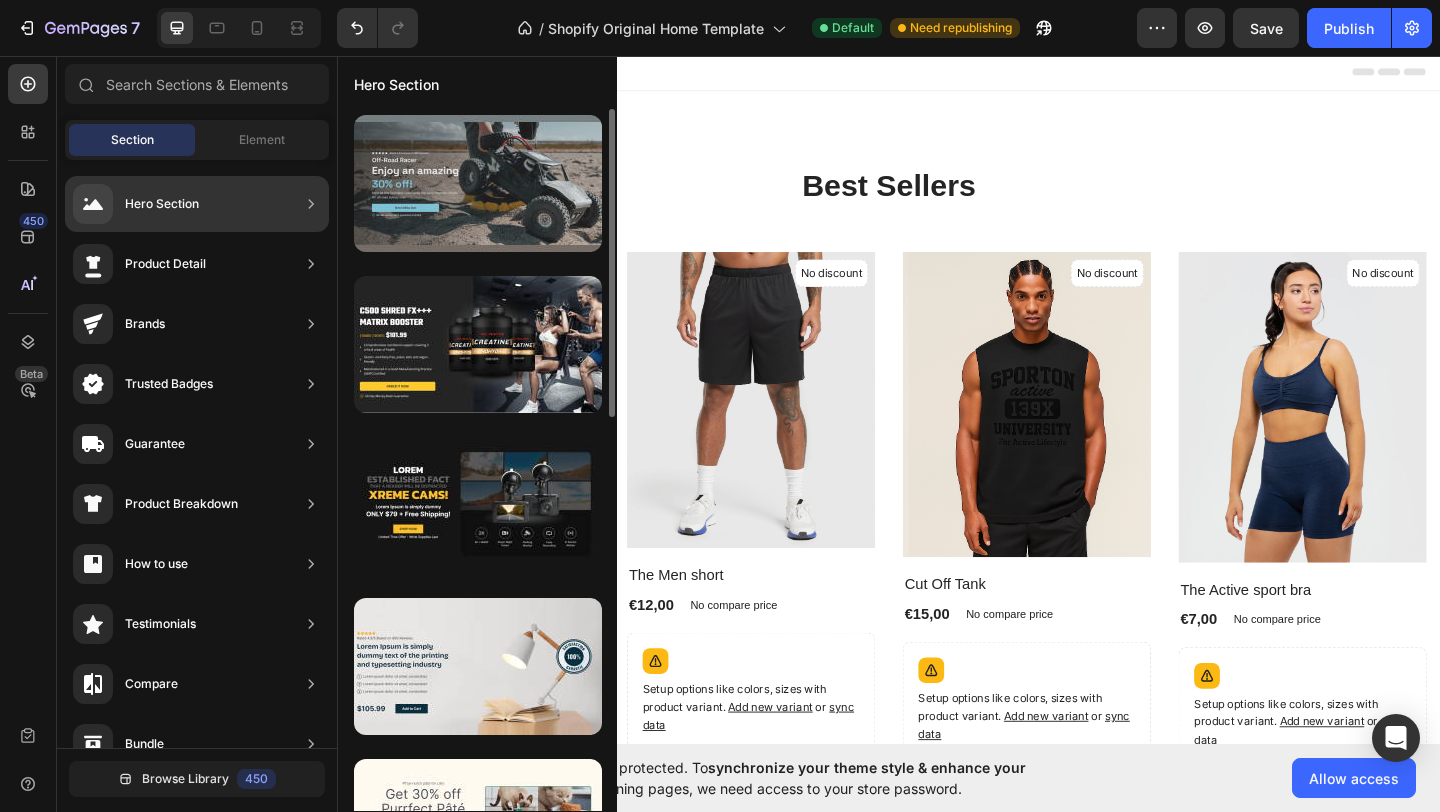 click at bounding box center [478, 183] 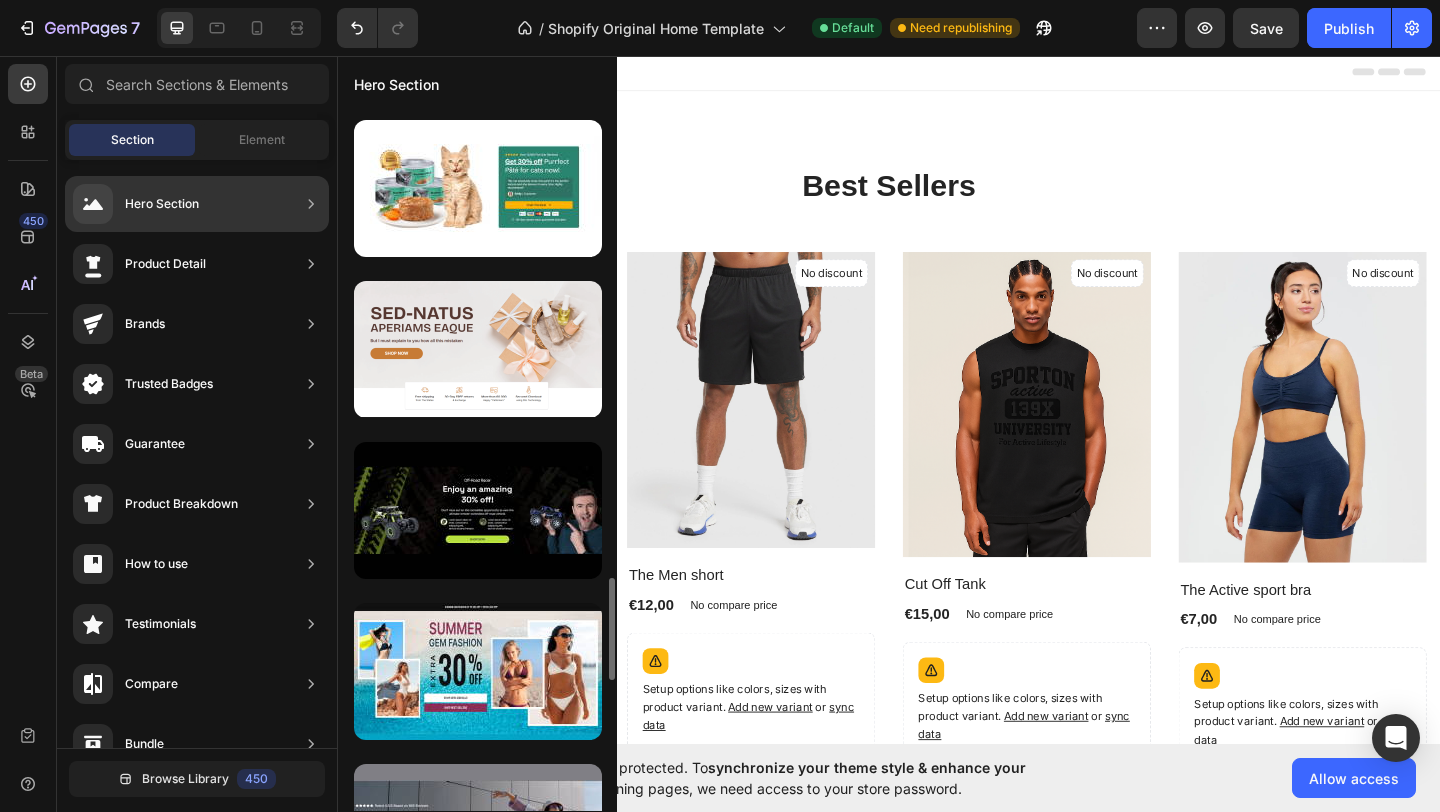 scroll, scrollTop: 3195, scrollLeft: 0, axis: vertical 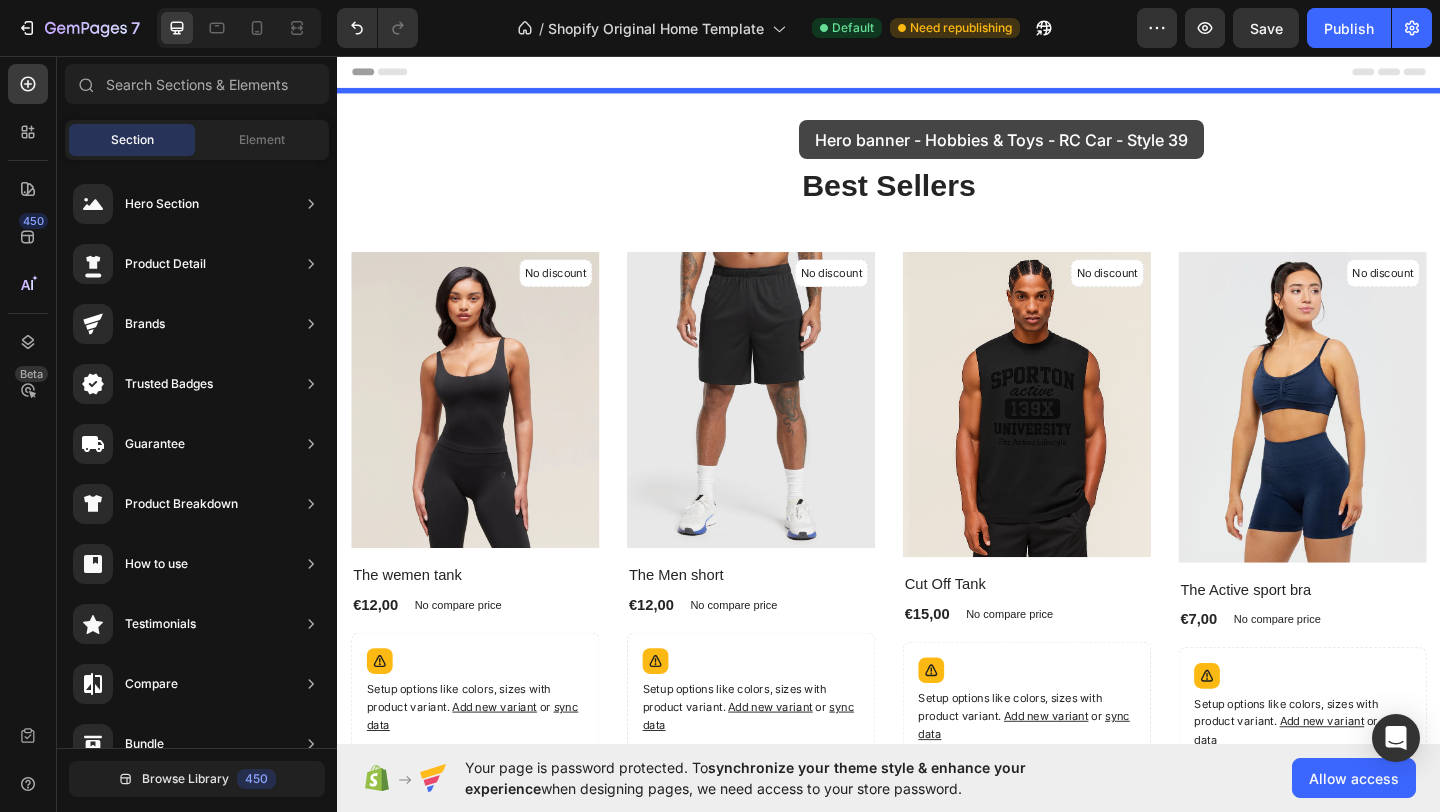 drag, startPoint x: 737, startPoint y: 443, endPoint x: 840, endPoint y: 126, distance: 333.31366 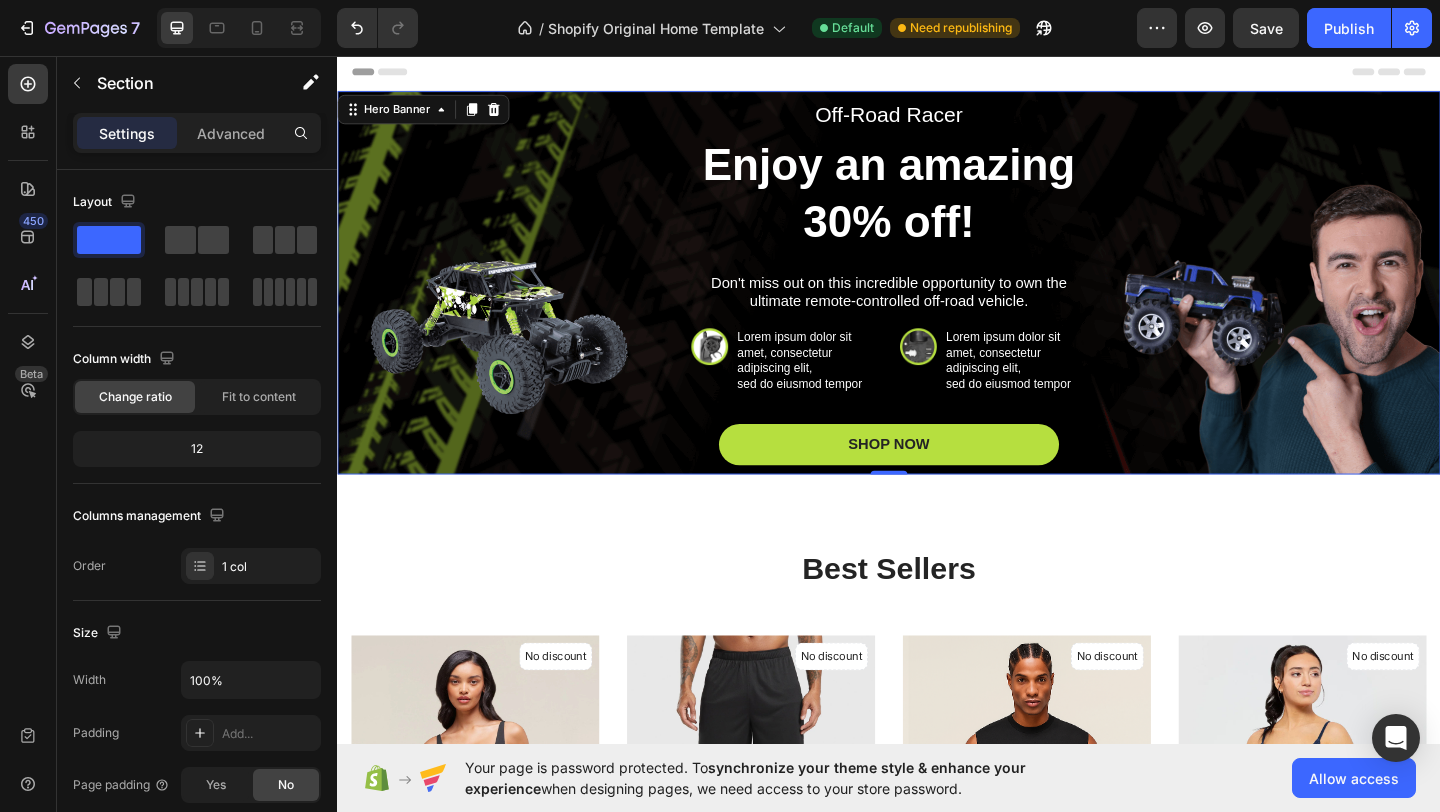 click on "Off-Road Racer Text Block Enjoy an amazing 30% off! Heading Don't miss out on this incredible opportunity to own the ultimate remote-controlled off-road vehicle. Text Block Image Lorem ipsum dolor sit amet, consectetur adipiscing elit,  sed do eiusmod tempor Text Block Row Image Lorem ipsum dolor sit amet, consectetur adipiscing elit,  sed do eiusmod tempor Text Block Row Row Row SHOP NOW Button" at bounding box center [937, 302] 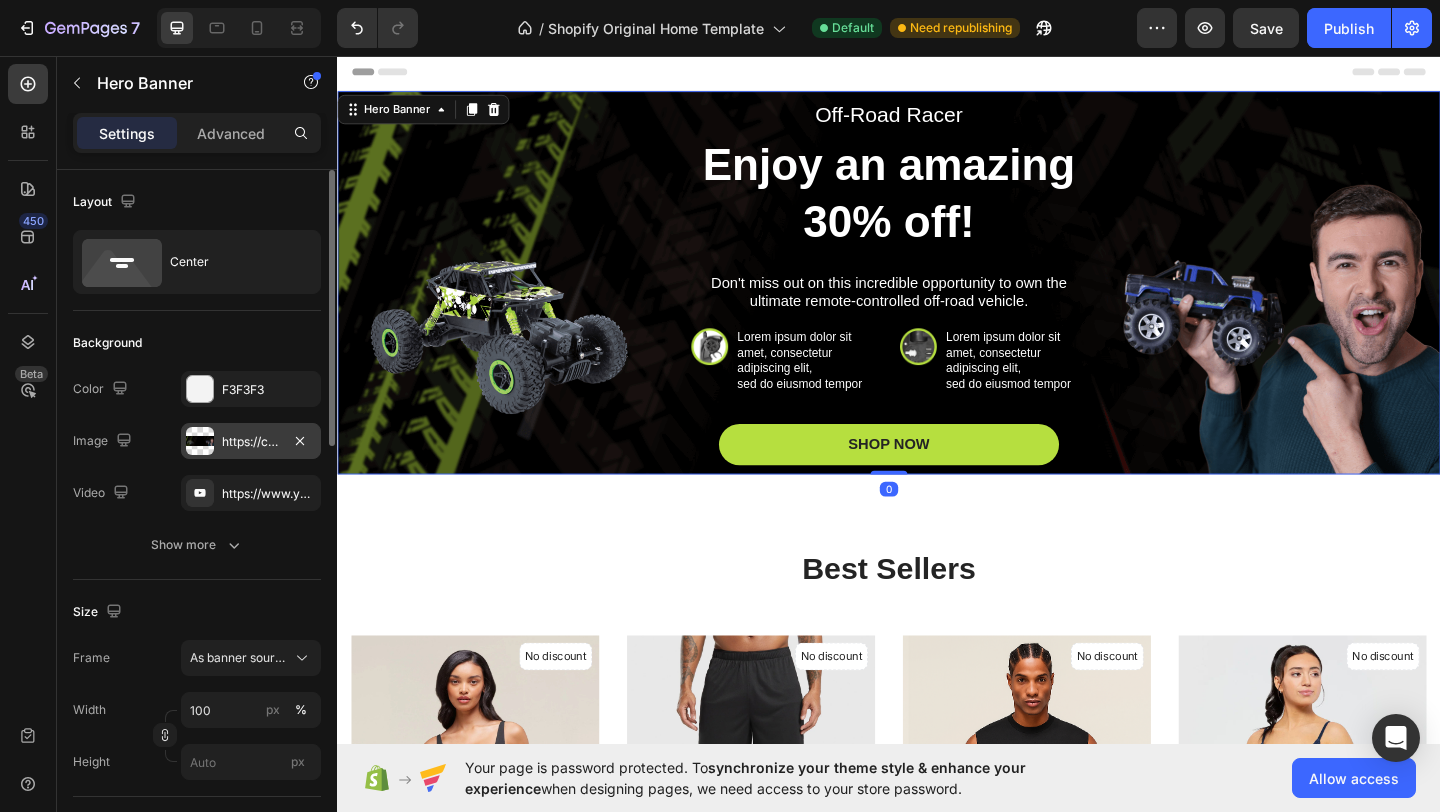 click on "https://cdn.shopify.com/s/files/1/2005/9307/files/gempages_432750572815254551-c3284fb8-02bb-4934-bc94-358f1d327035.png?v=1716889916" at bounding box center (251, 441) 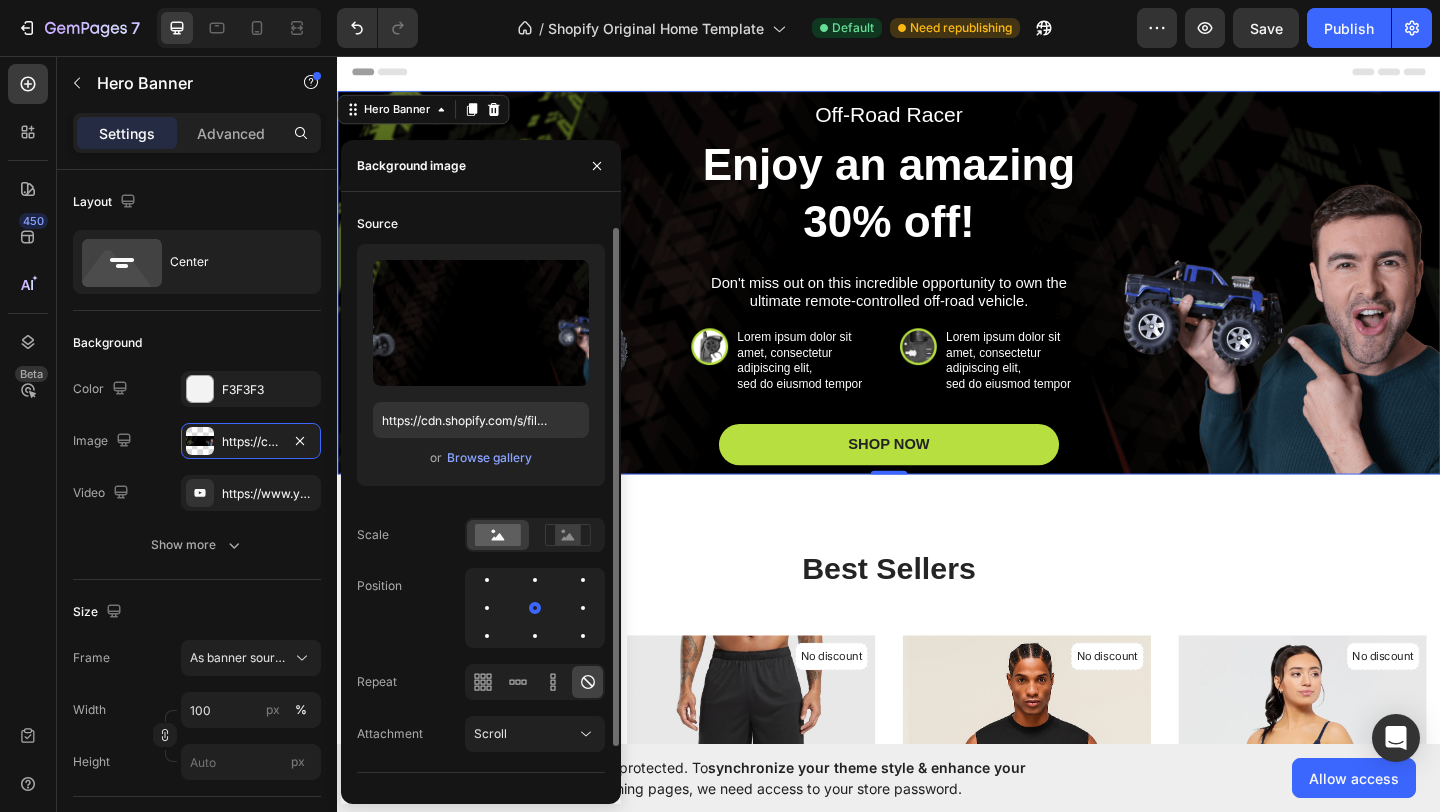 scroll, scrollTop: 69, scrollLeft: 0, axis: vertical 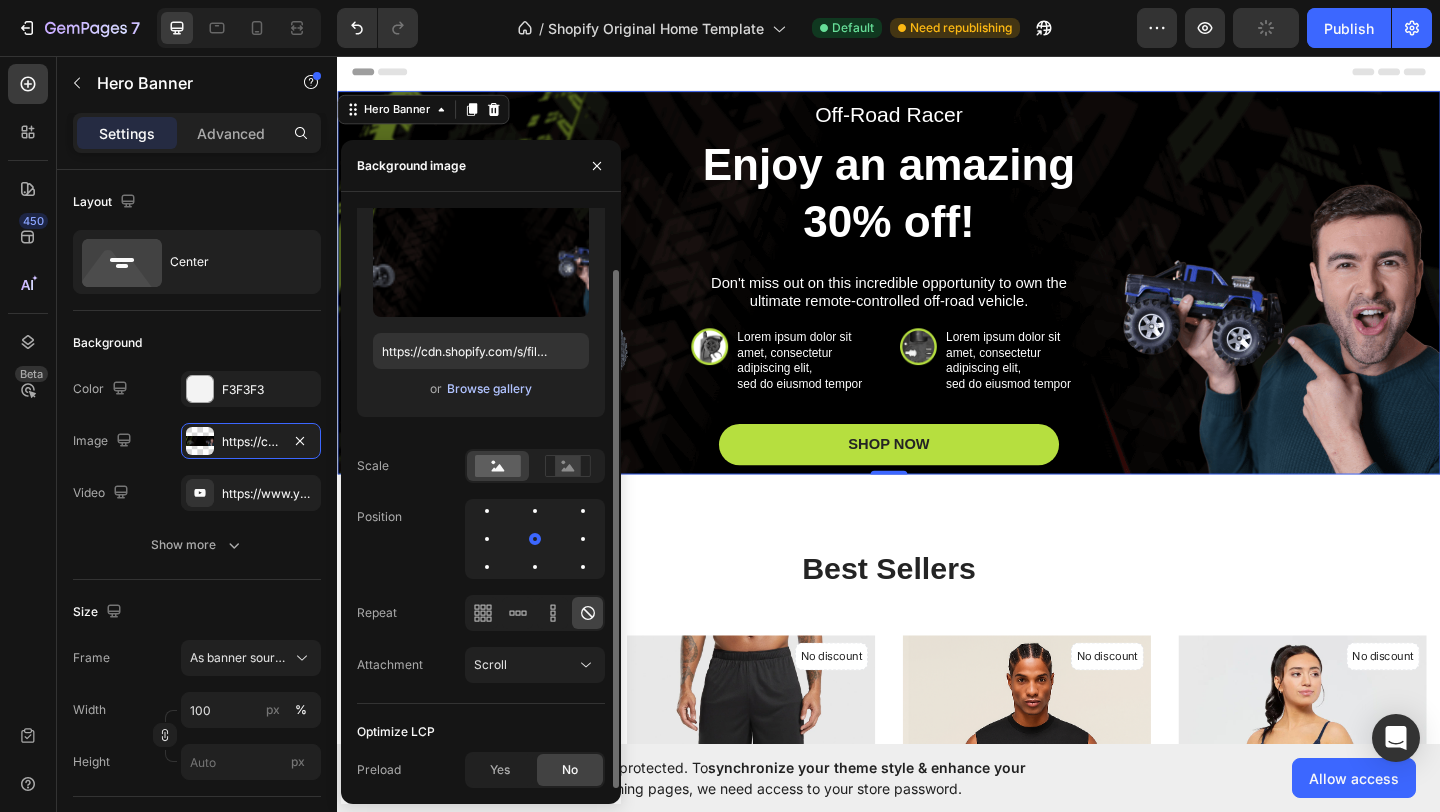 click on "Browse gallery" at bounding box center (489, 389) 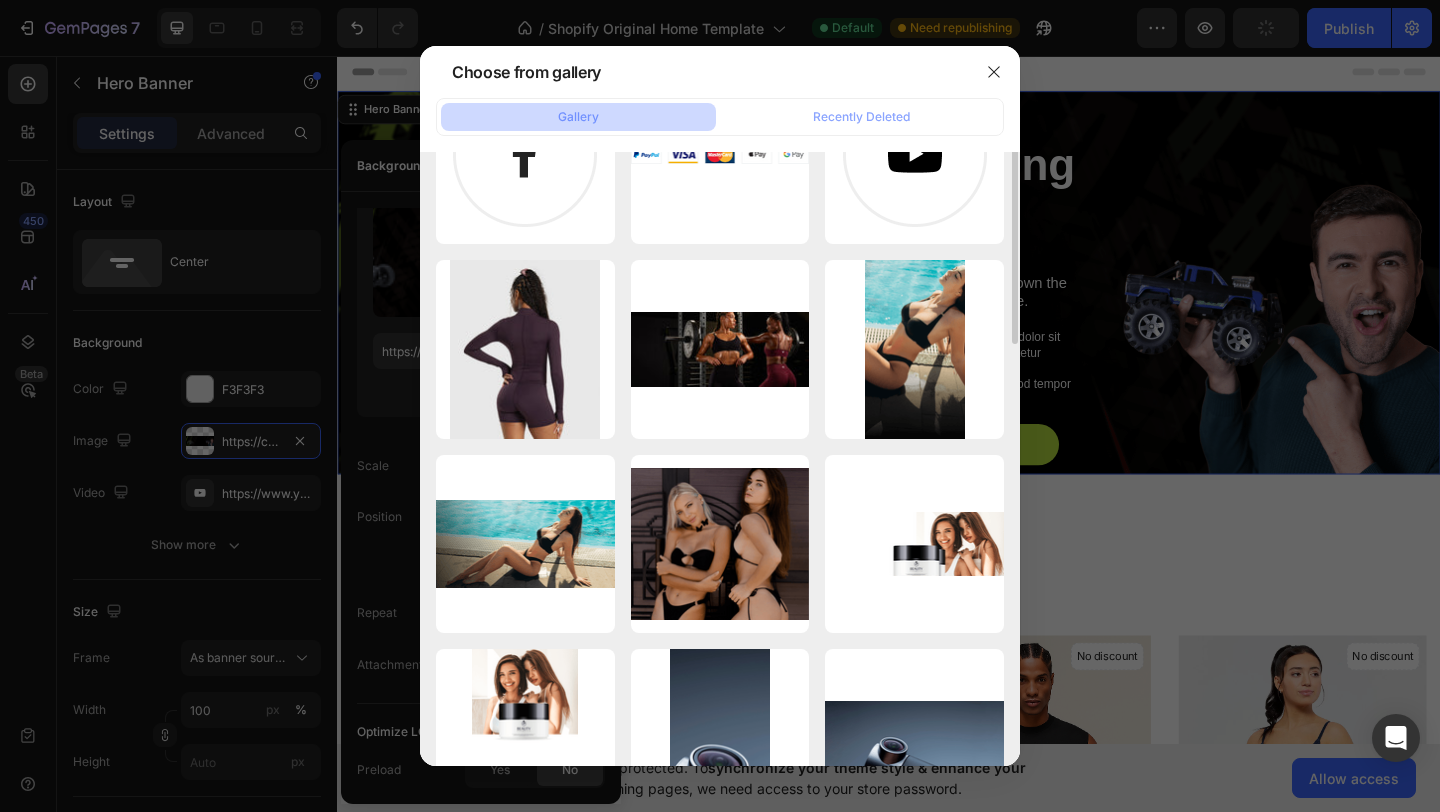 scroll, scrollTop: 1154, scrollLeft: 0, axis: vertical 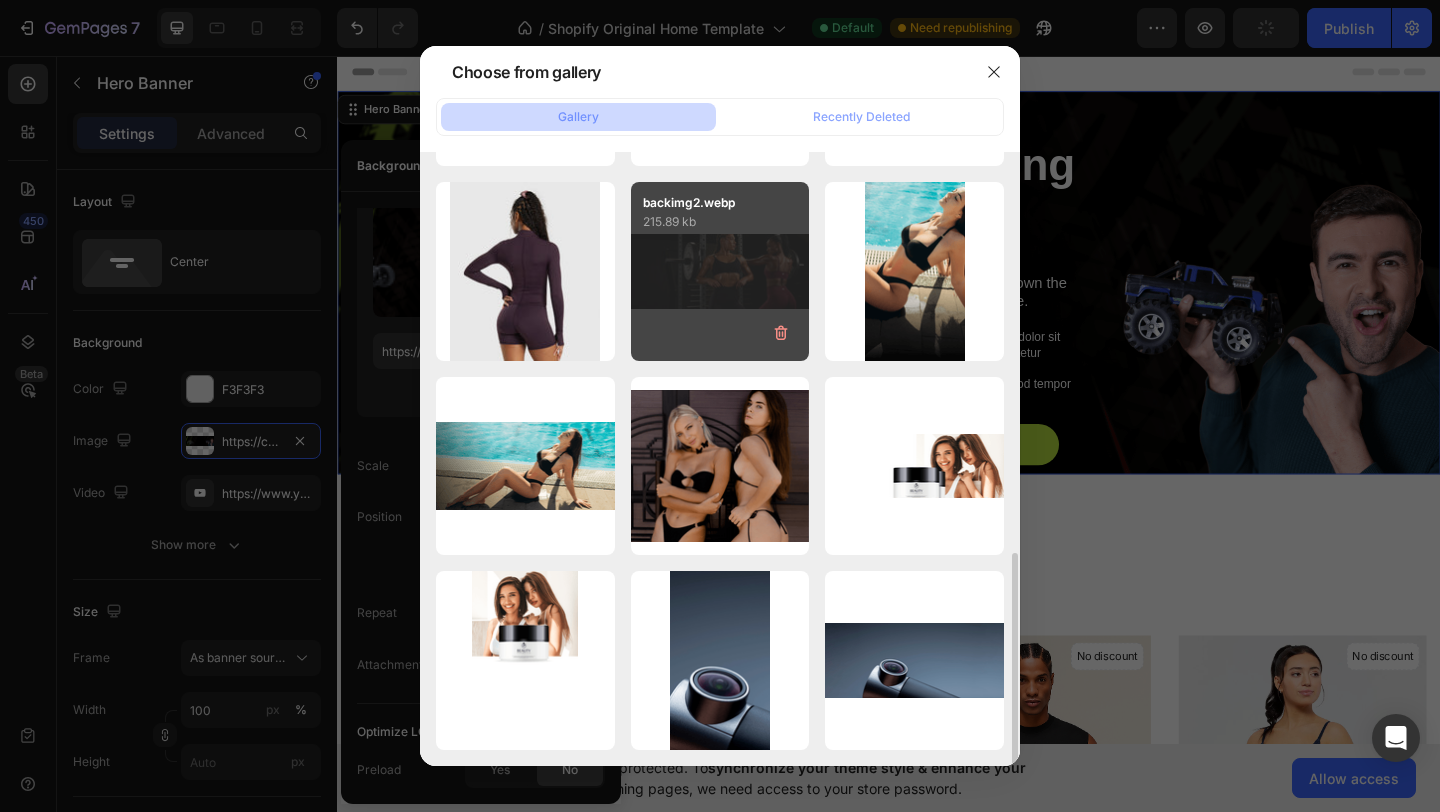 click on "backimg2.webp 215.89 kb" at bounding box center (720, 271) 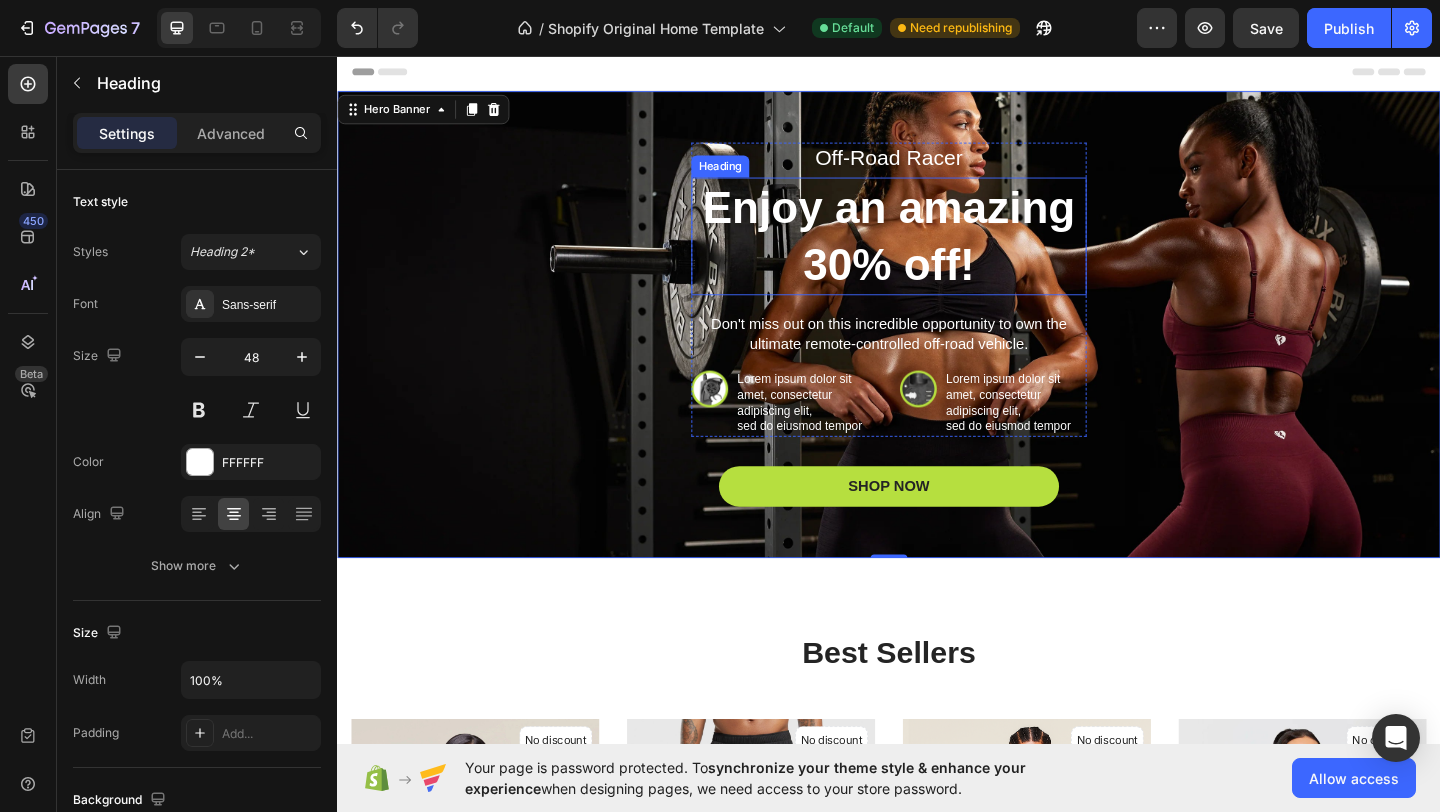 click on "Enjoy an amazing 30% off!" at bounding box center (937, 252) 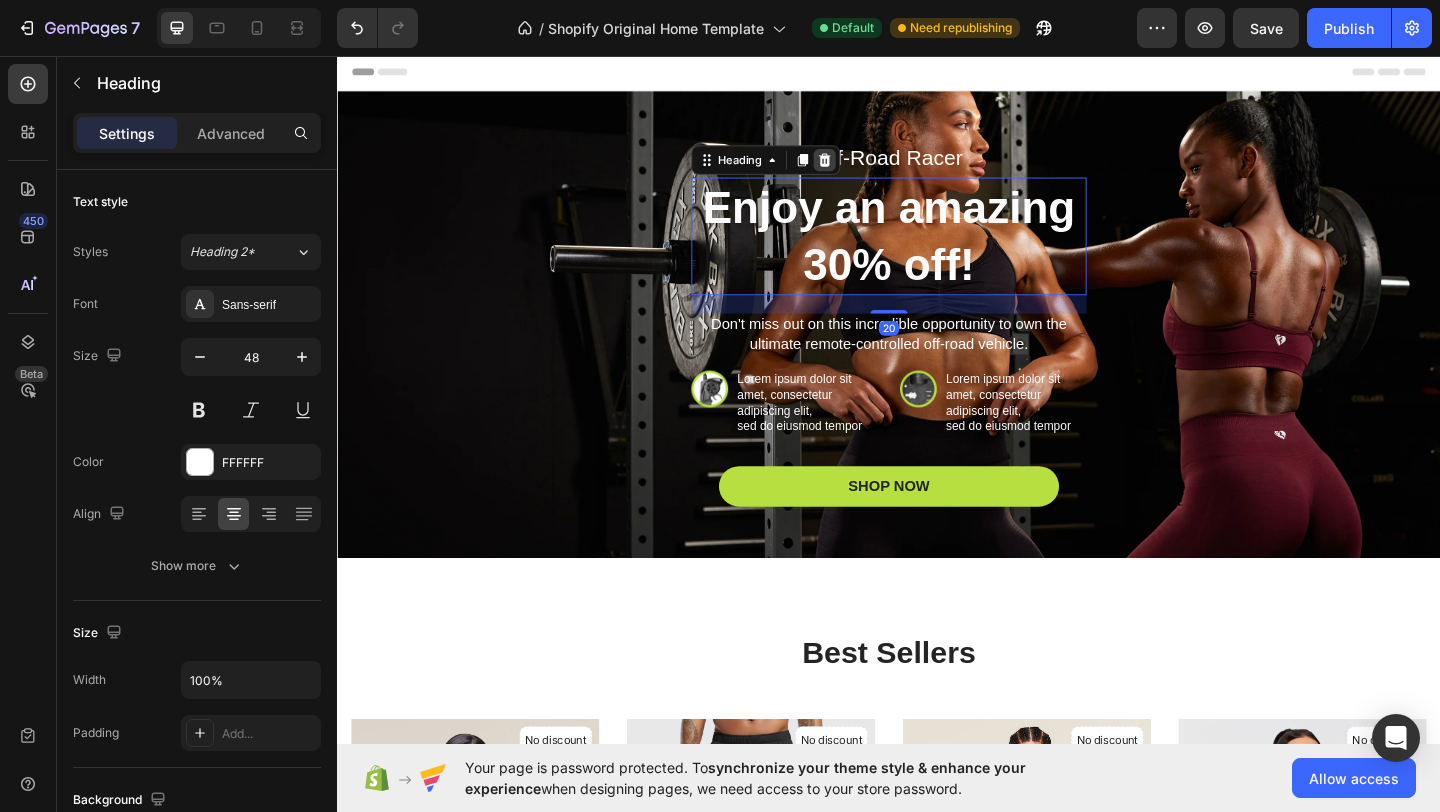 click 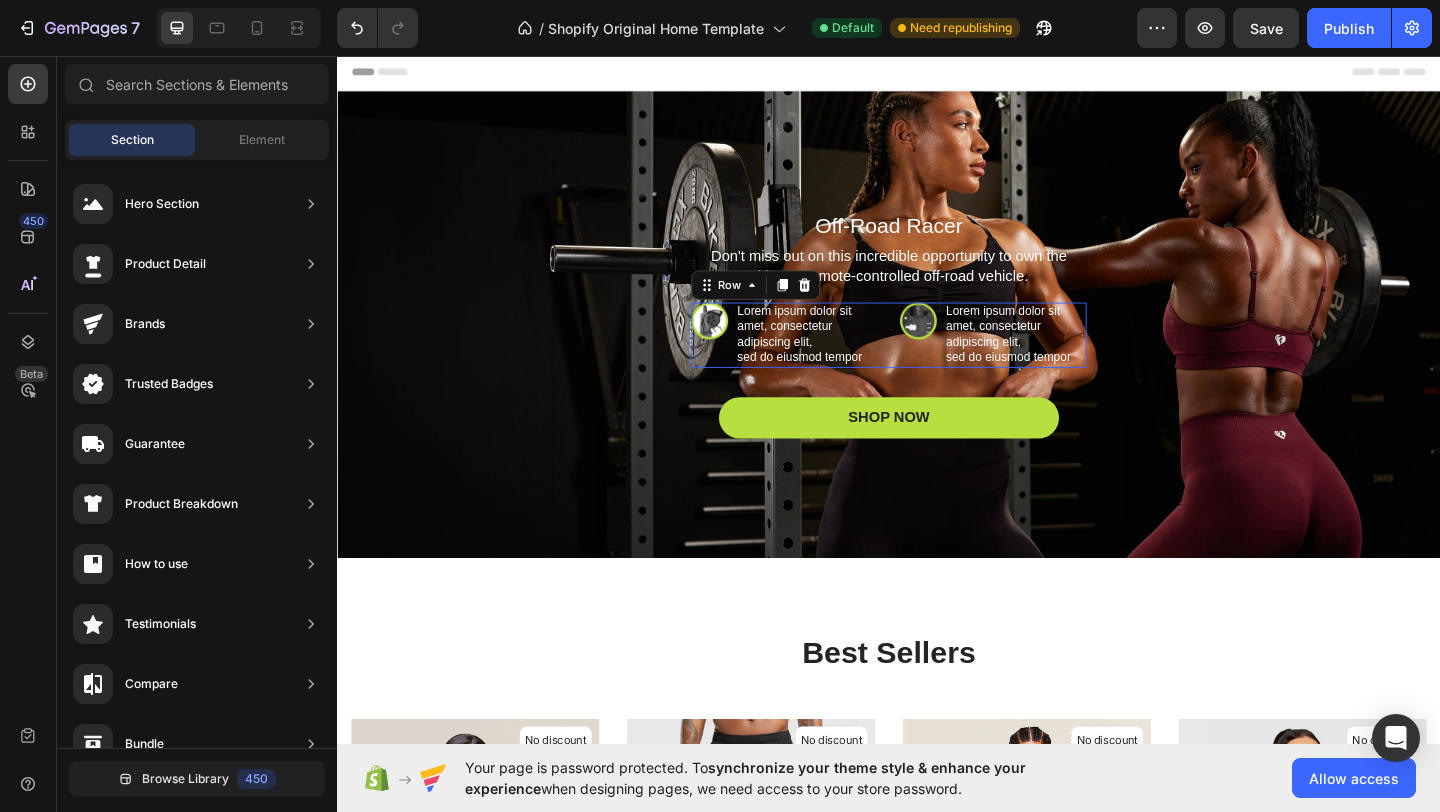 click on "Image Lorem ipsum dolor sit amet, consectetur adipiscing elit,  sed do eiusmod tempor Text Block Row Image Lorem ipsum dolor sit amet, consectetur adipiscing elit,  sed do eiusmod tempor Text Block Row Row   0" at bounding box center (937, 360) 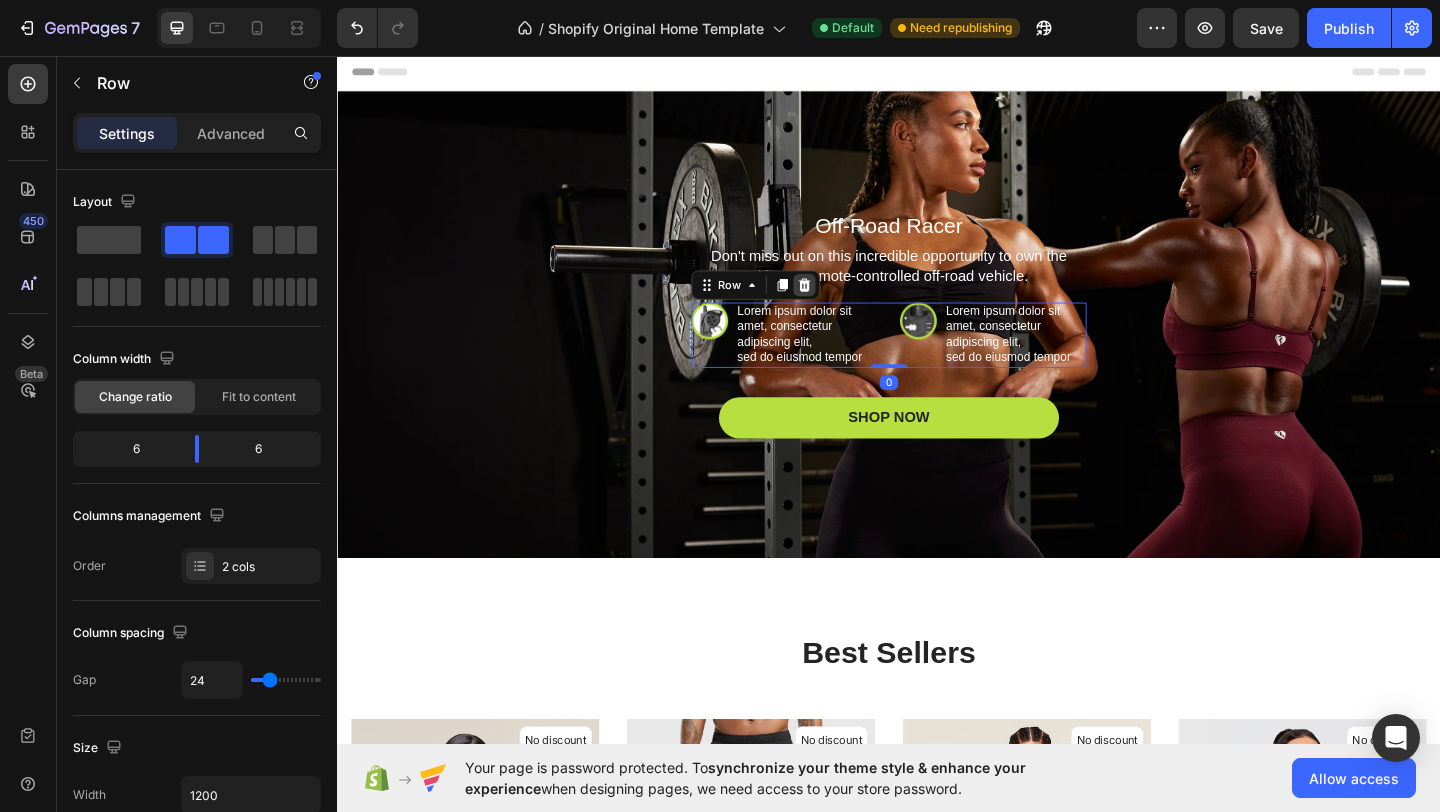 click 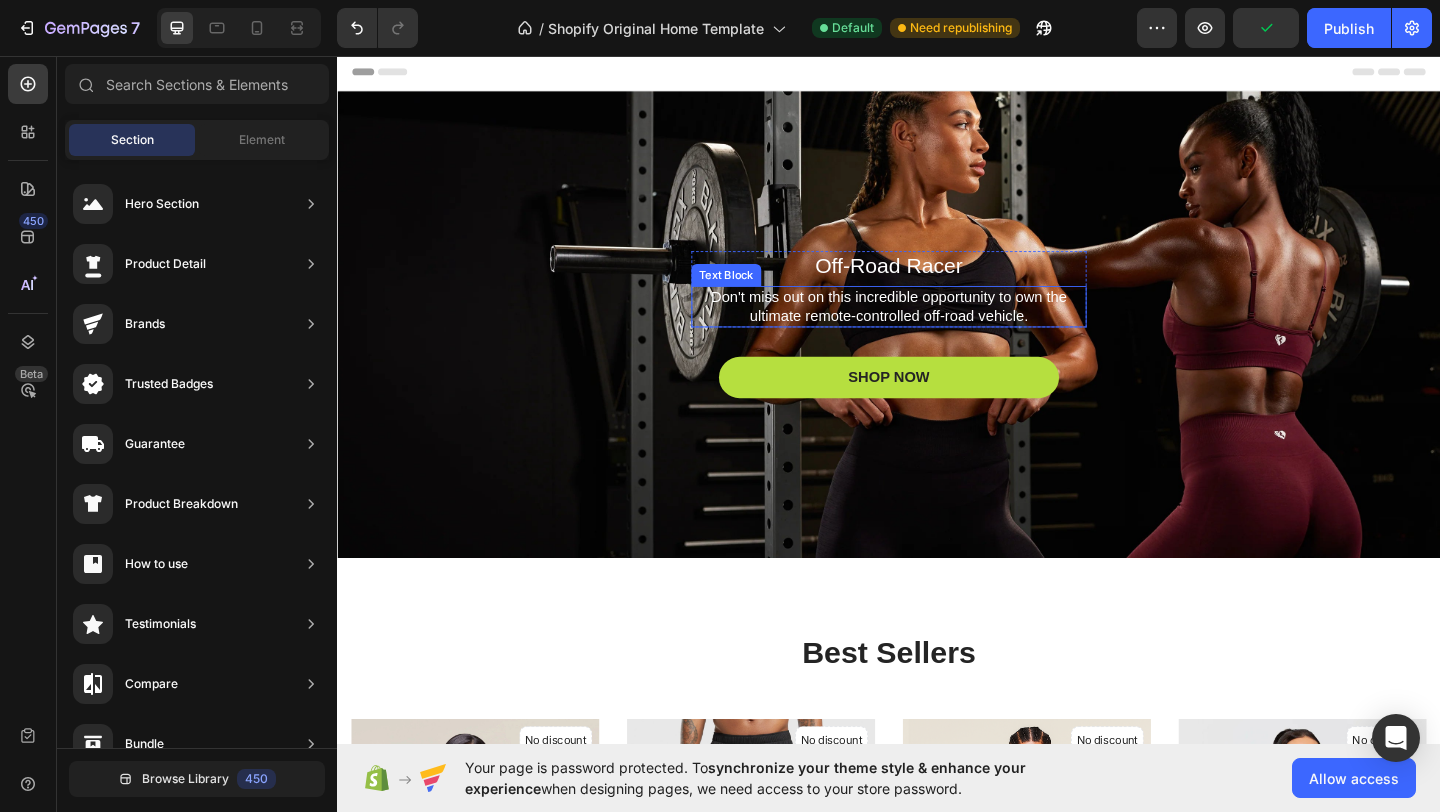 click on "Don't miss out on this incredible opportunity to own the ultimate remote-controlled off-road vehicle." at bounding box center [937, 329] 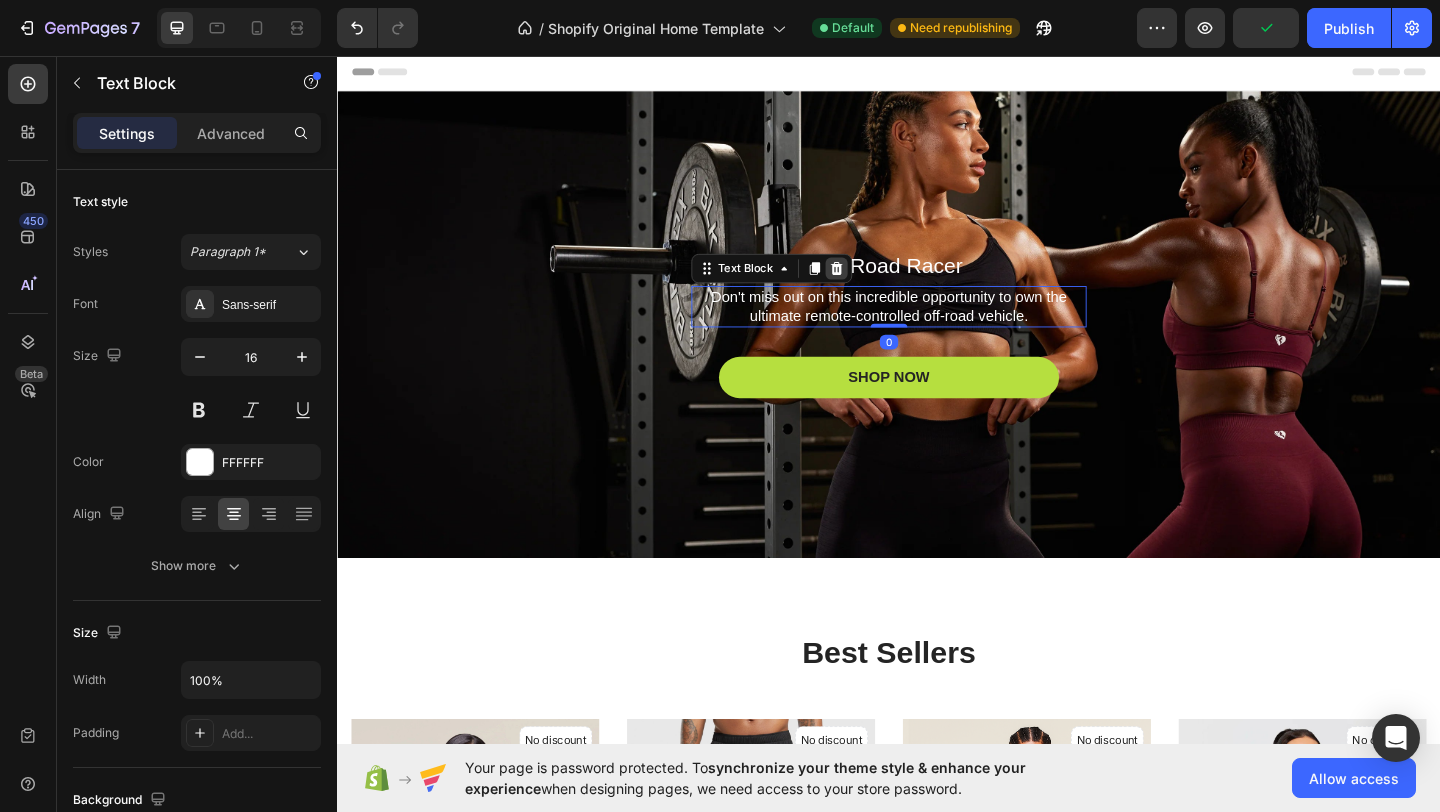 click 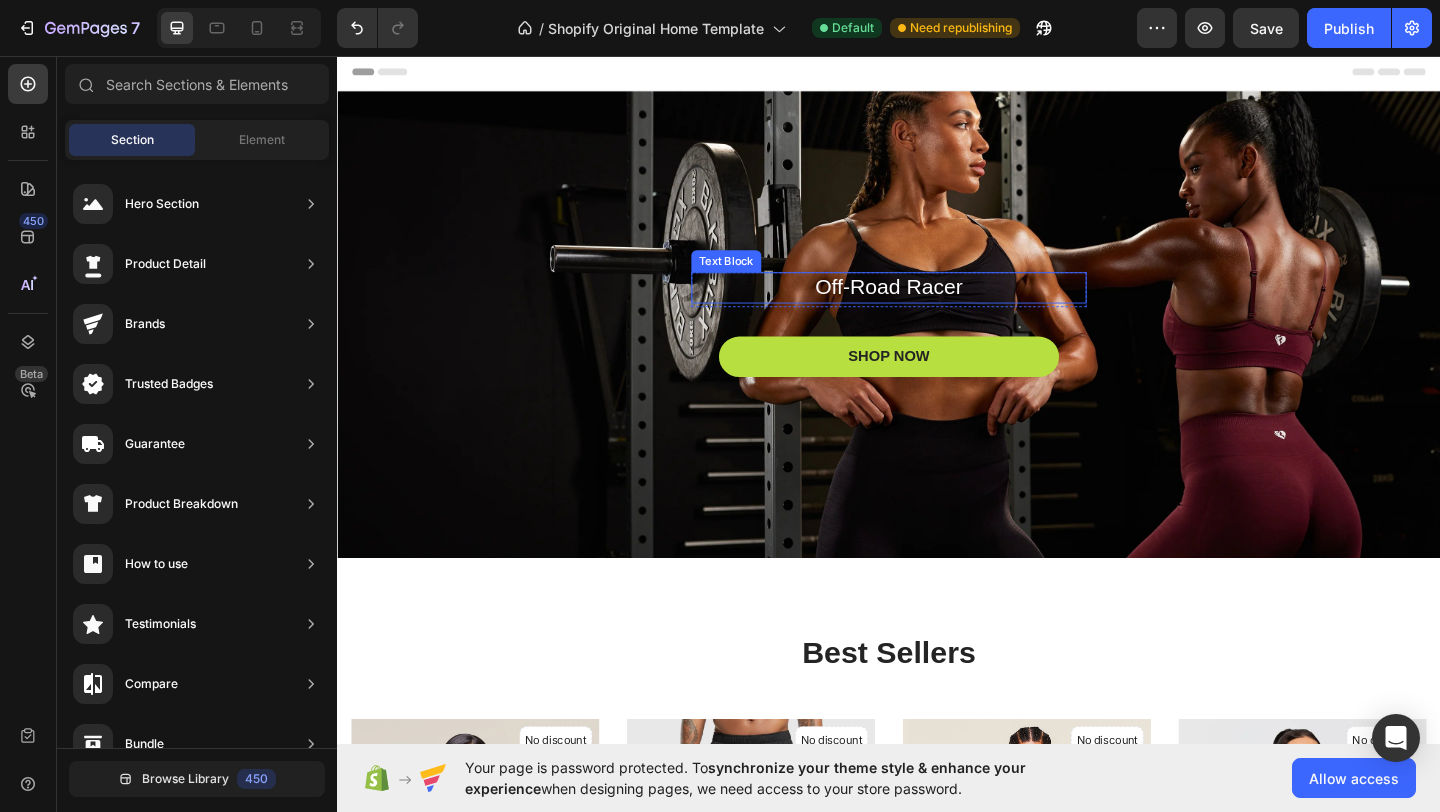 click on "Off-Road Racer" at bounding box center [937, 308] 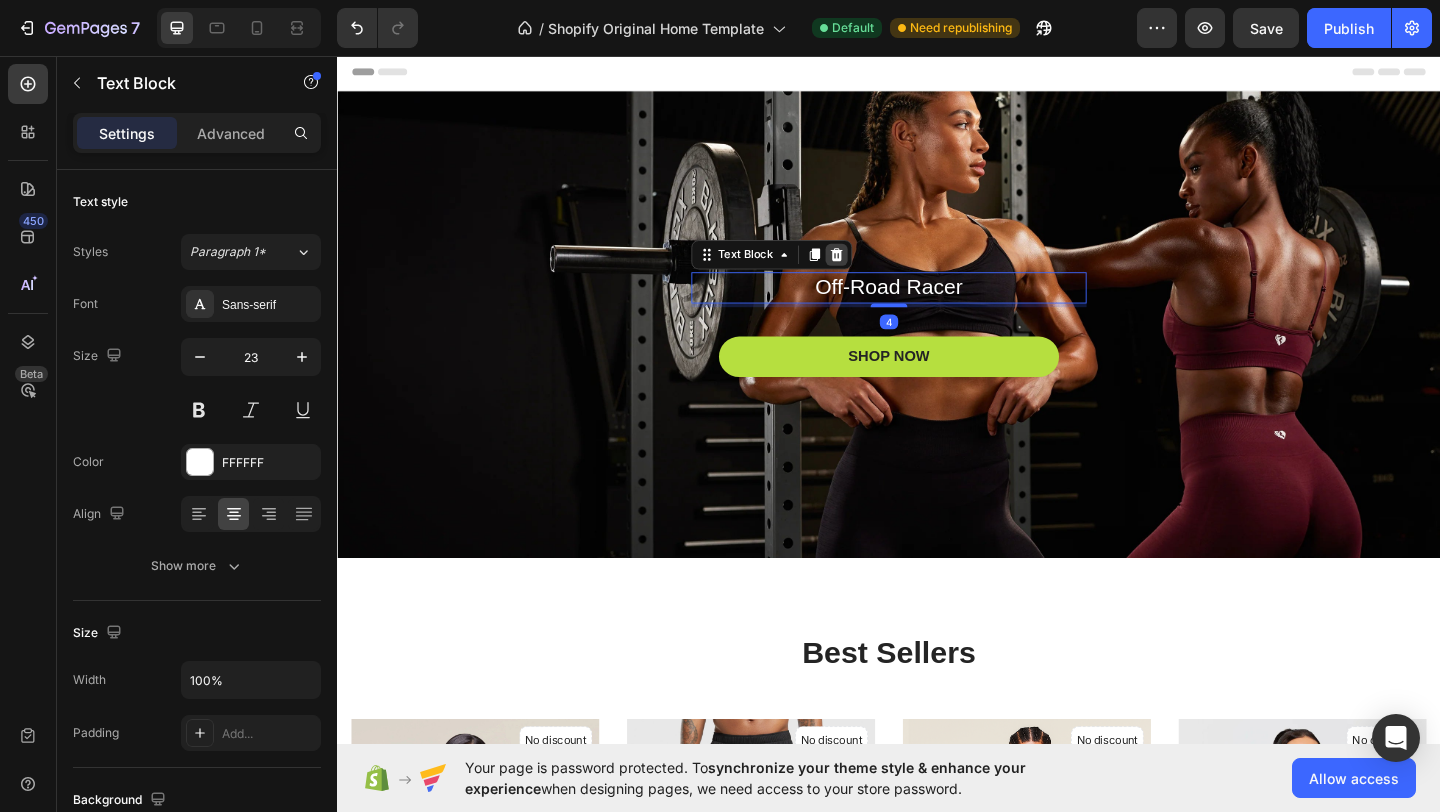 click 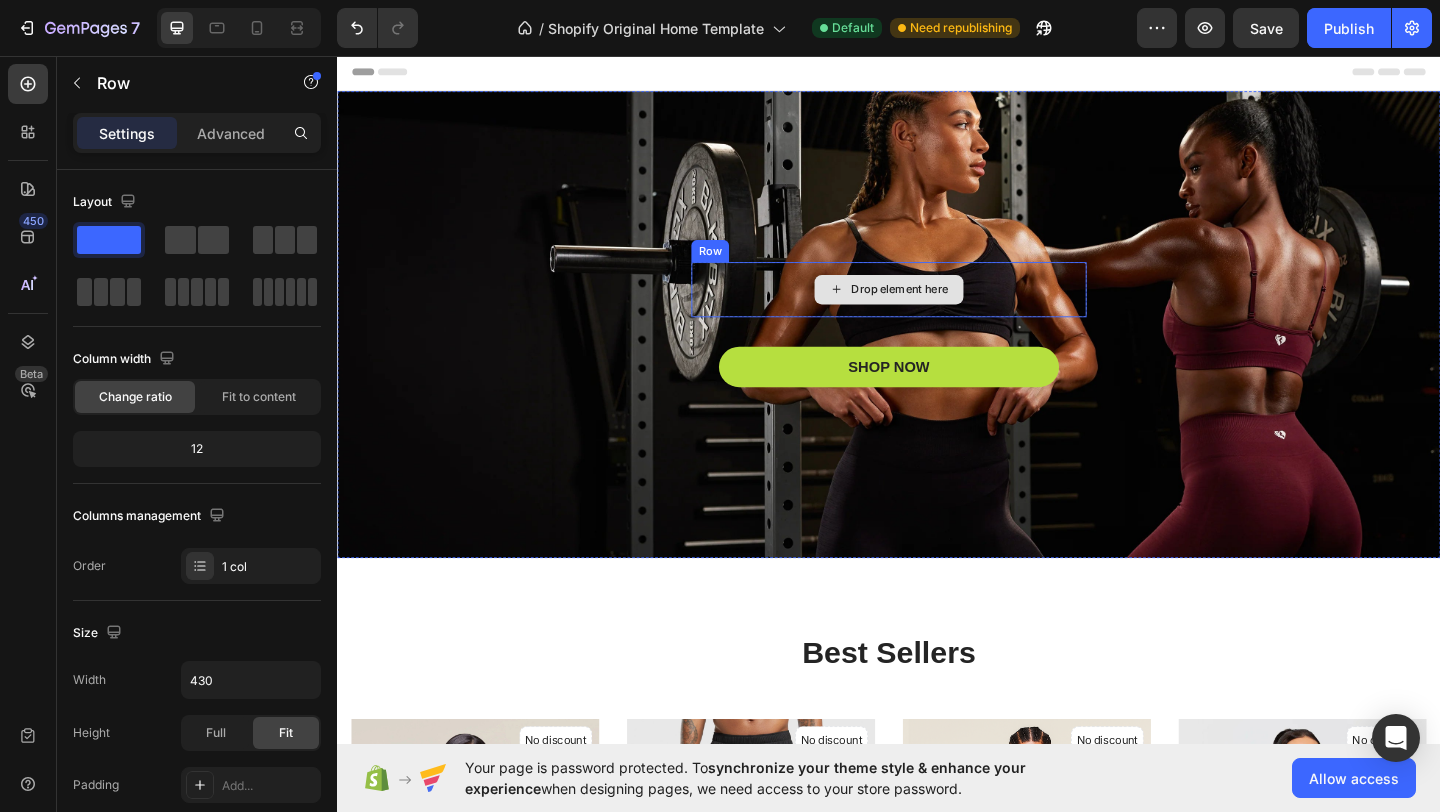 click on "Drop element here" at bounding box center [937, 310] 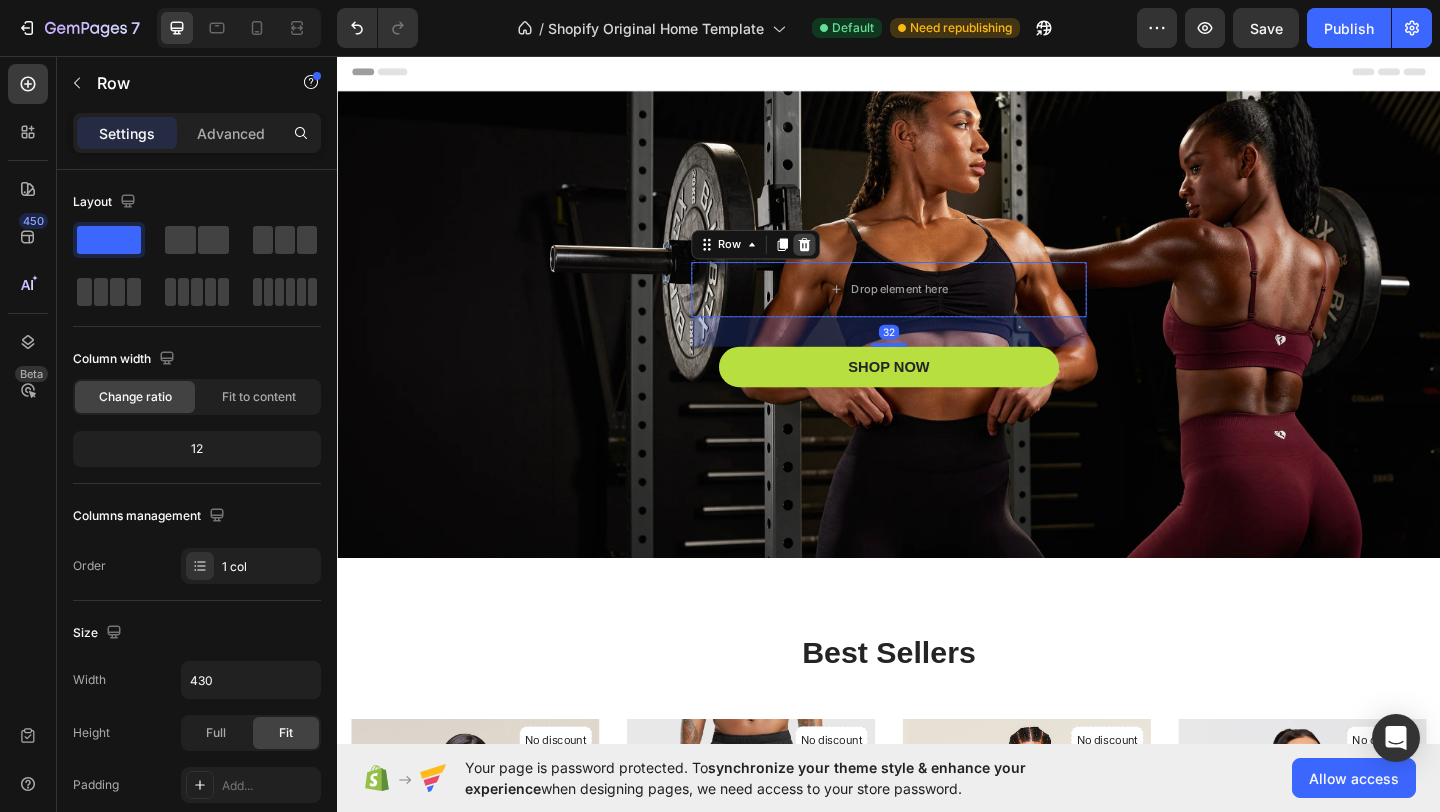 click 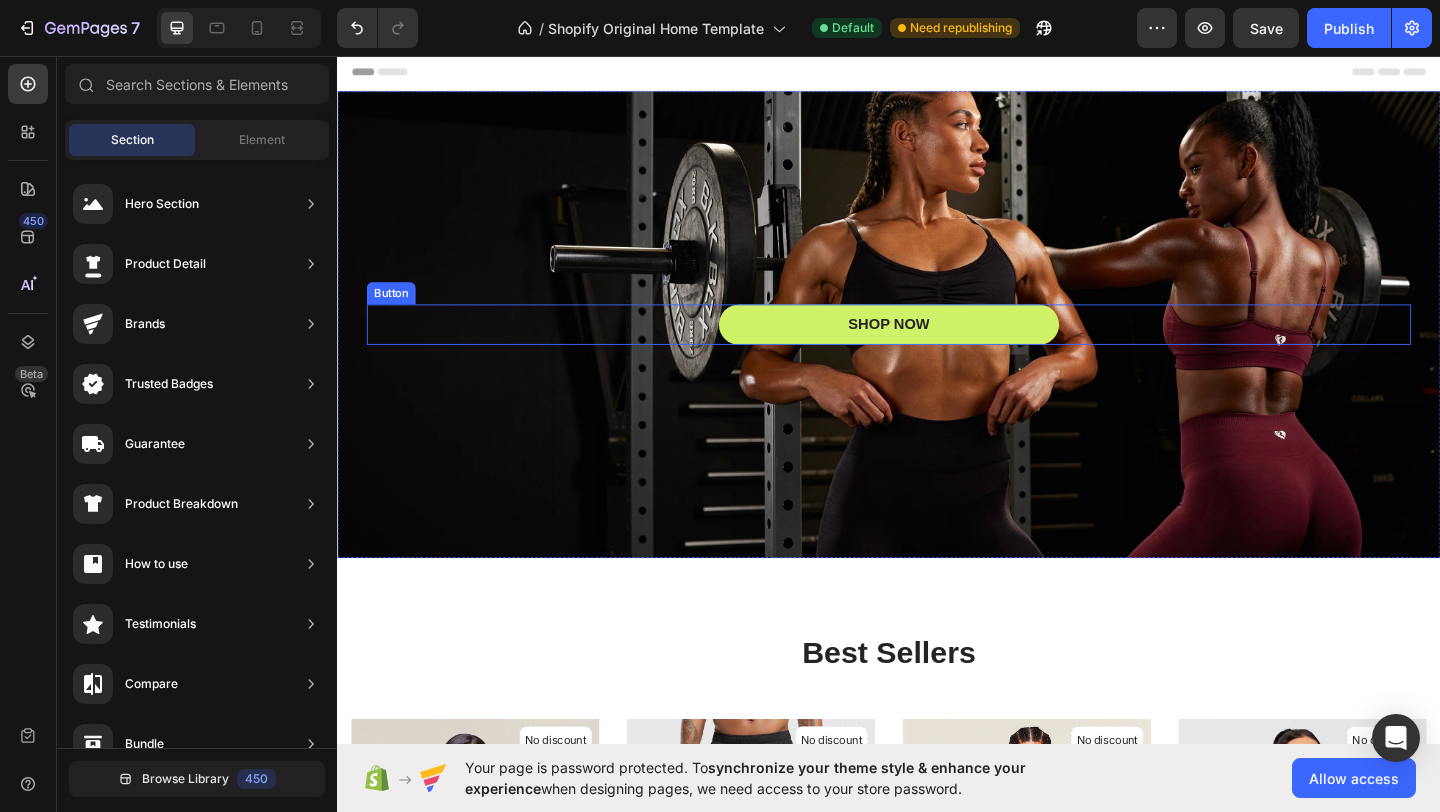 click on "SHOP NOW" at bounding box center [937, 348] 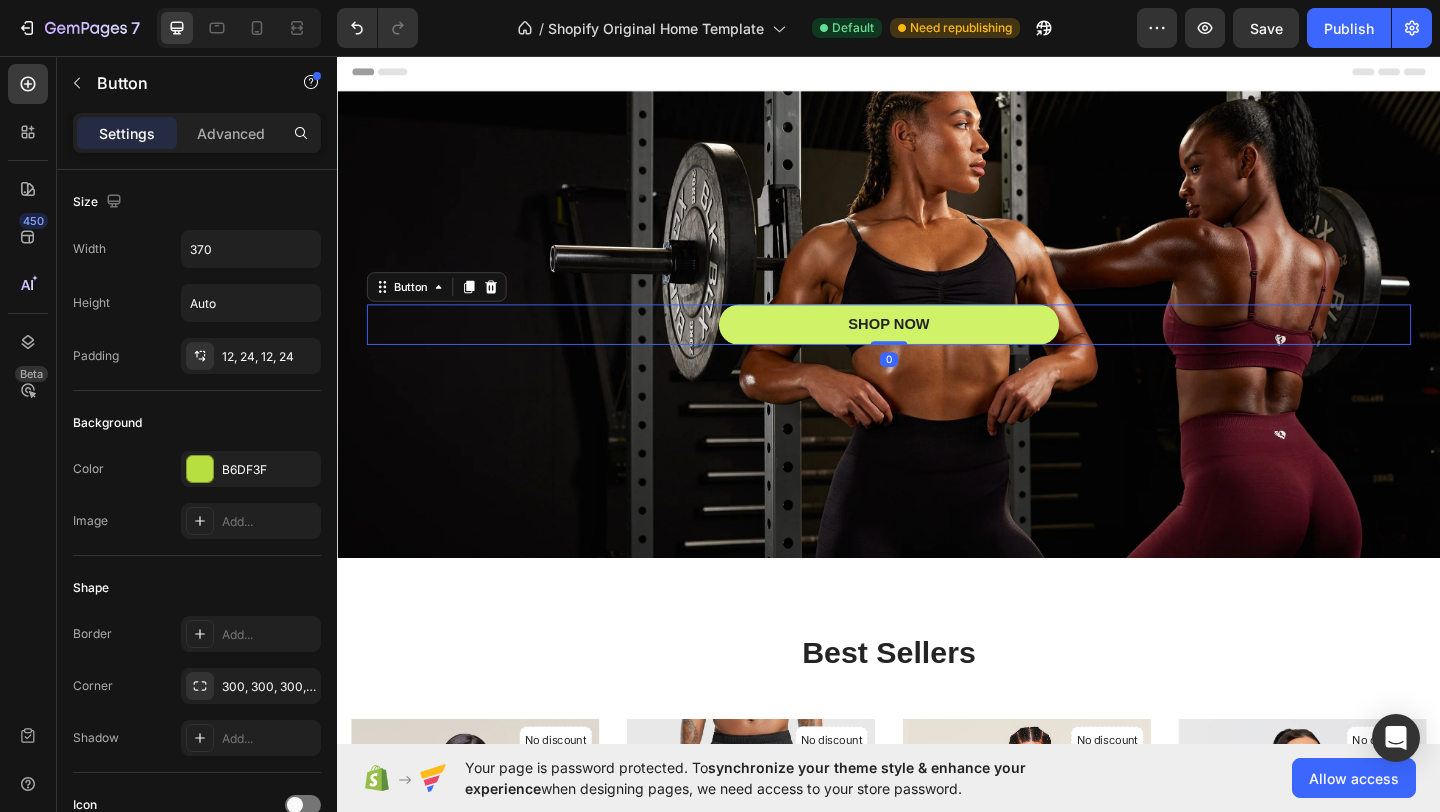type 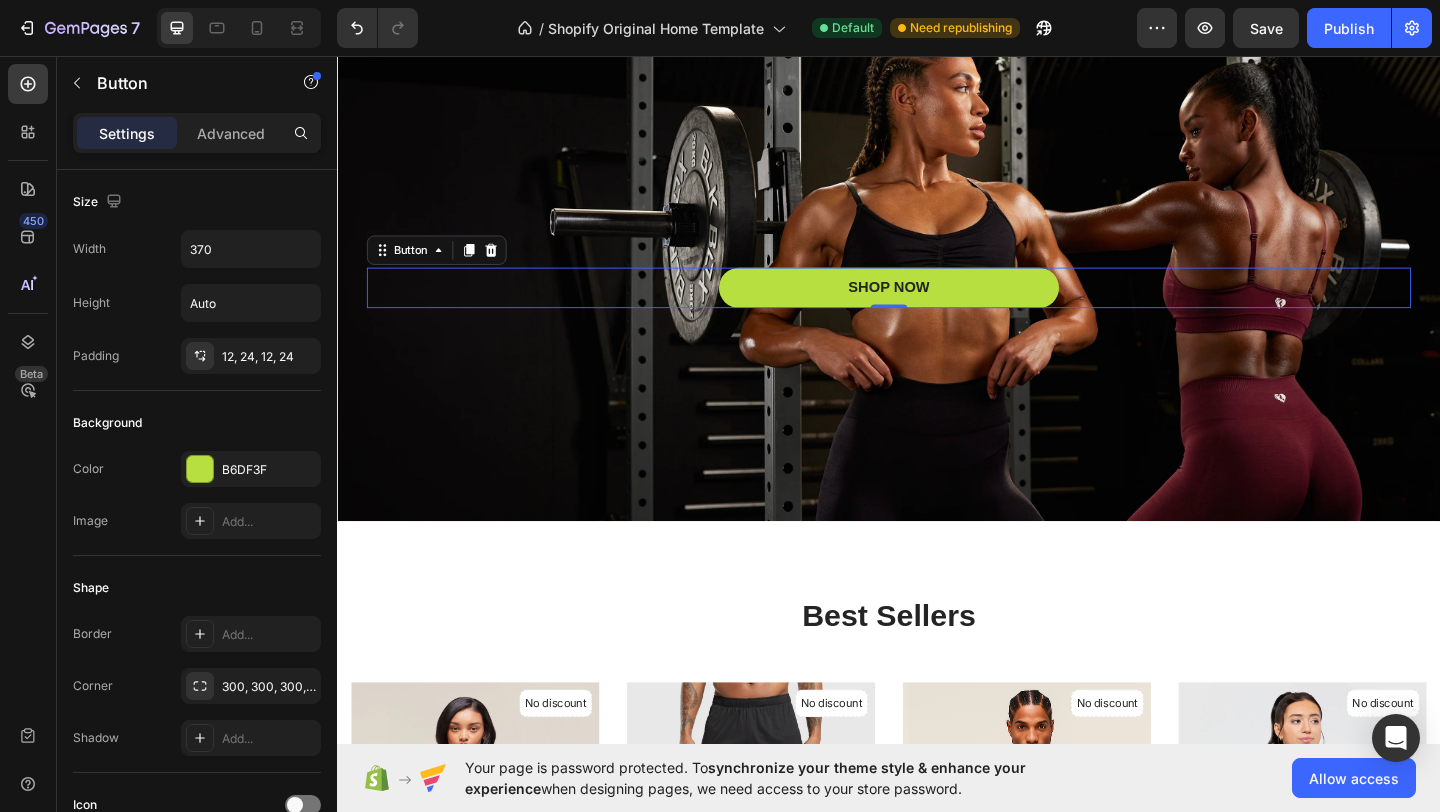 click on "SHOP NOW Button   0" at bounding box center (937, 308) 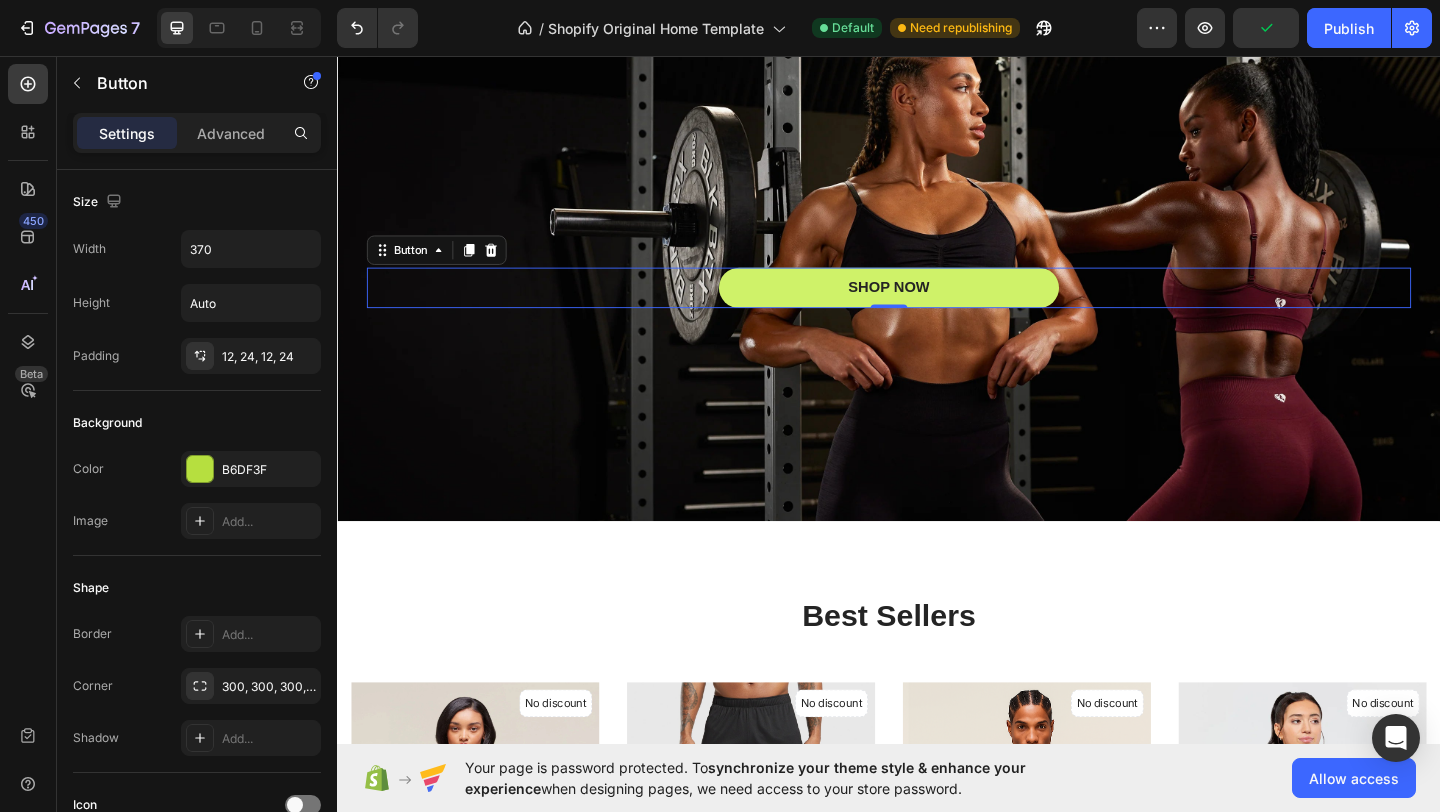 click on "SHOP NOW" at bounding box center (937, 308) 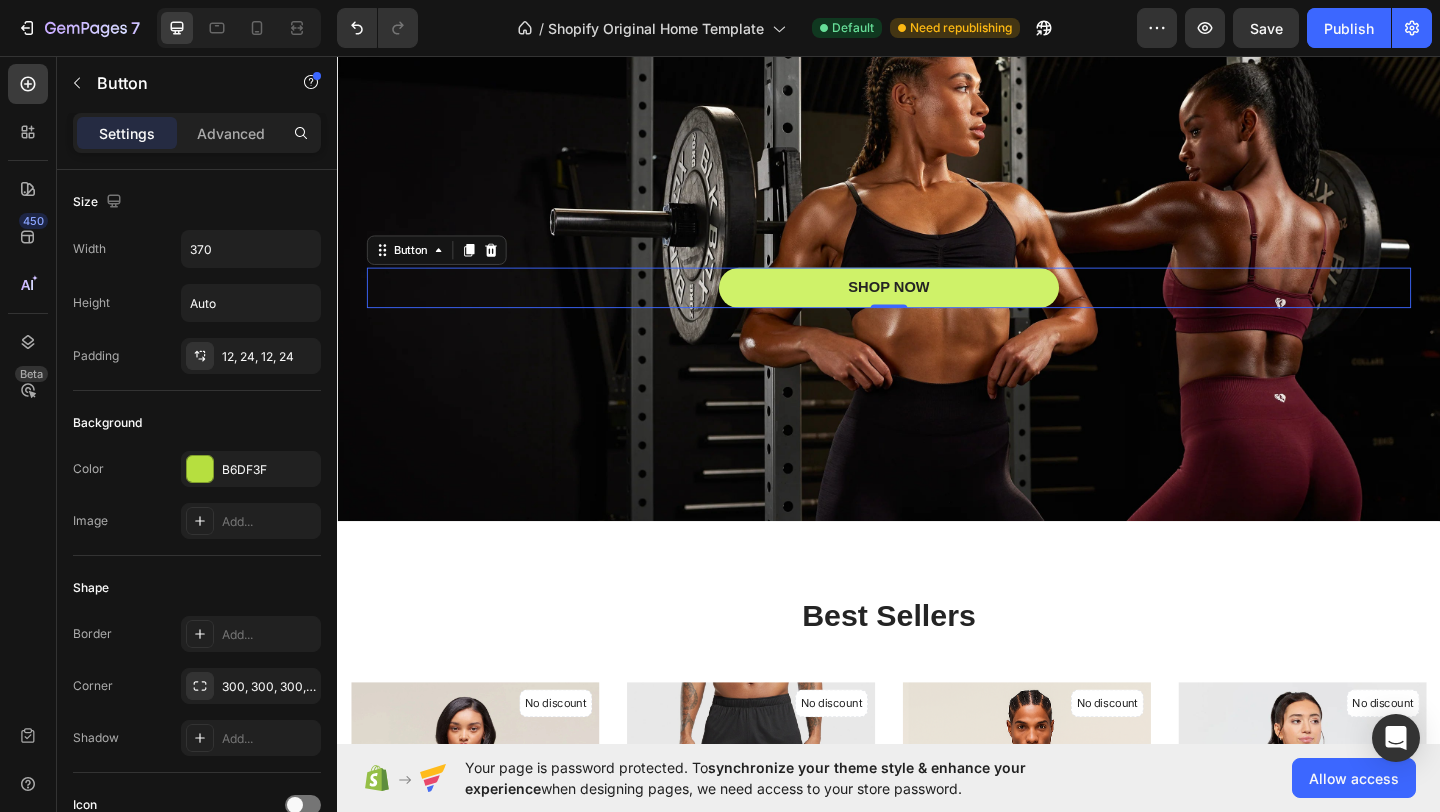 click on "SHOP NOW" at bounding box center (937, 308) 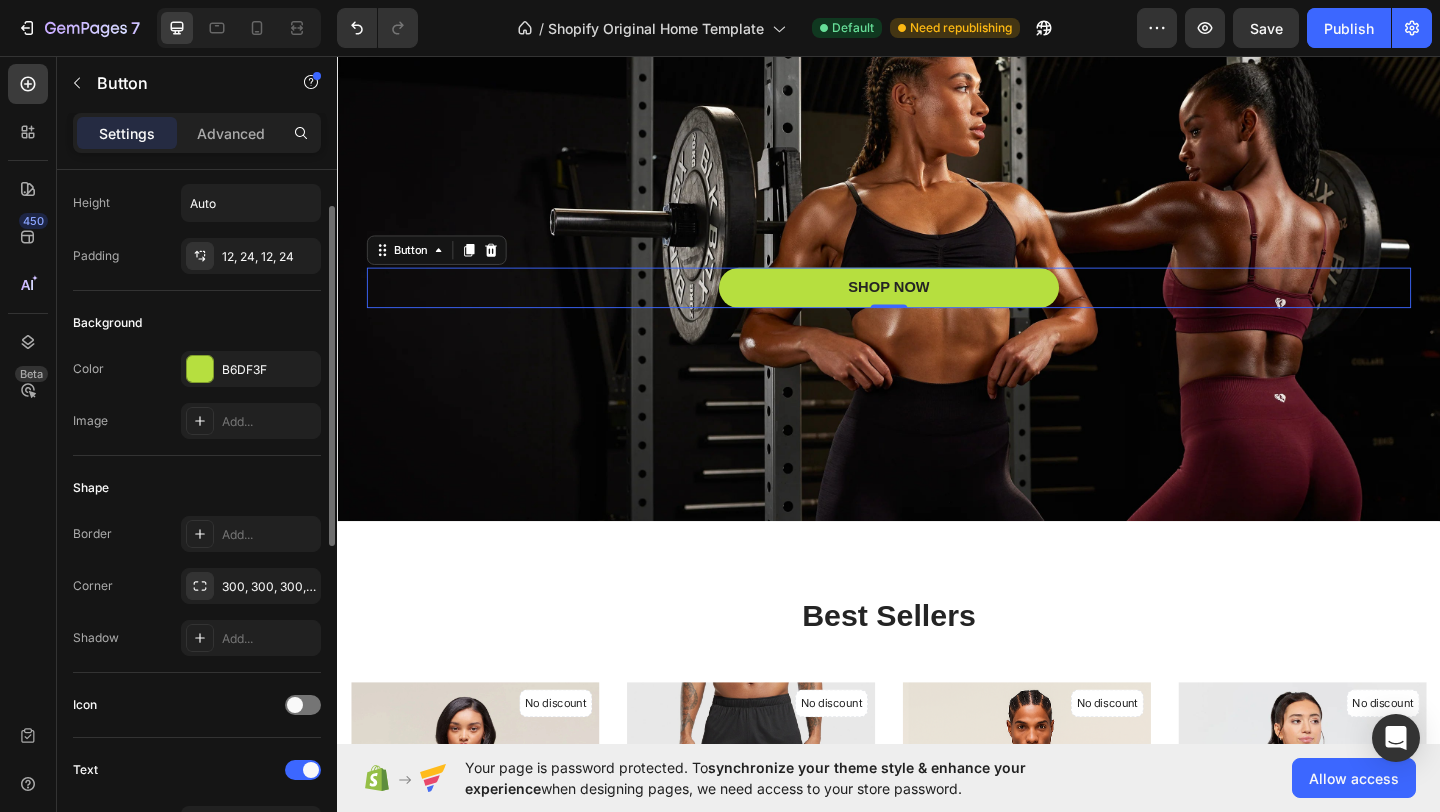 scroll, scrollTop: 104, scrollLeft: 0, axis: vertical 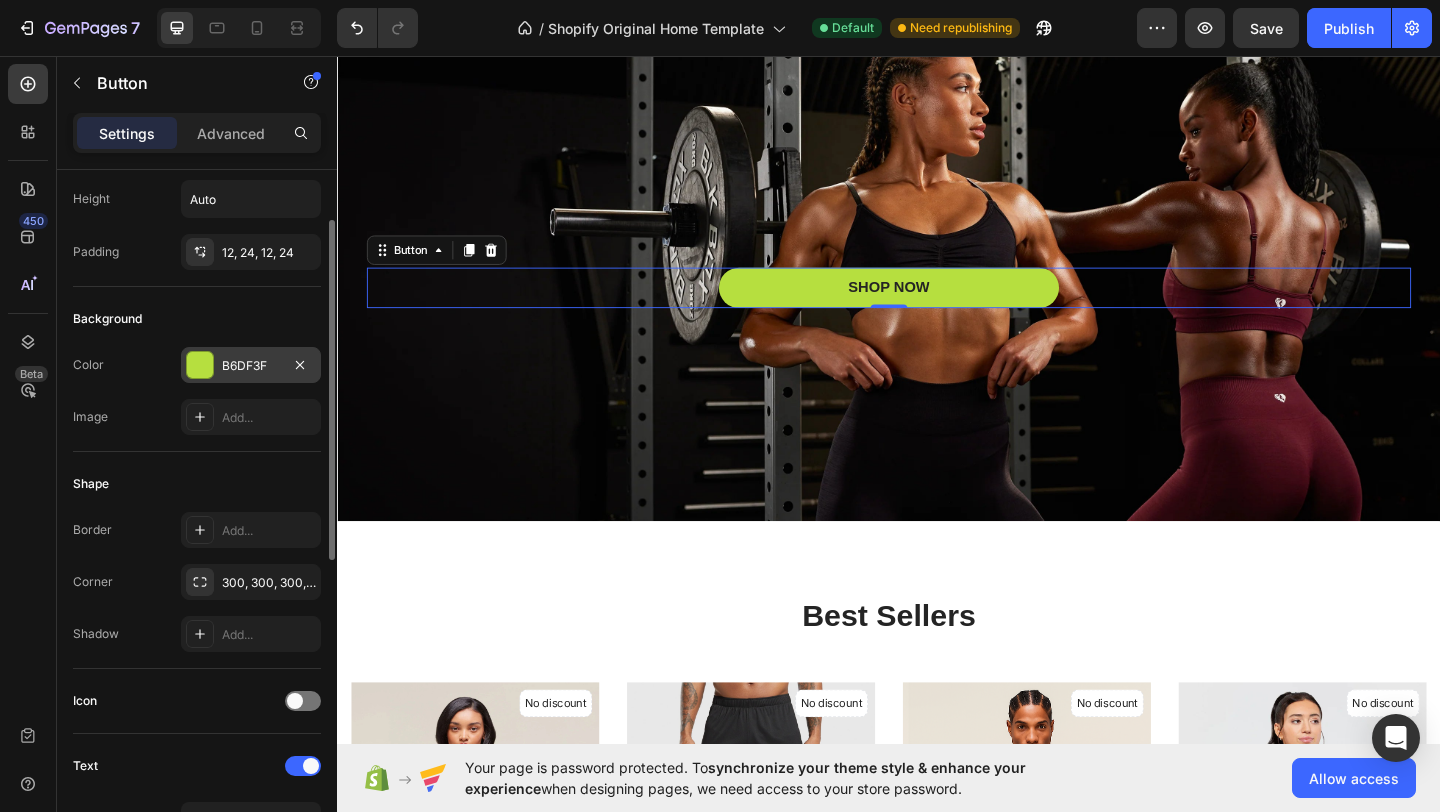click at bounding box center (200, 365) 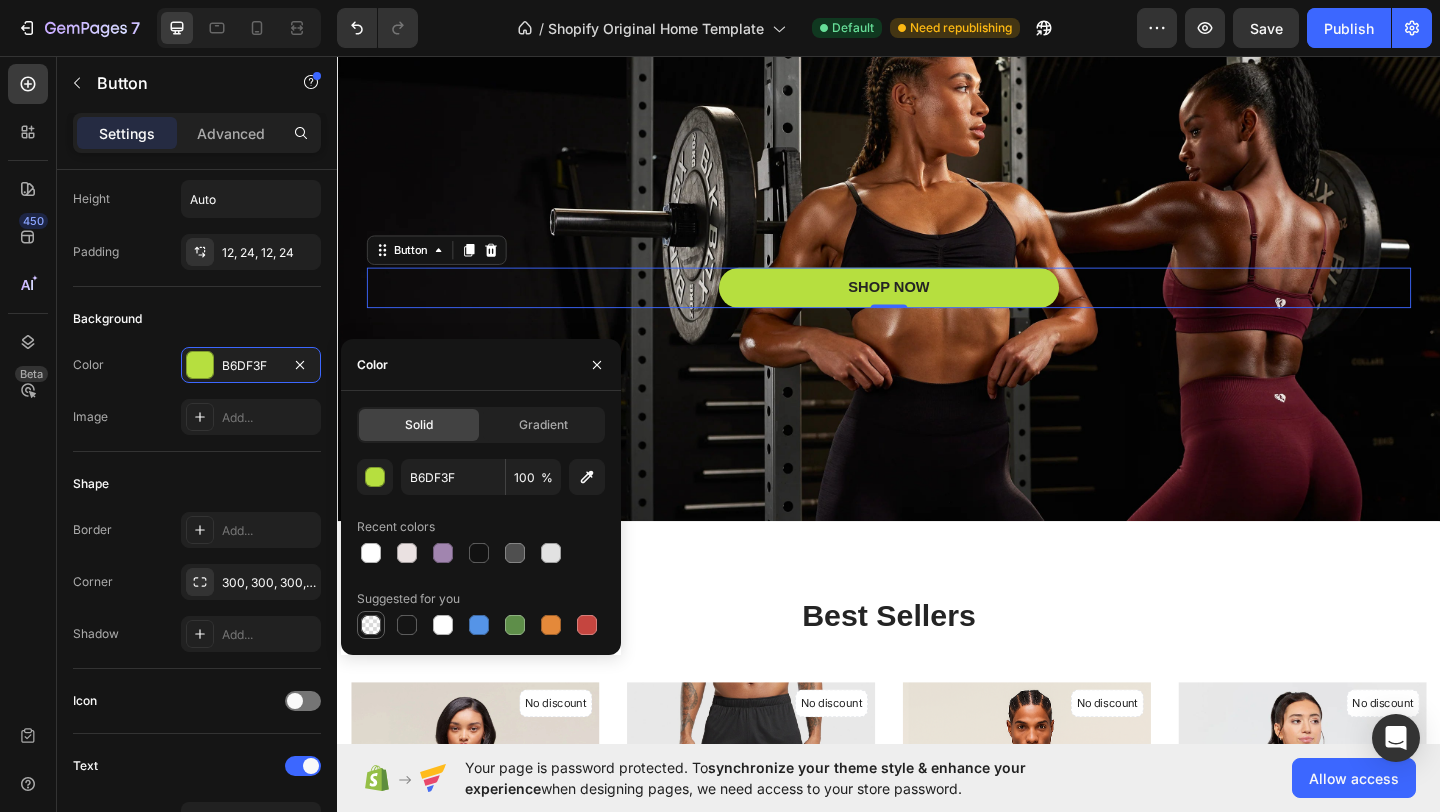 click at bounding box center [371, 625] 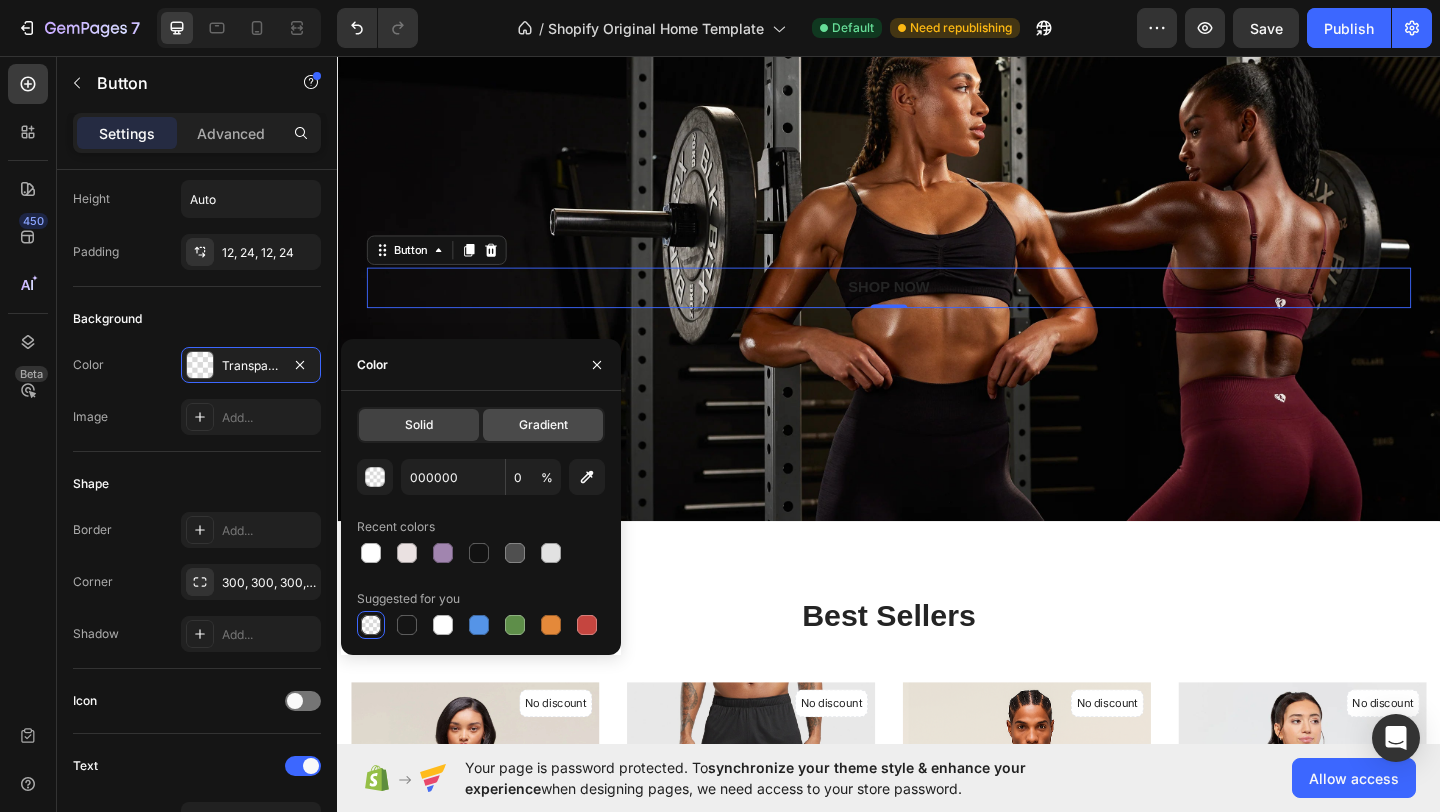 click on "Gradient" 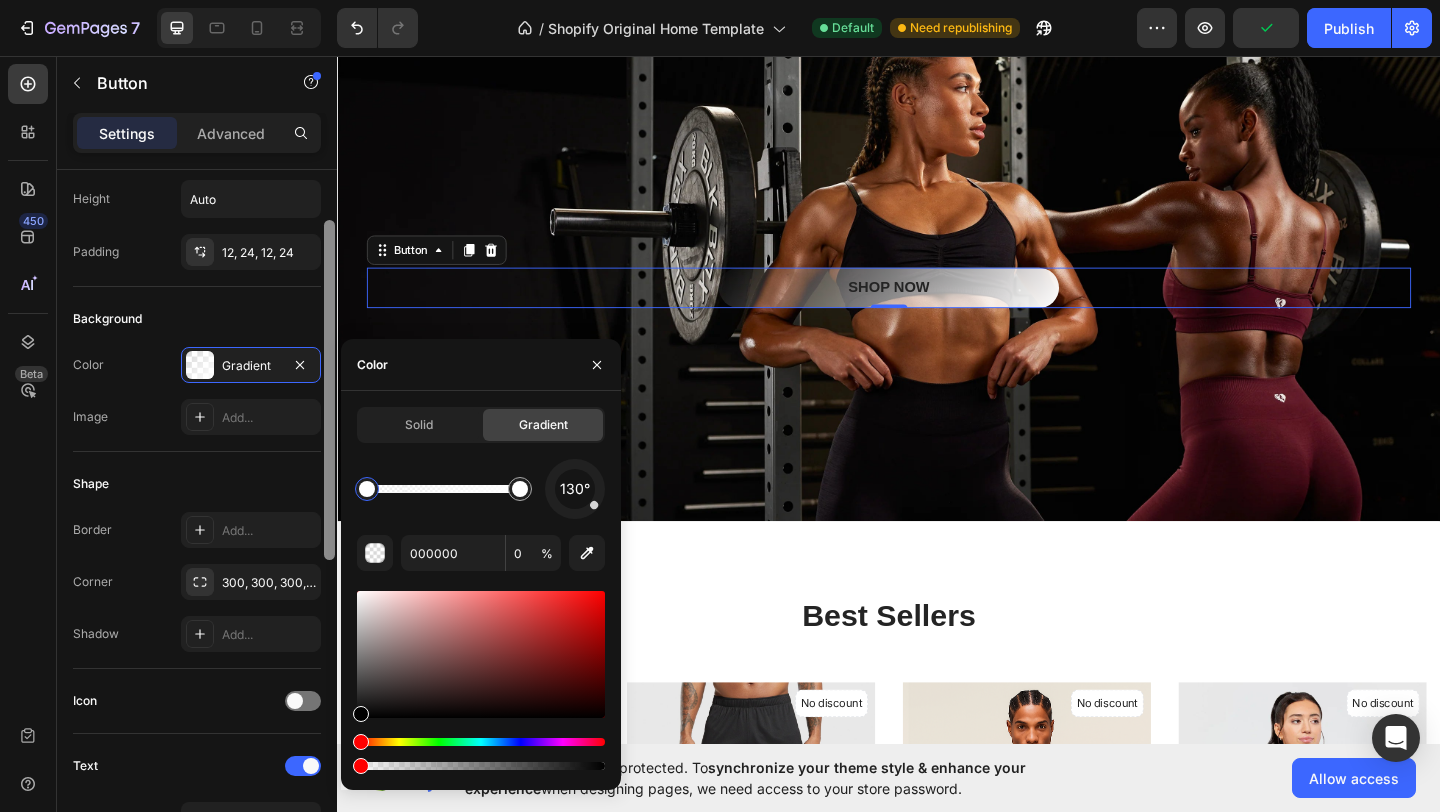 drag, startPoint x: 369, startPoint y: 493, endPoint x: 334, endPoint y: 491, distance: 35.057095 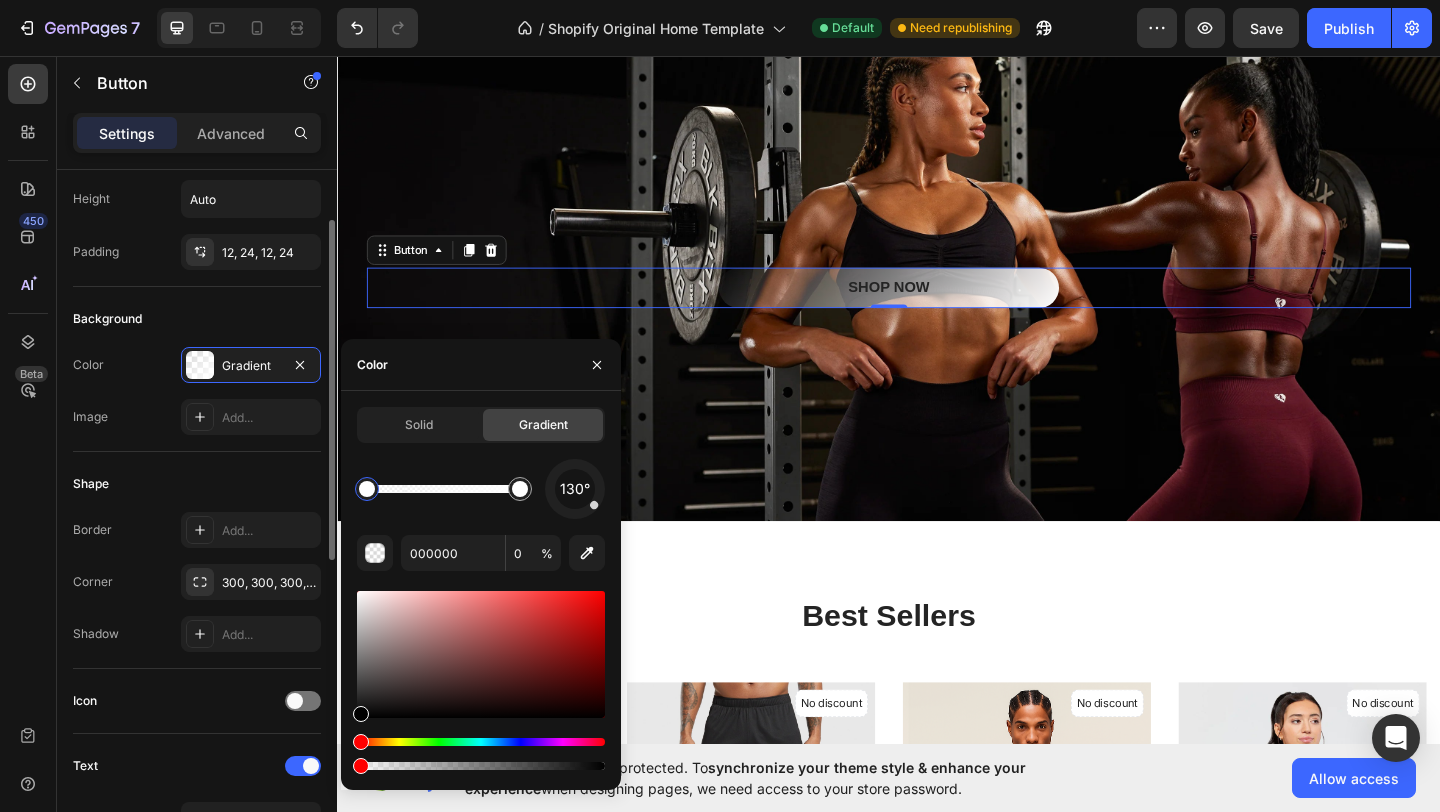 drag, startPoint x: 363, startPoint y: 745, endPoint x: 306, endPoint y: 719, distance: 62.649822 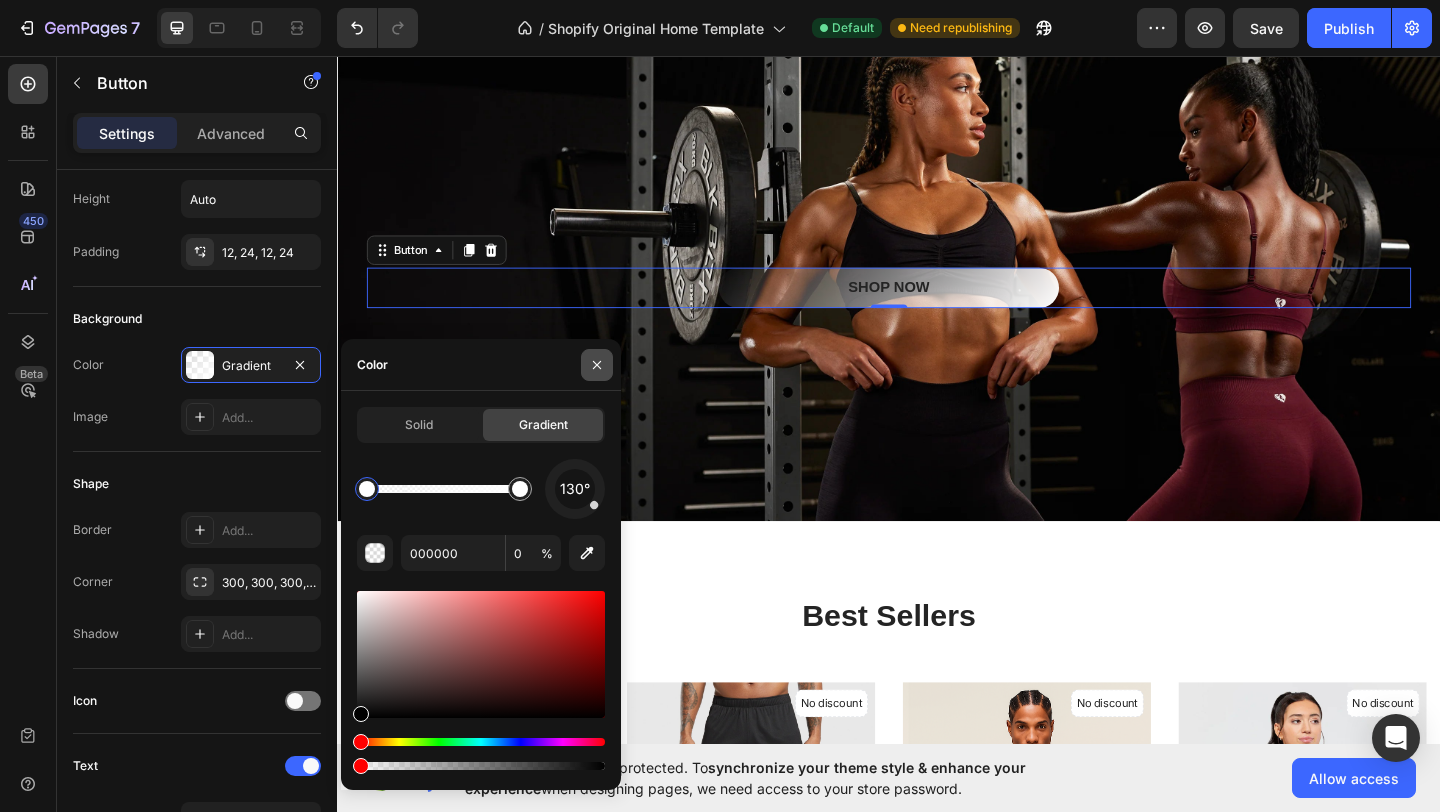 click 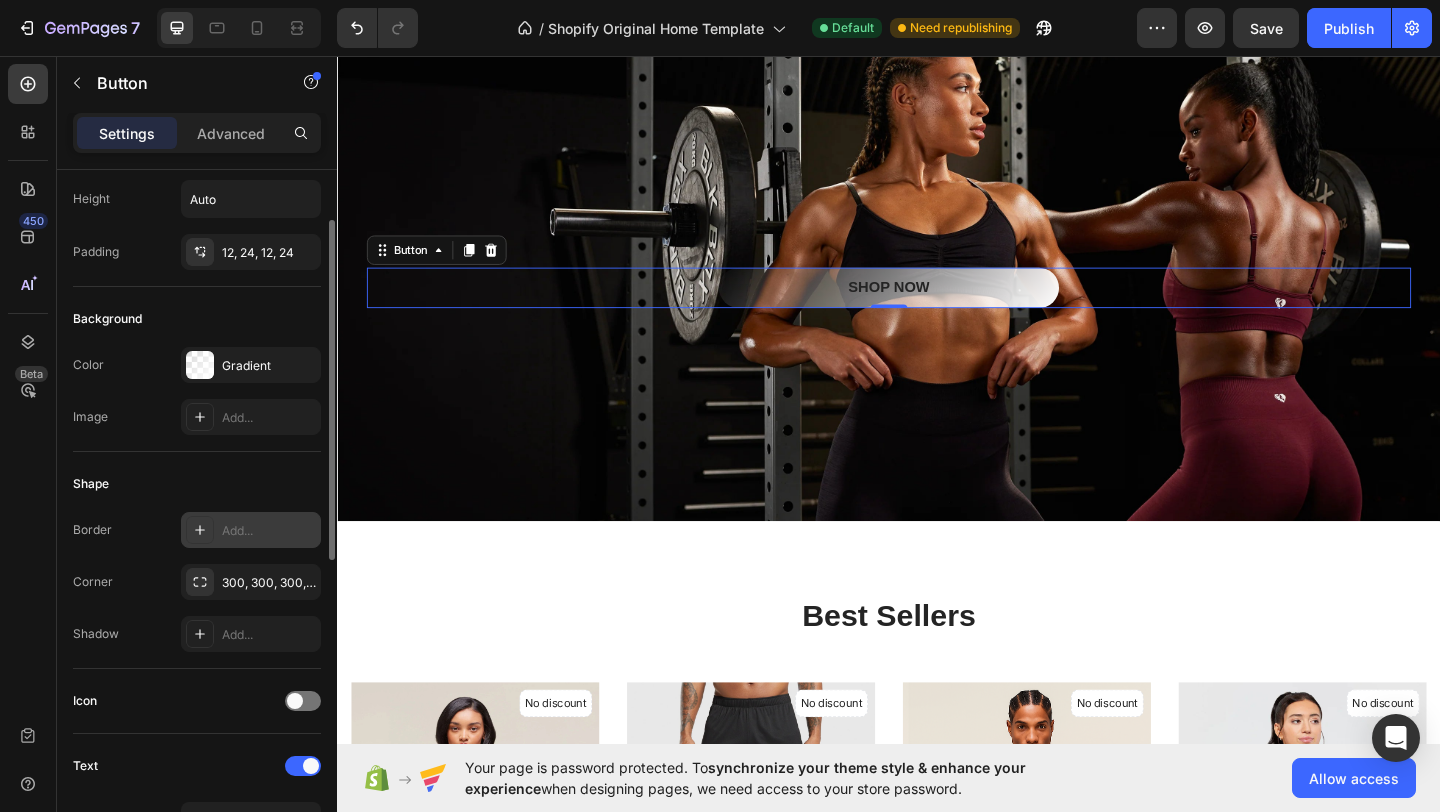 click on "Add..." at bounding box center (269, 531) 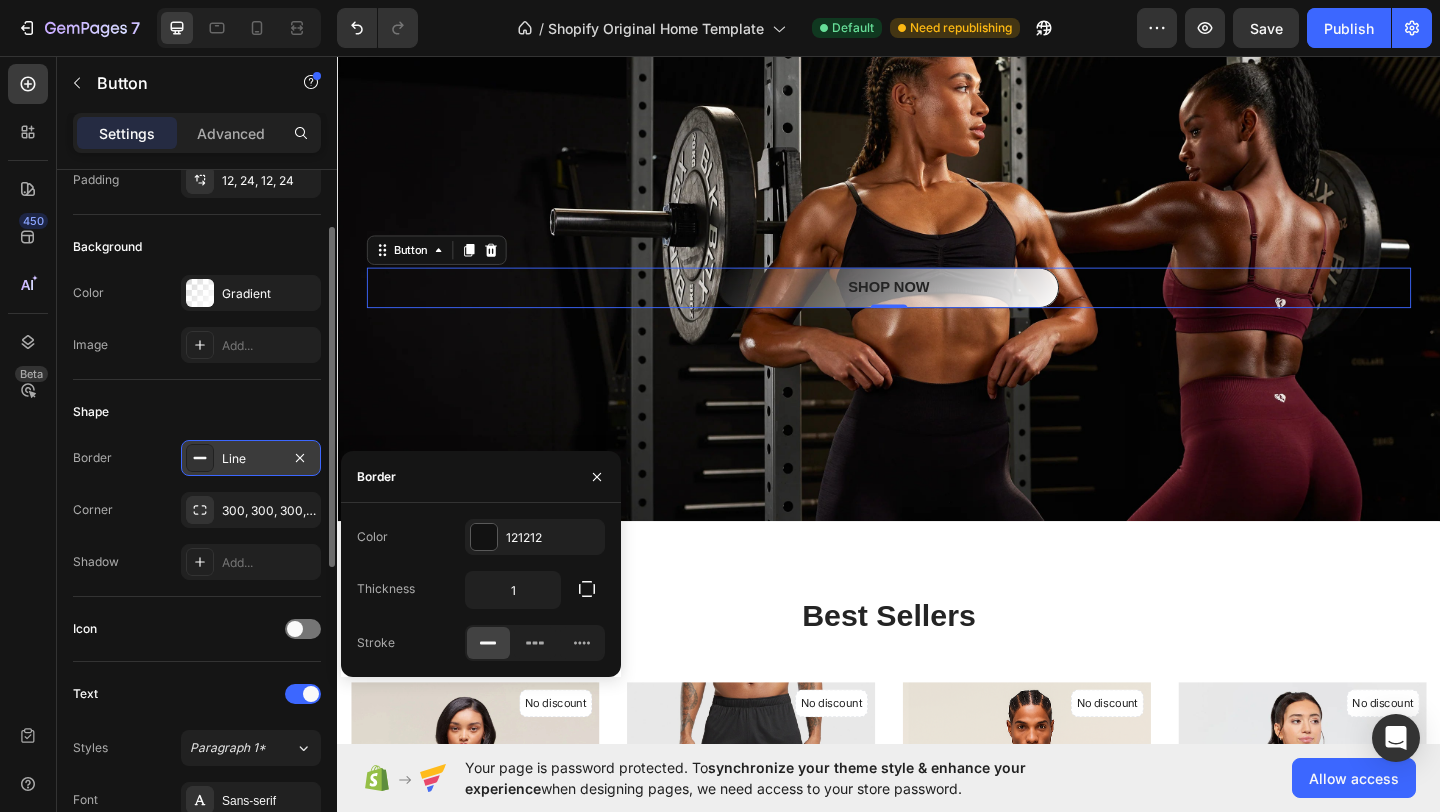scroll, scrollTop: 157, scrollLeft: 0, axis: vertical 